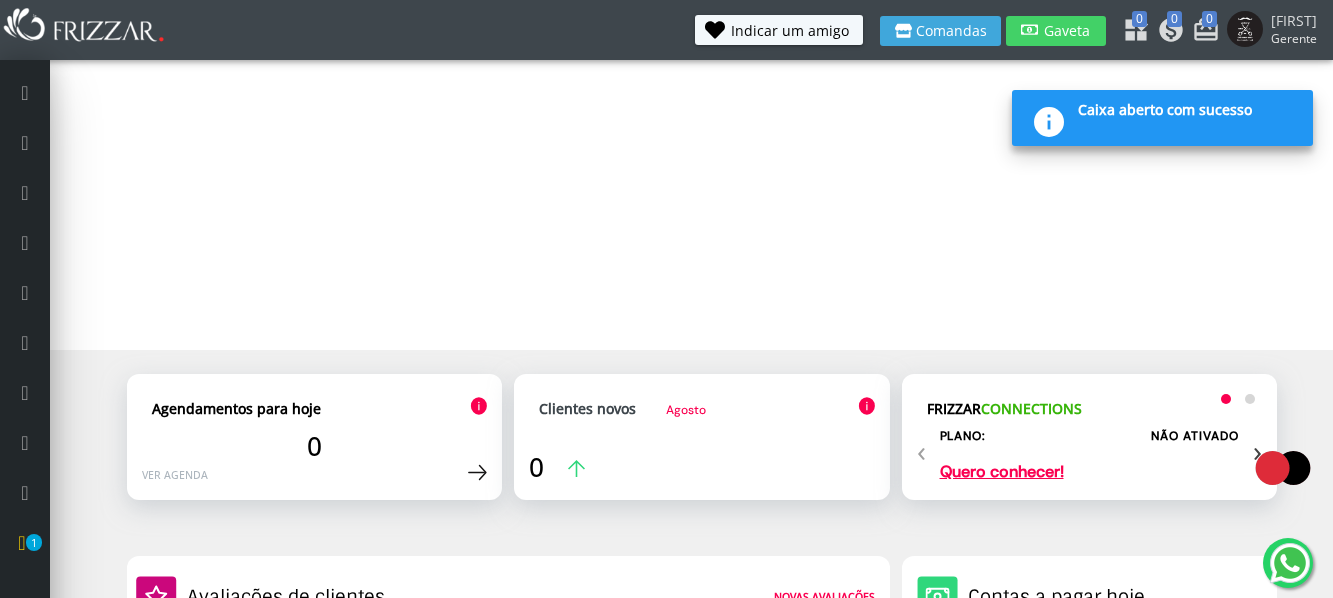 scroll, scrollTop: 0, scrollLeft: 0, axis: both 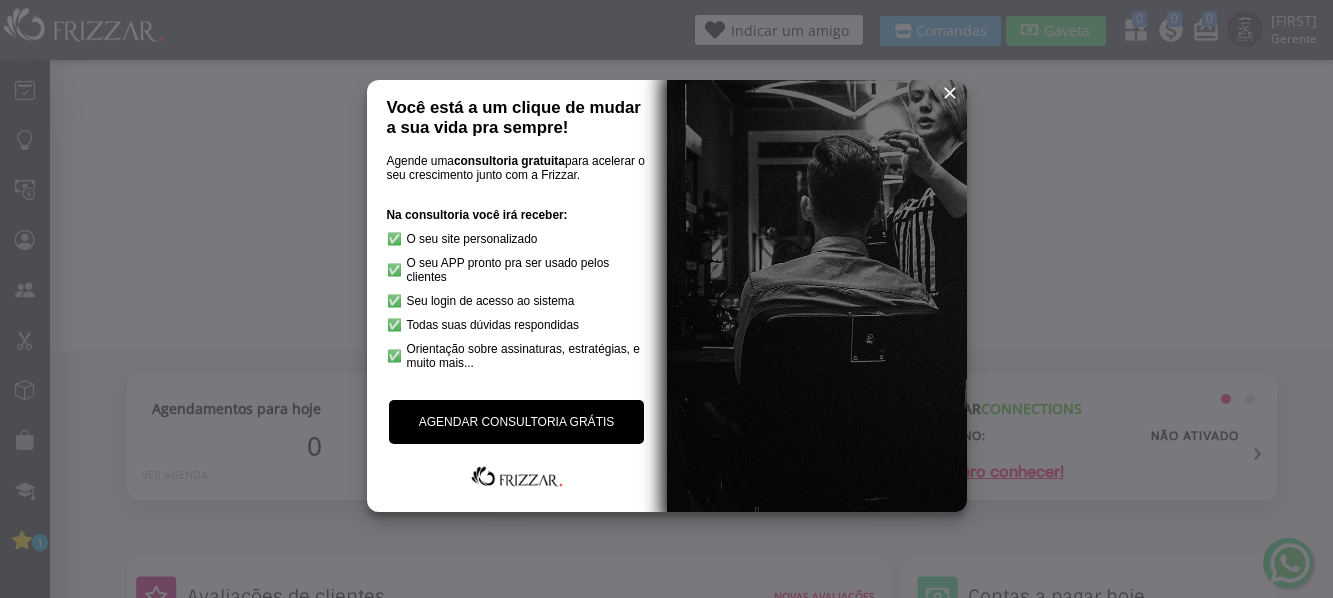 click at bounding box center [950, 93] 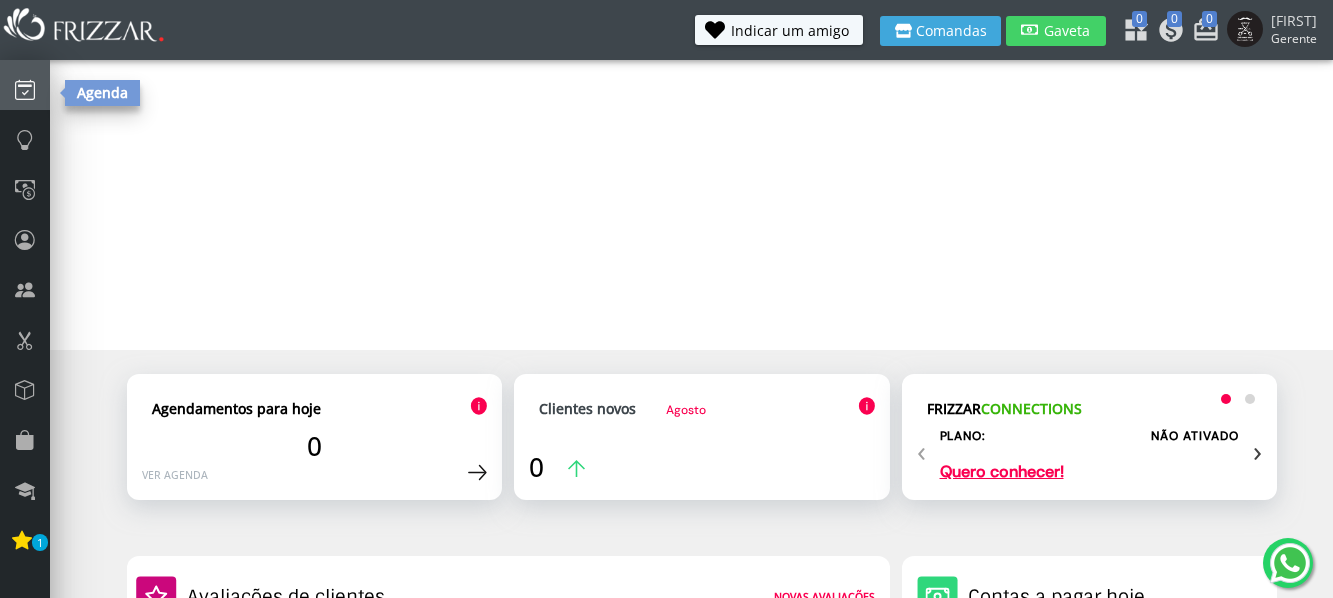 click at bounding box center (25, 89) 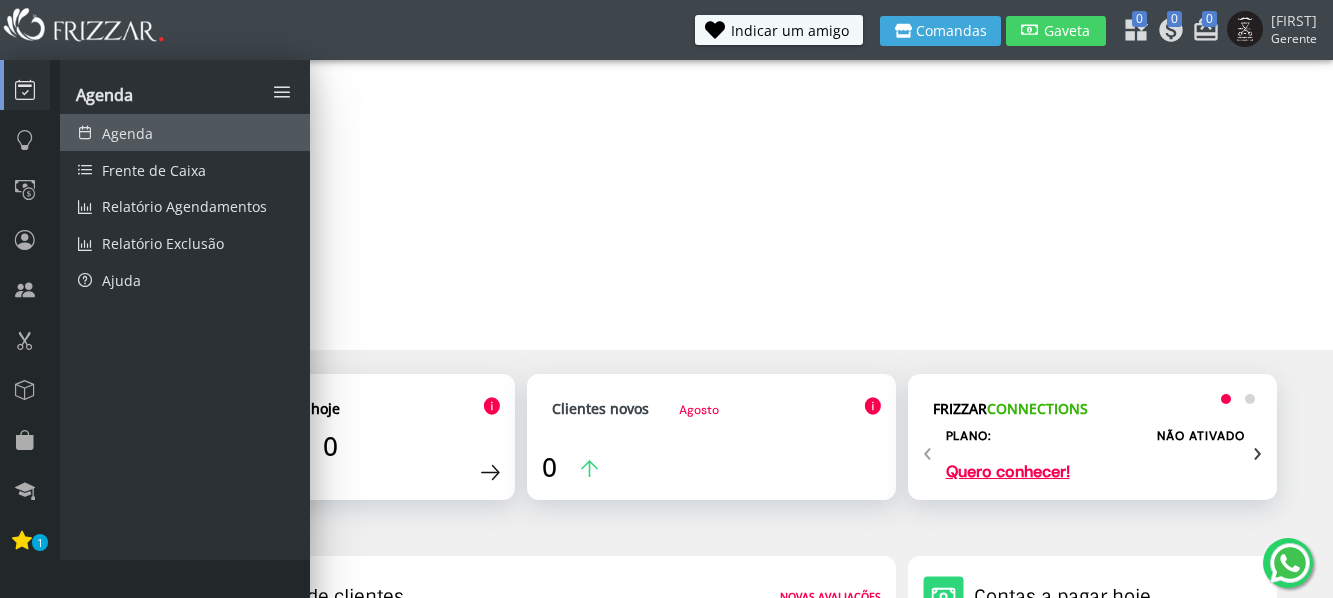 click on "Agenda" at bounding box center [185, 132] 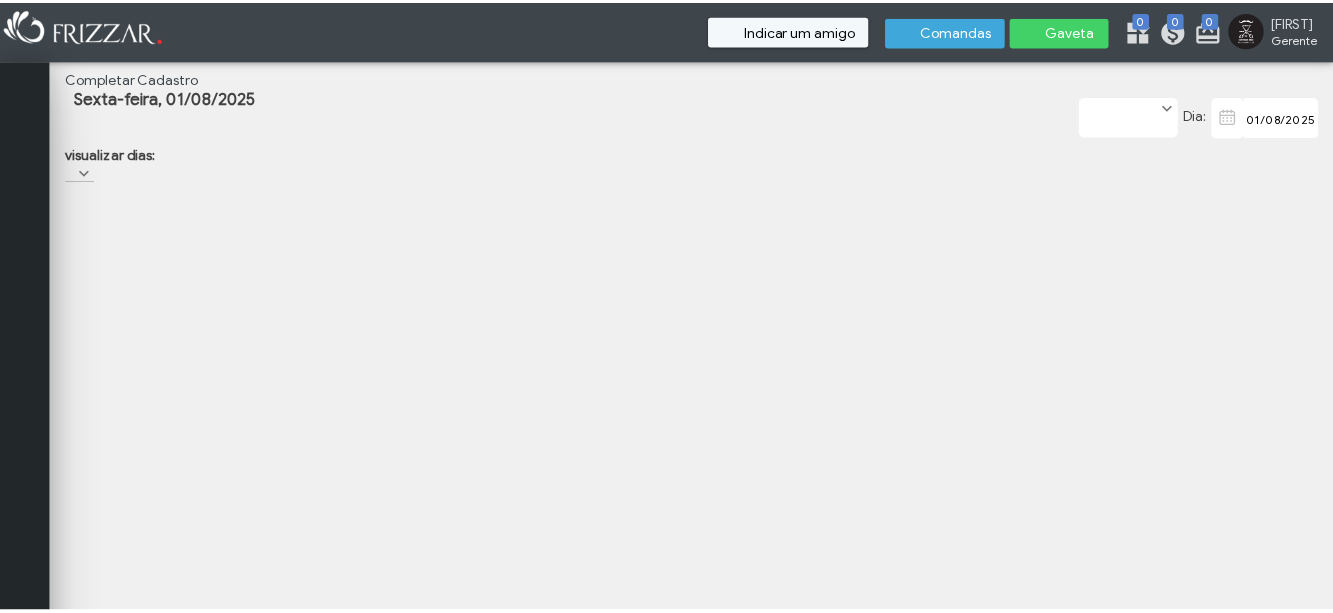 scroll, scrollTop: 0, scrollLeft: 0, axis: both 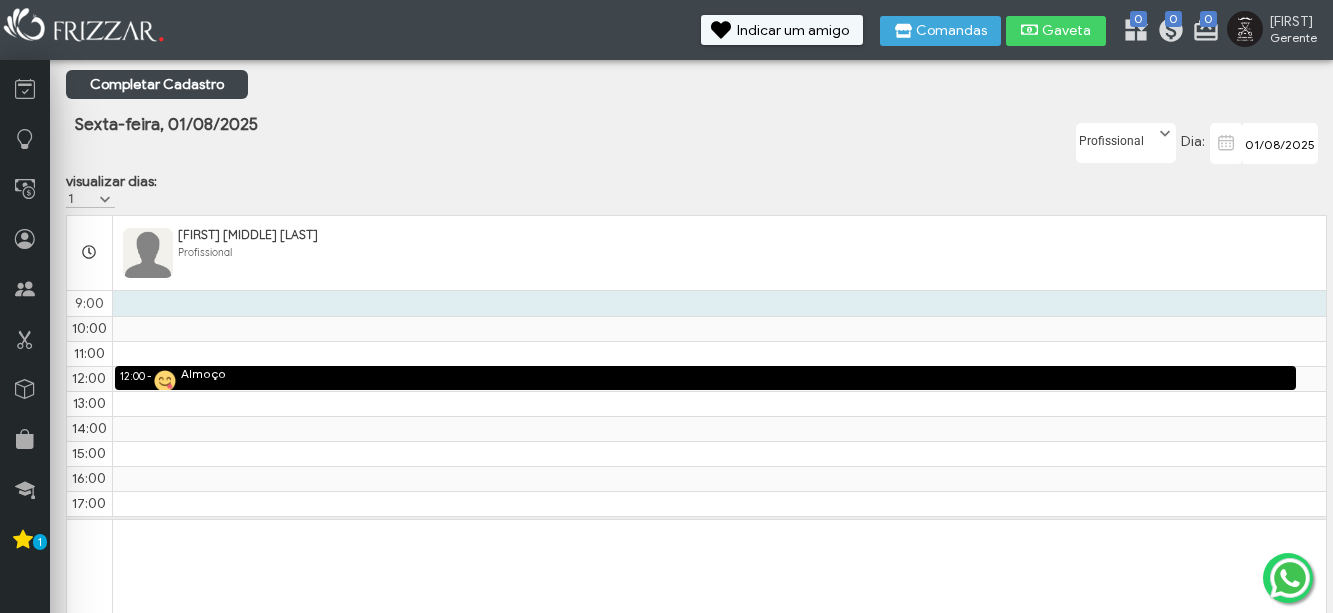 click on "12:00 - 13:00 Almoço" at bounding box center (719, 303) 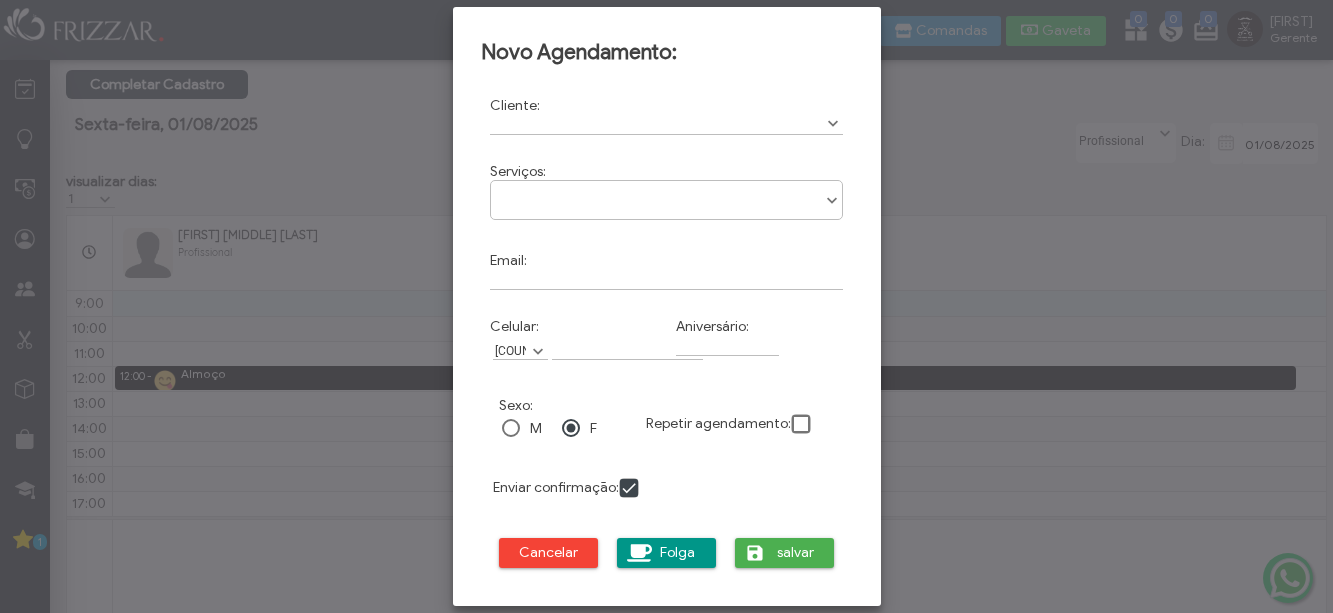 click on "Corte barba cabelo+barba ilimitado cabelo+barba ilimitado cabelo+barba ilimitado" at bounding box center [667, 200] 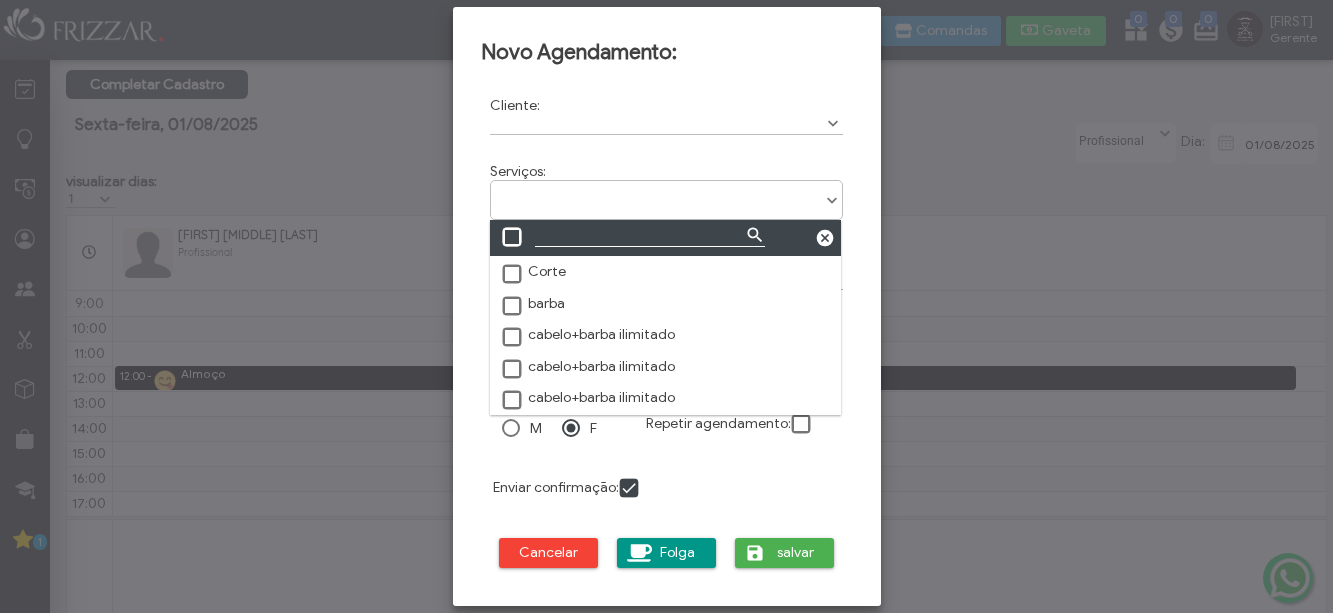 click at bounding box center (667, 193) 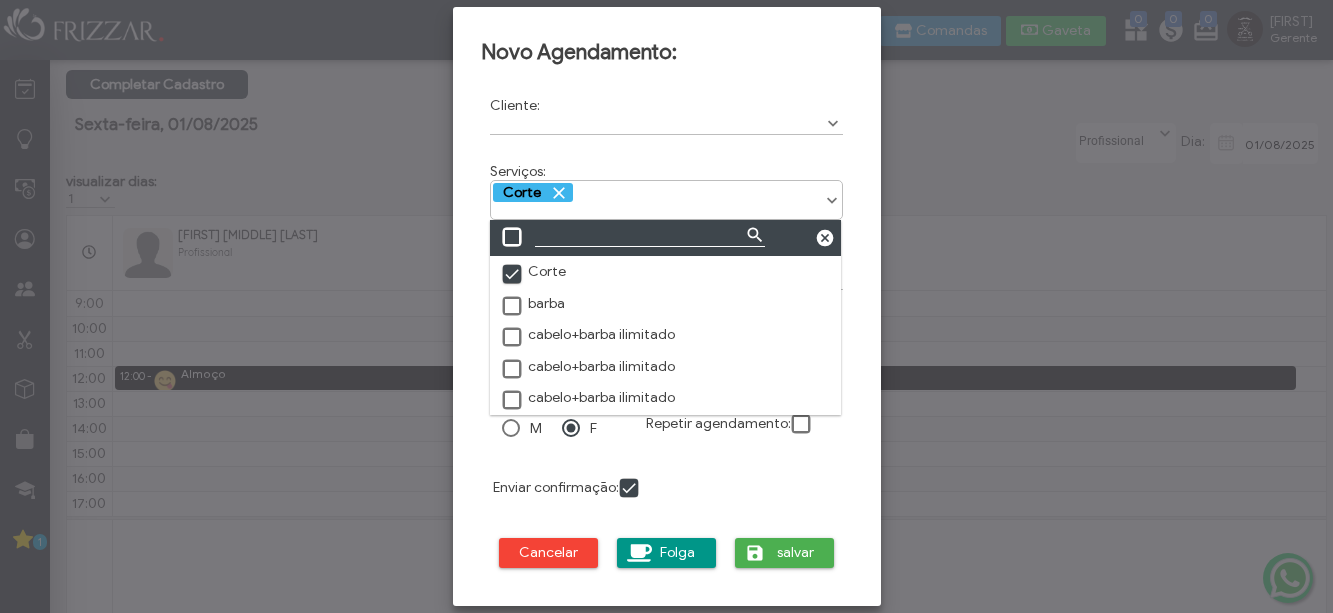 scroll, scrollTop: 10, scrollLeft: 11, axis: both 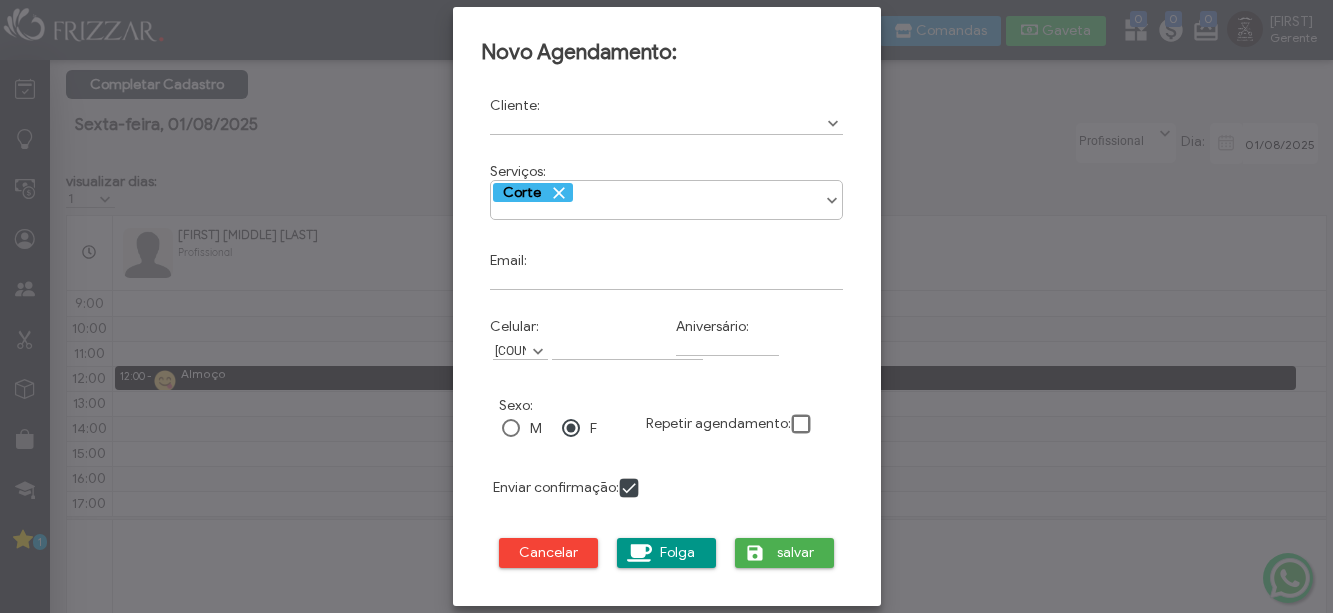 click on "Corte" at bounding box center [667, 193] 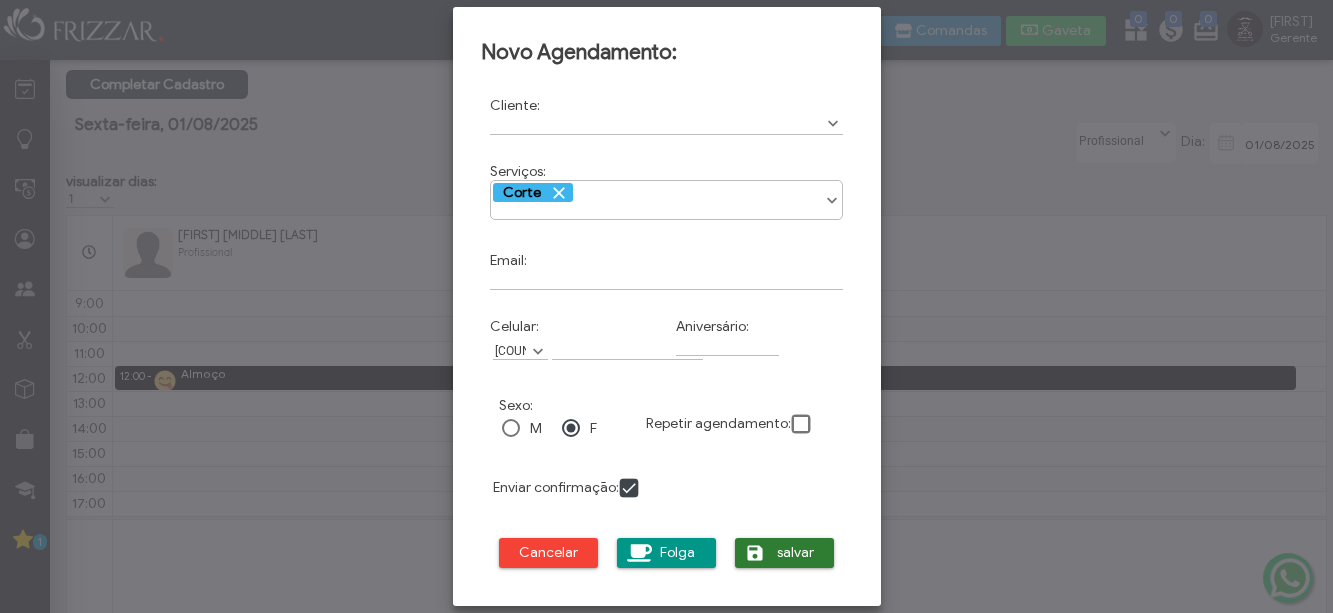 click on "salvar" at bounding box center (785, 553) 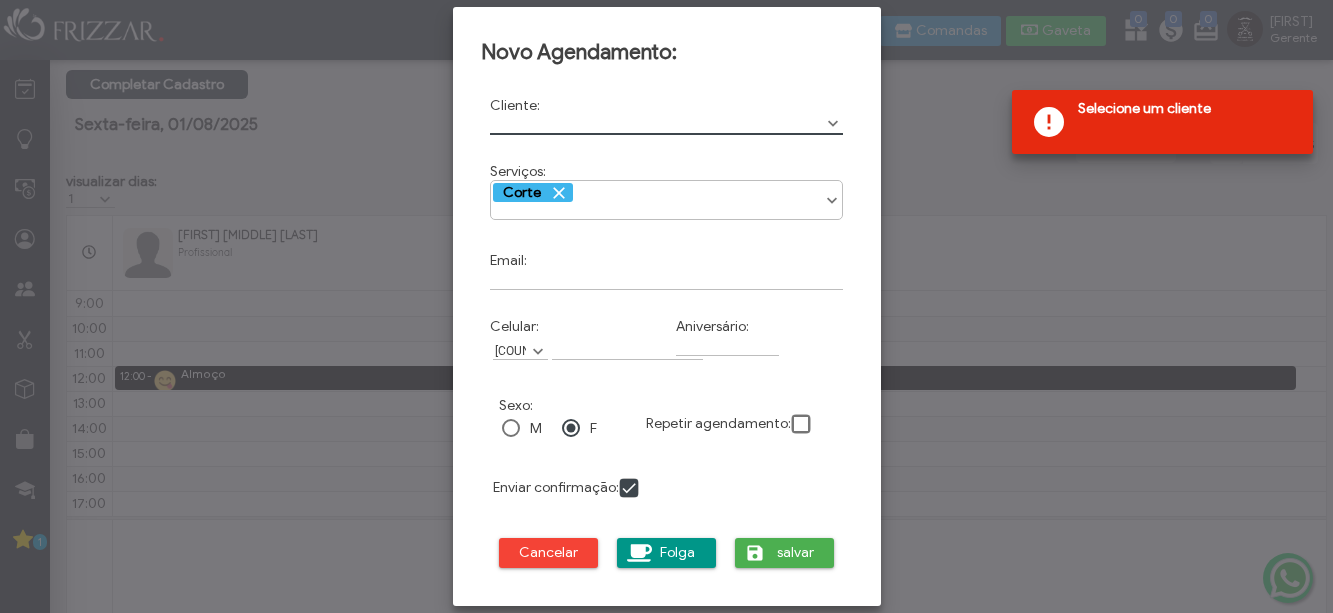 click at bounding box center [667, 124] 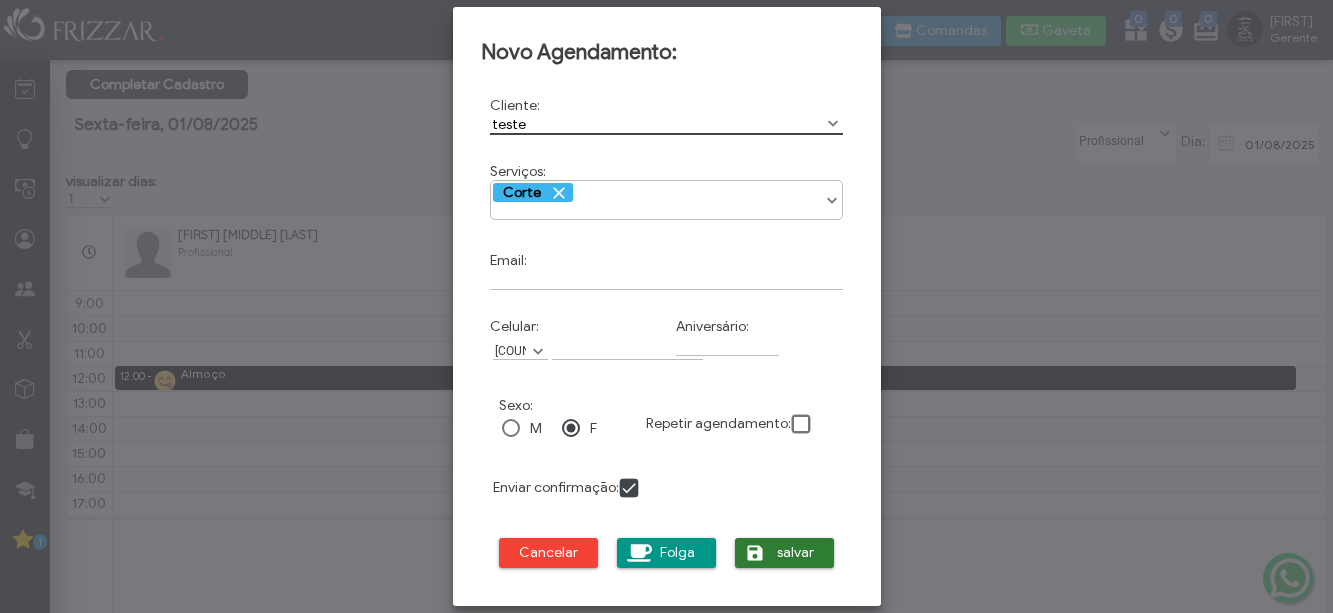 type on "teste" 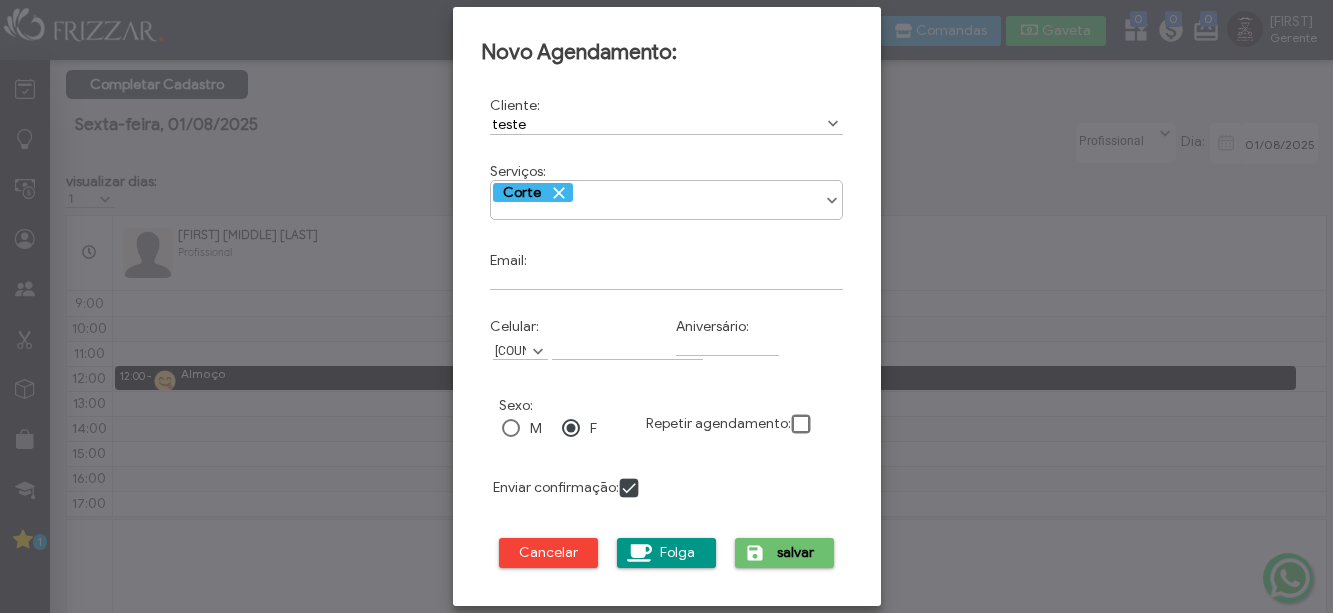 click on "salvar" at bounding box center [796, 553] 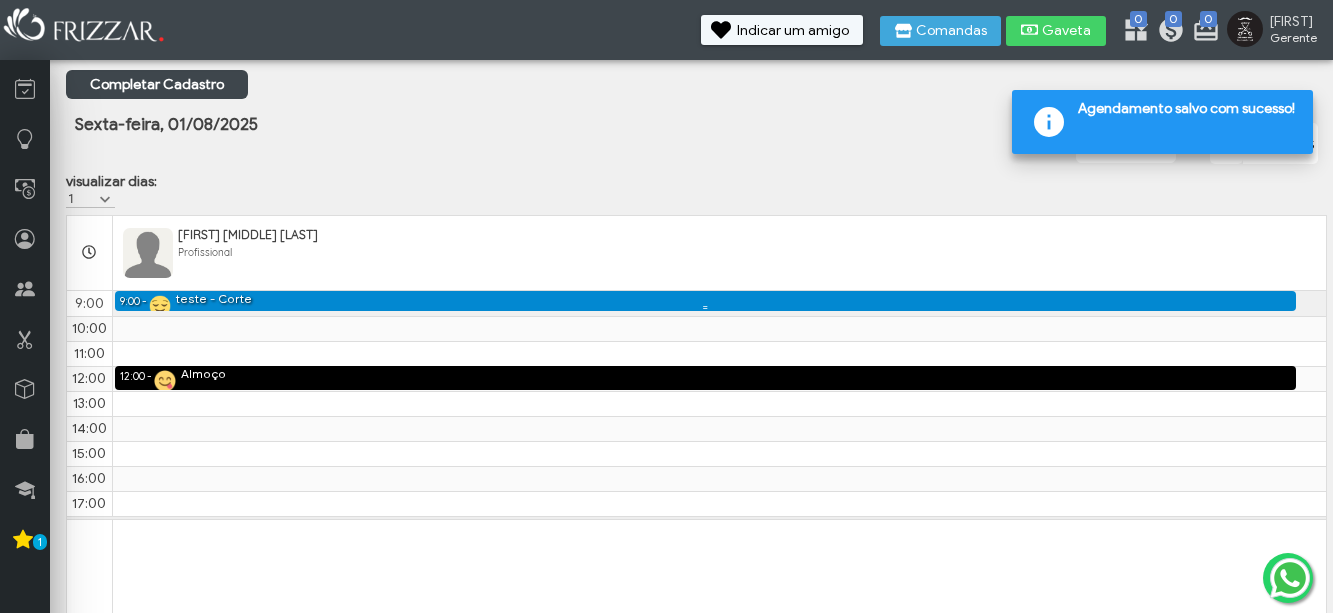 click on "9:00 - 9:50 teste - Corte" at bounding box center [705, 301] 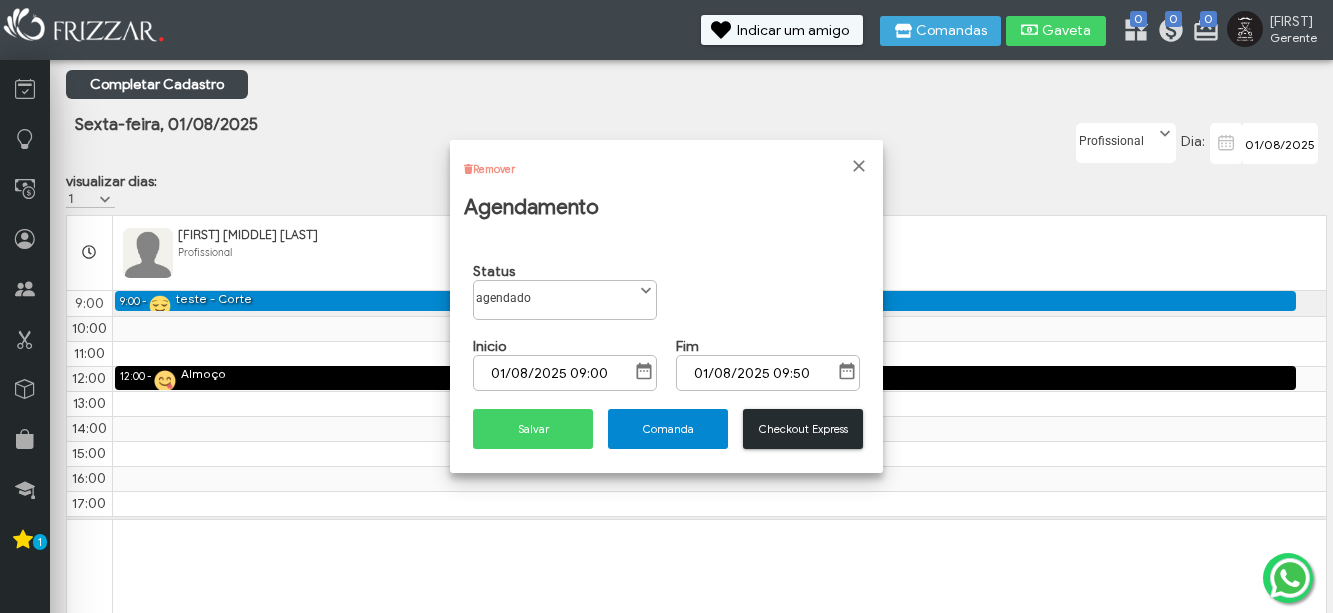 scroll, scrollTop: 11, scrollLeft: 89, axis: both 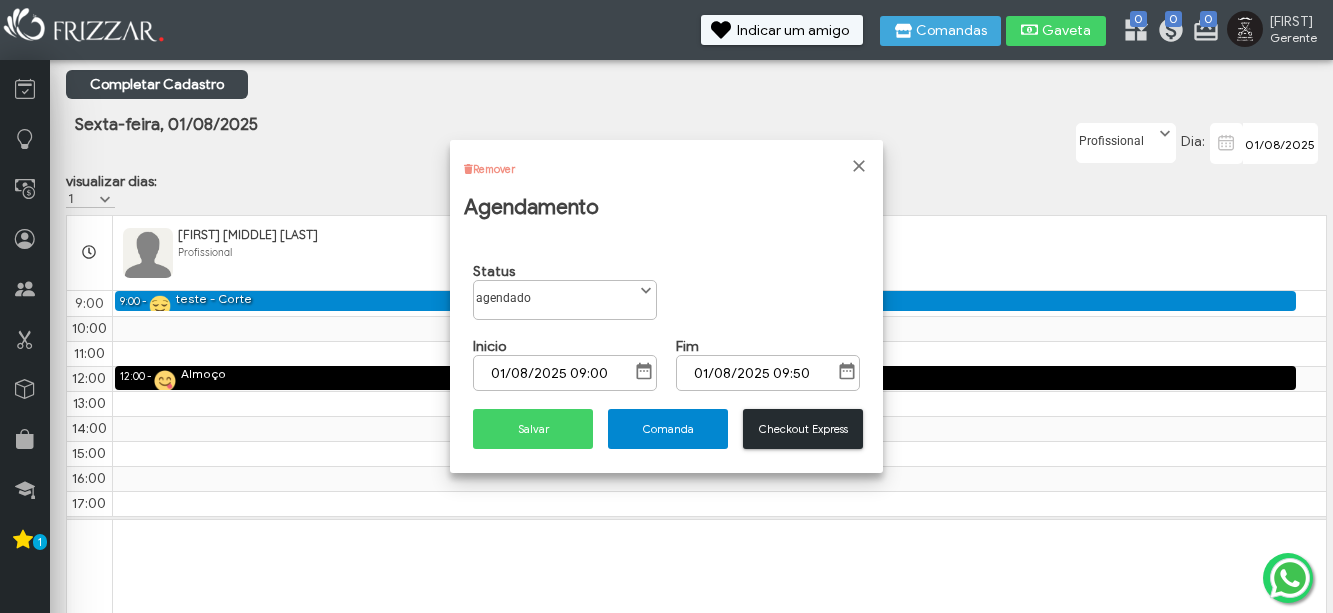 drag, startPoint x: 785, startPoint y: 309, endPoint x: 625, endPoint y: 292, distance: 160.90059 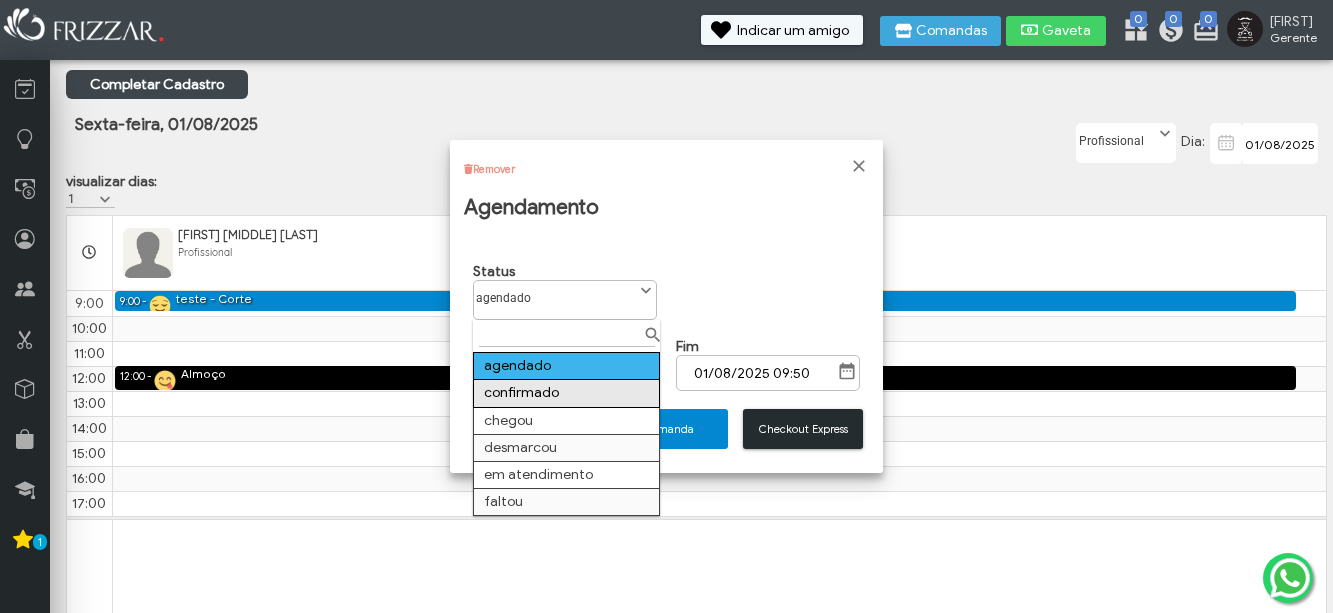 click on "confirmado" at bounding box center [567, 393] 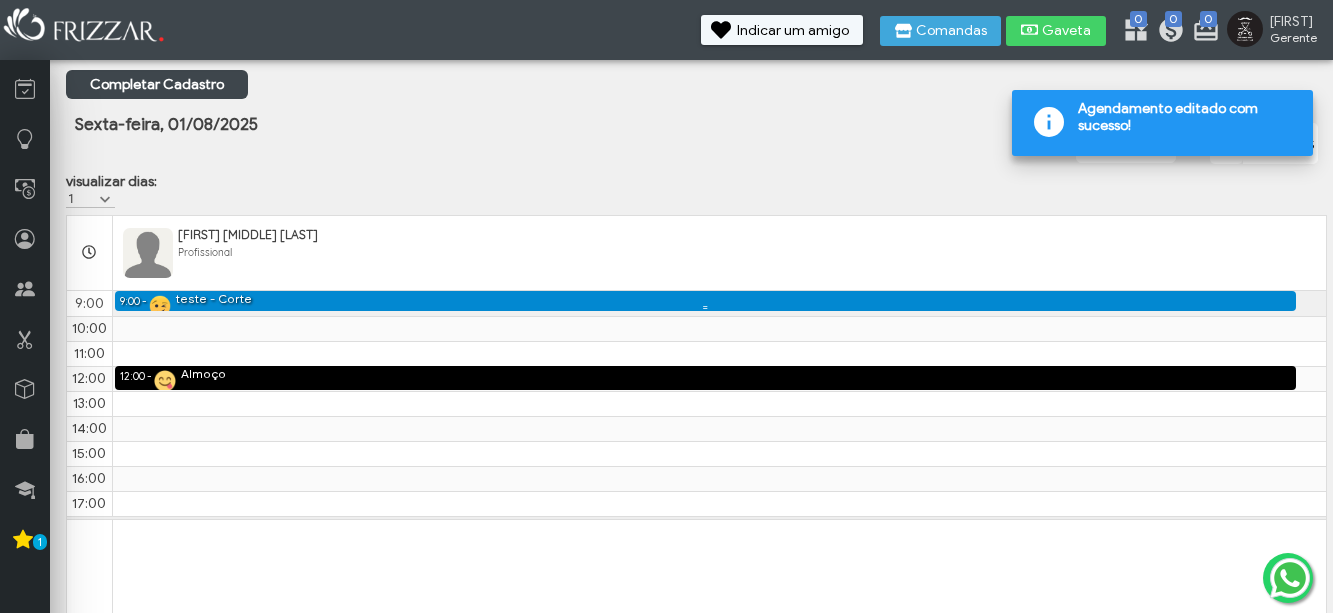 click at bounding box center [705, 307] 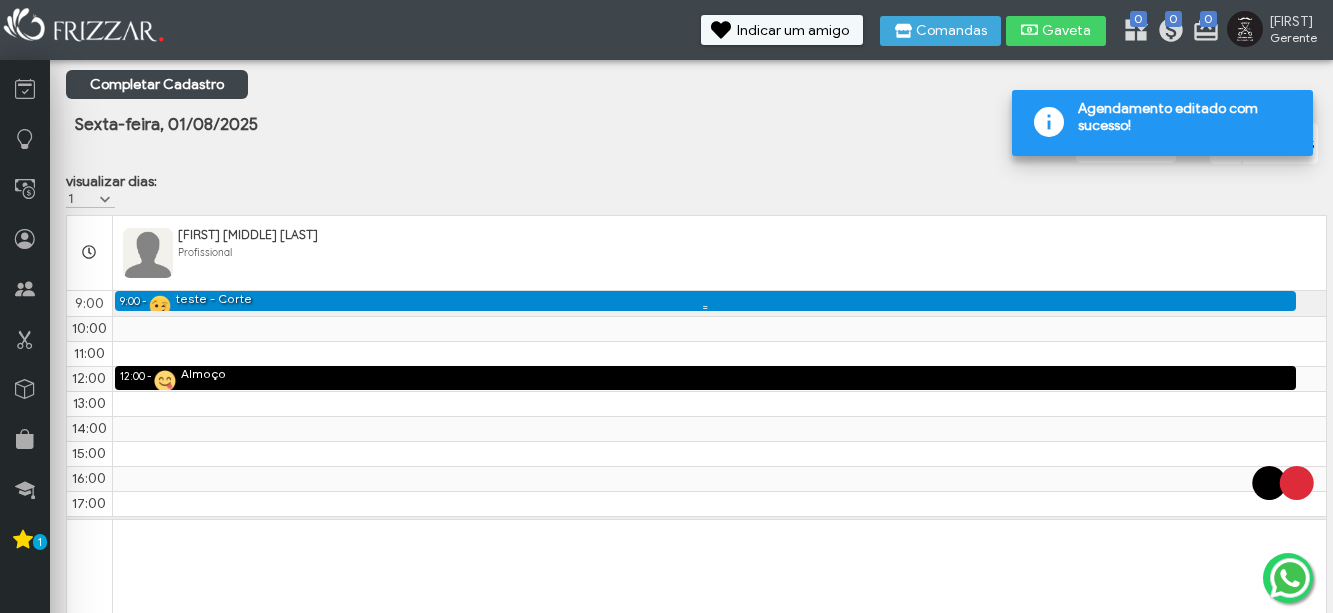 click at bounding box center (705, 307) 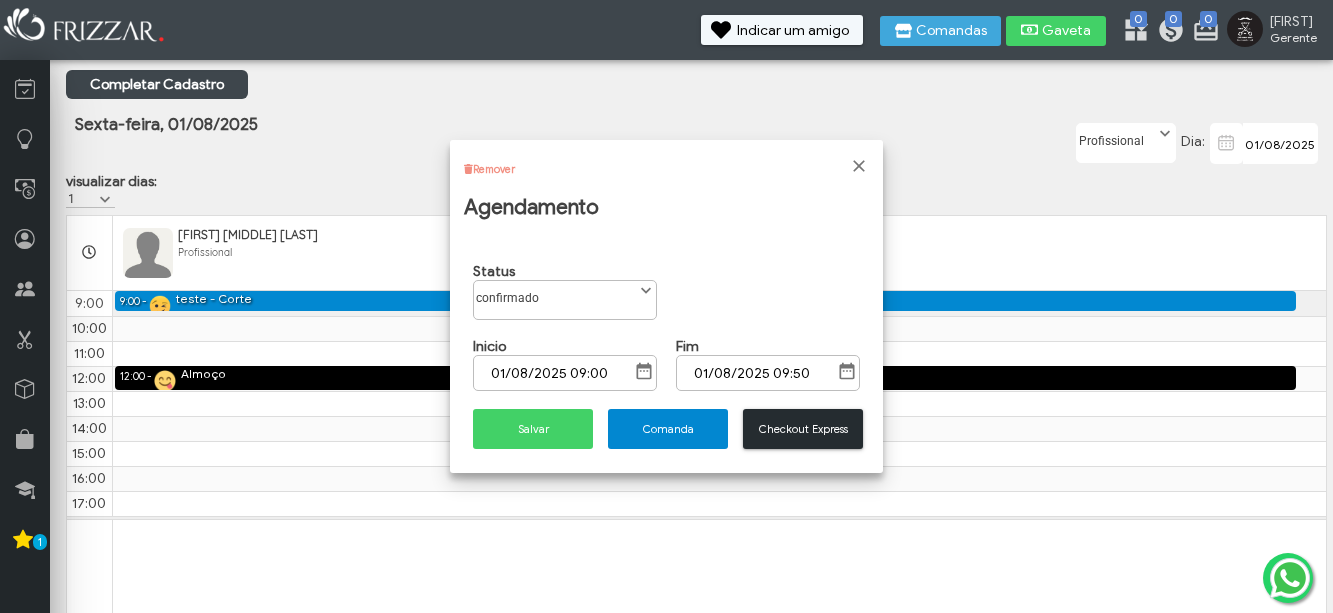 scroll, scrollTop: 11, scrollLeft: 89, axis: both 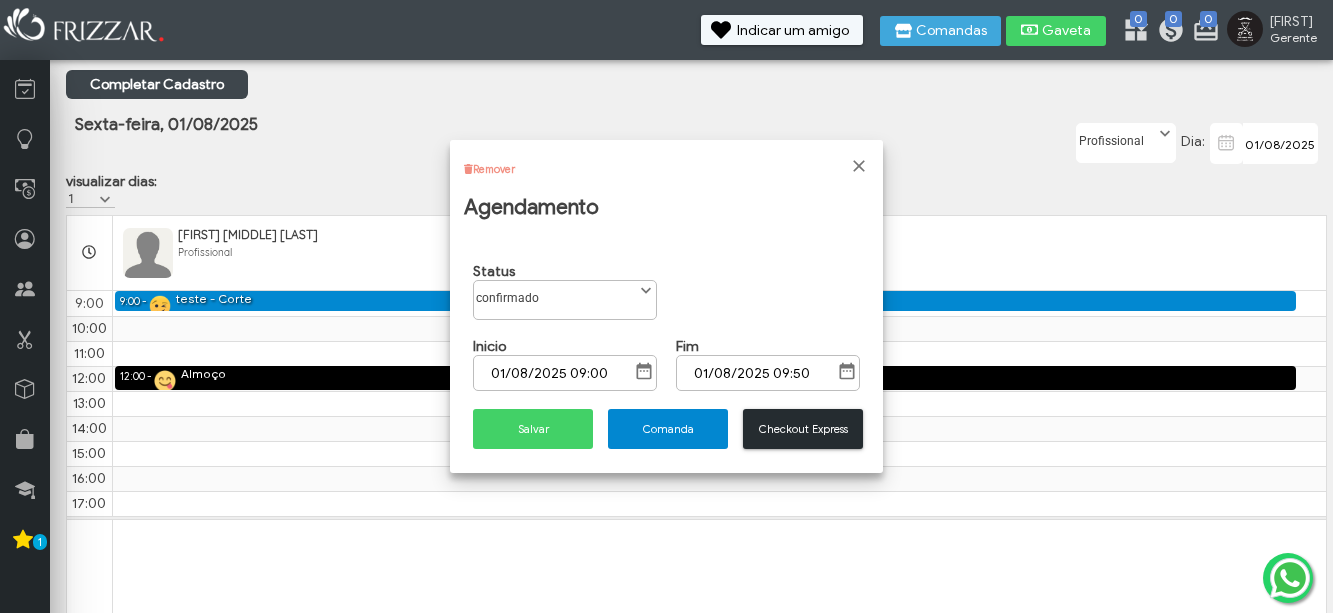 click on "confirmado" at bounding box center [554, 293] 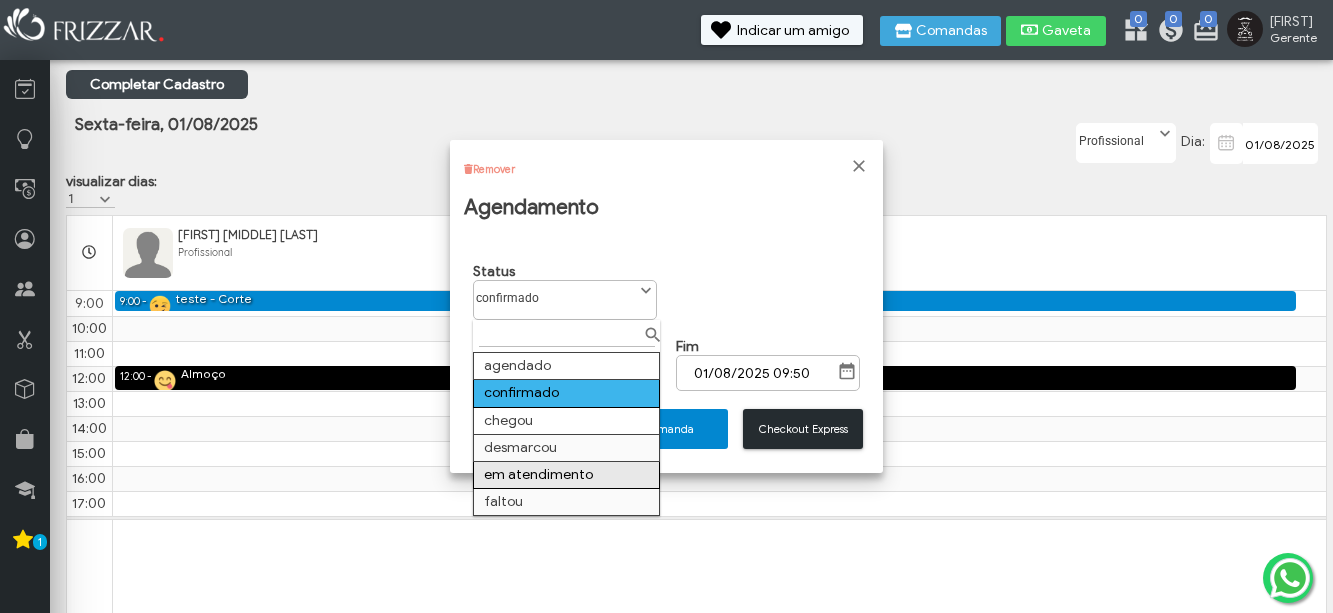 click on "em atendimento" at bounding box center (567, 474) 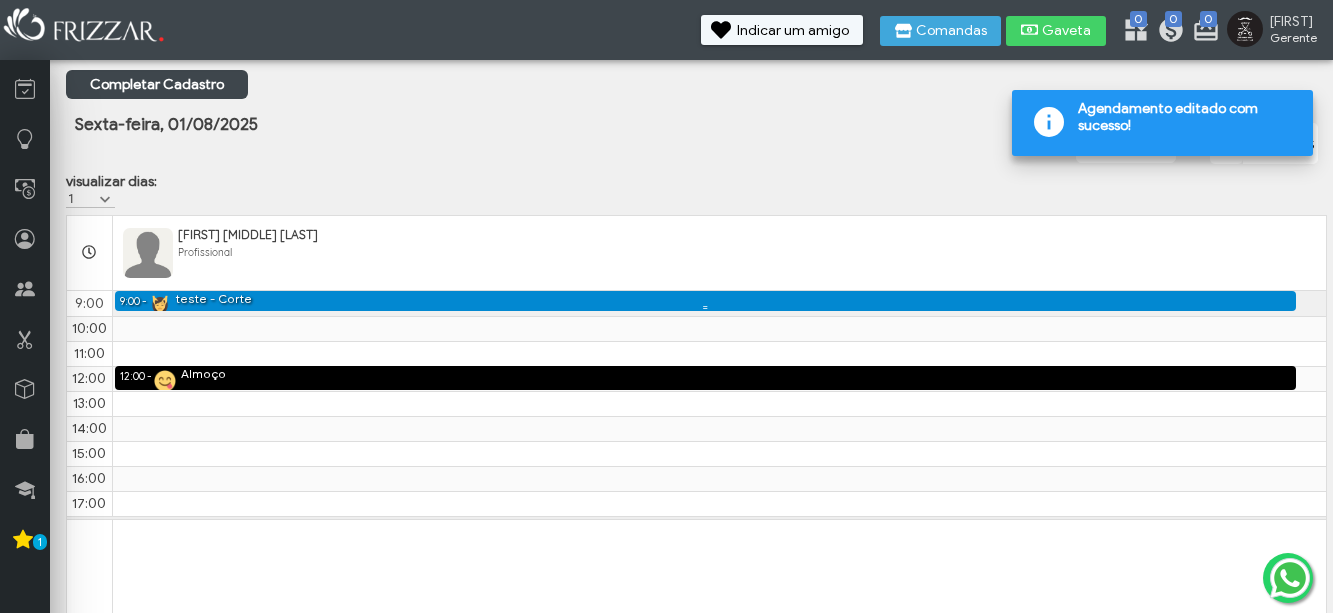 click at bounding box center (705, 307) 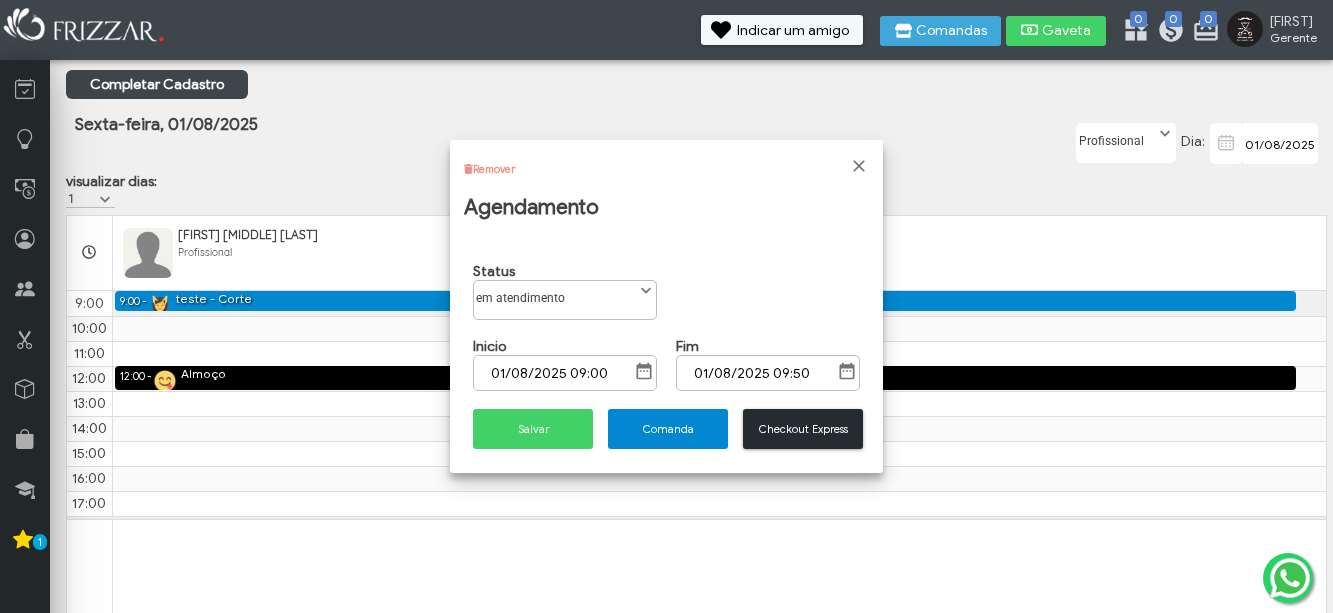 scroll, scrollTop: 11, scrollLeft: 89, axis: both 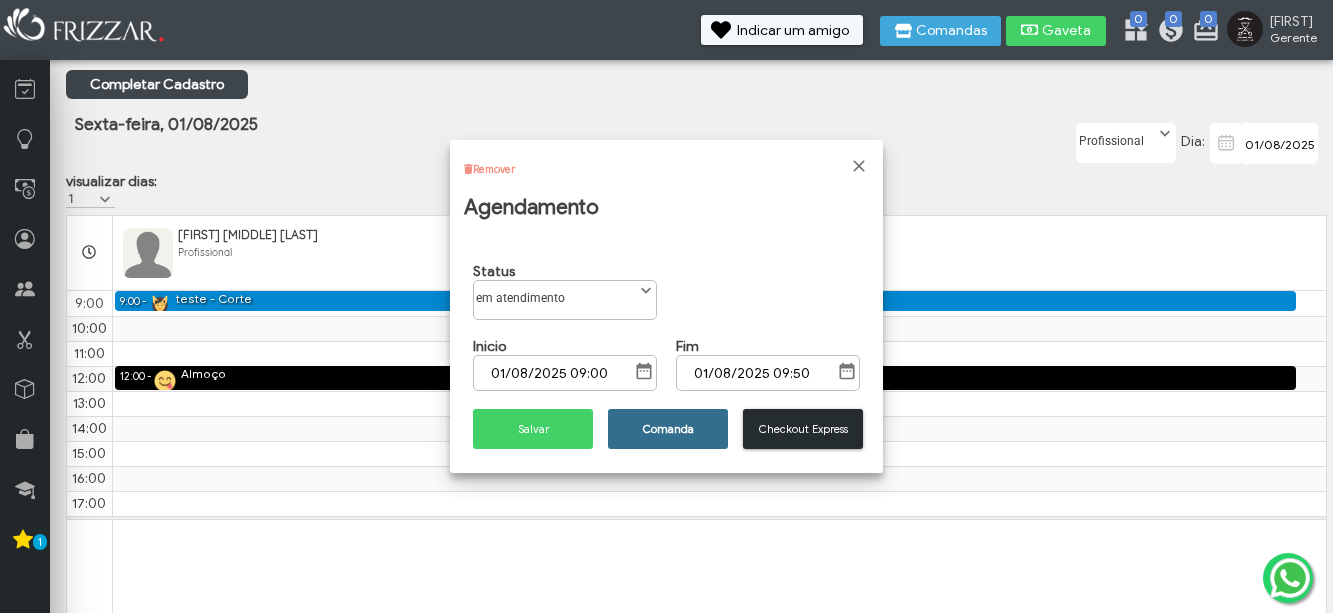 click on "Comanda" at bounding box center [668, 429] 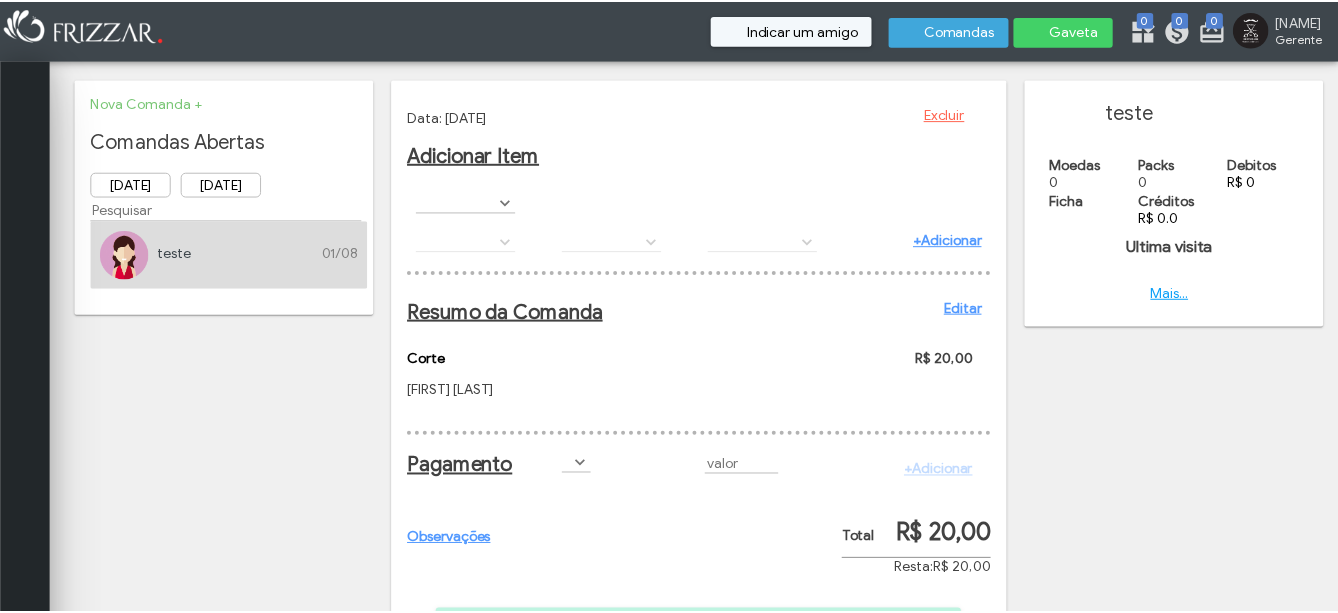 scroll, scrollTop: 0, scrollLeft: 0, axis: both 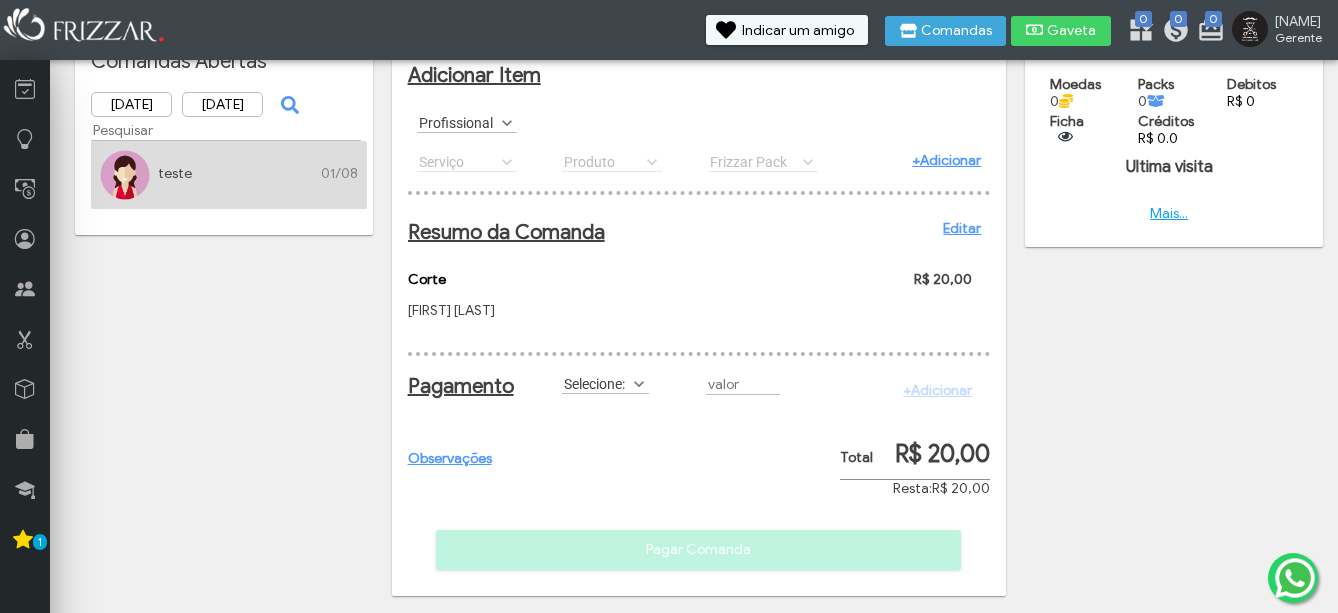 type on "R$" 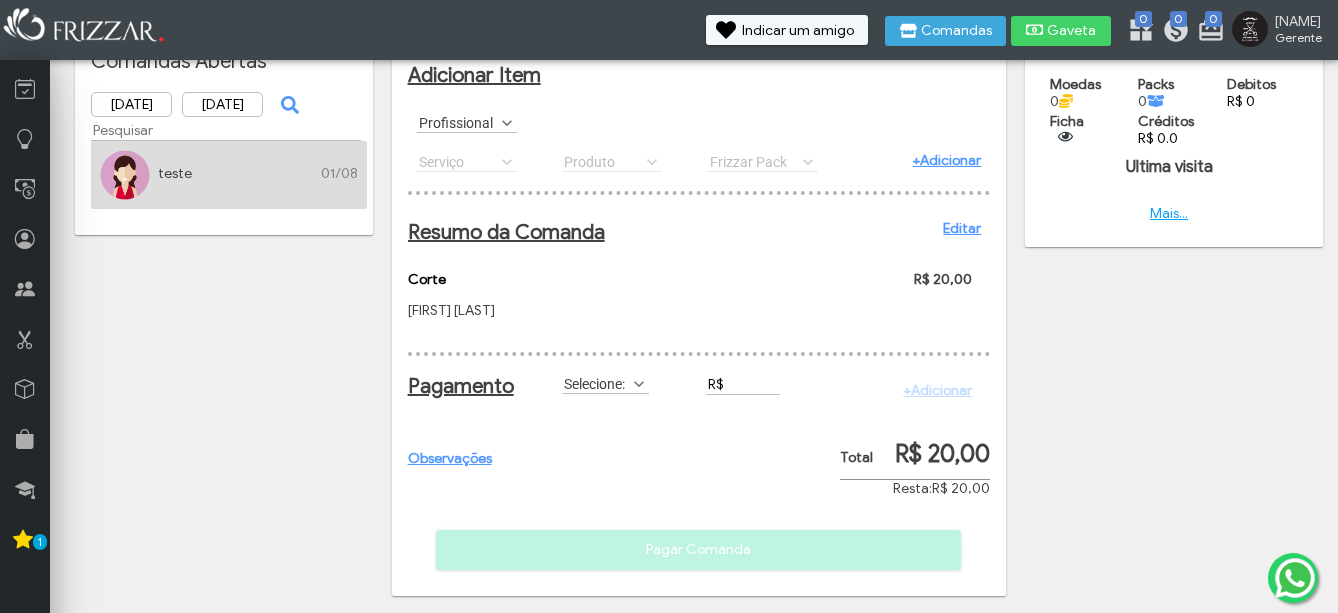 type 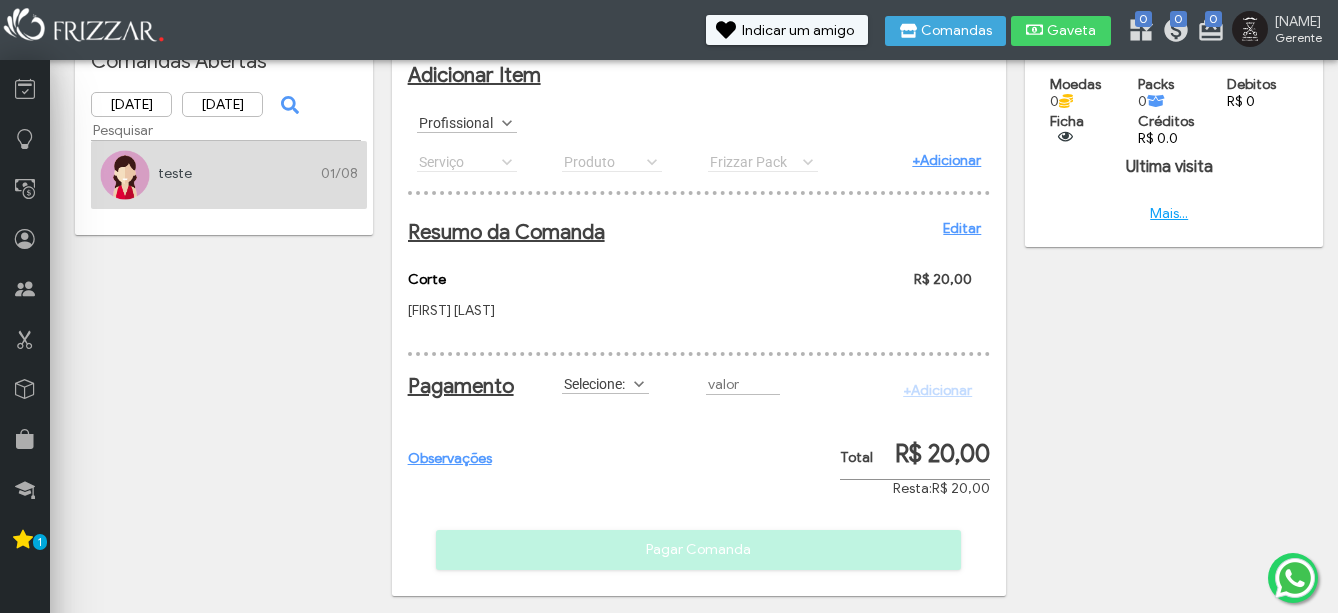 click on "Selecione:" at bounding box center (596, 383) 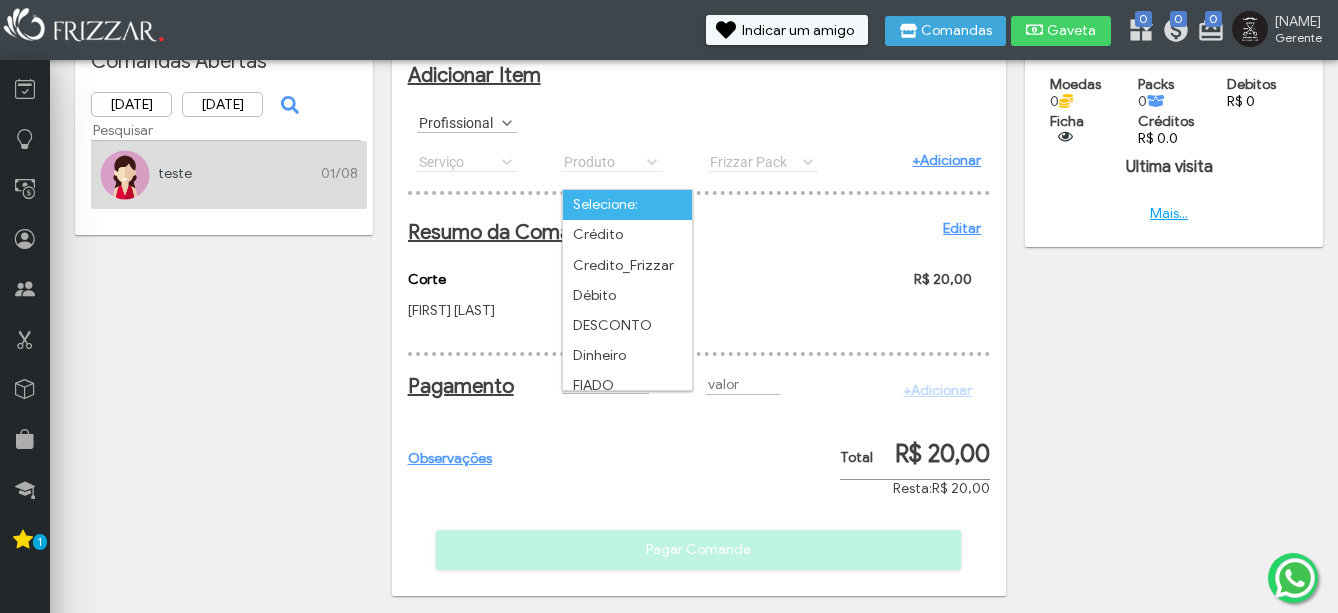 scroll, scrollTop: 11, scrollLeft: 89, axis: both 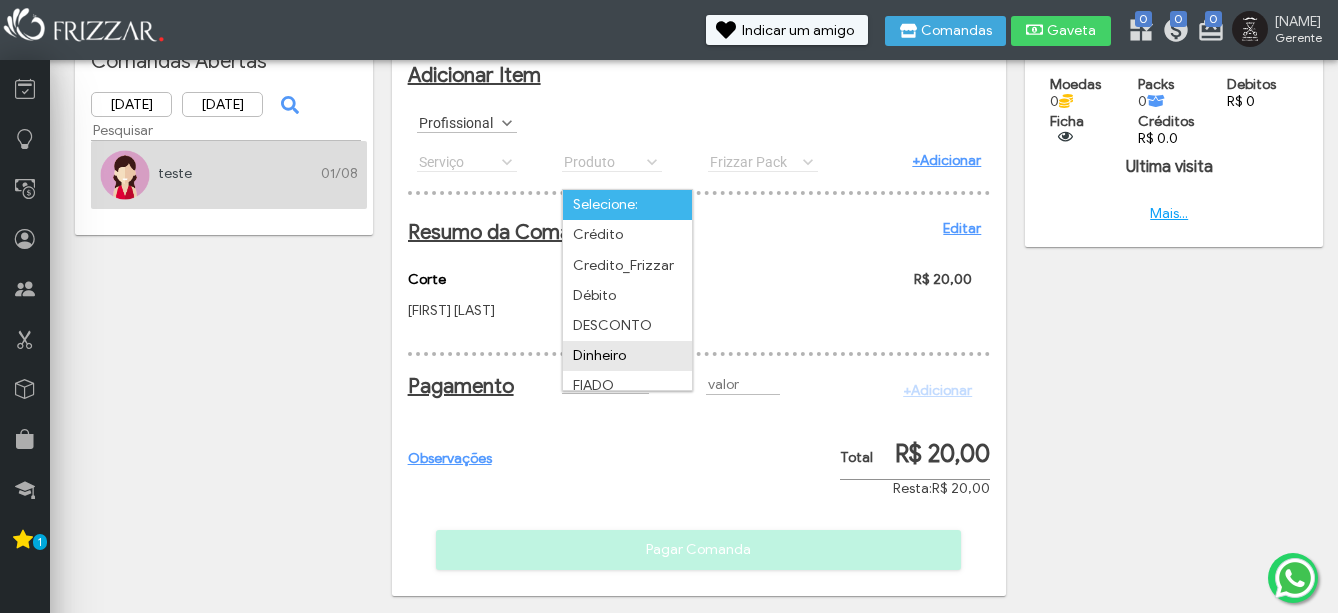 click on "Dinheiro" at bounding box center [627, 356] 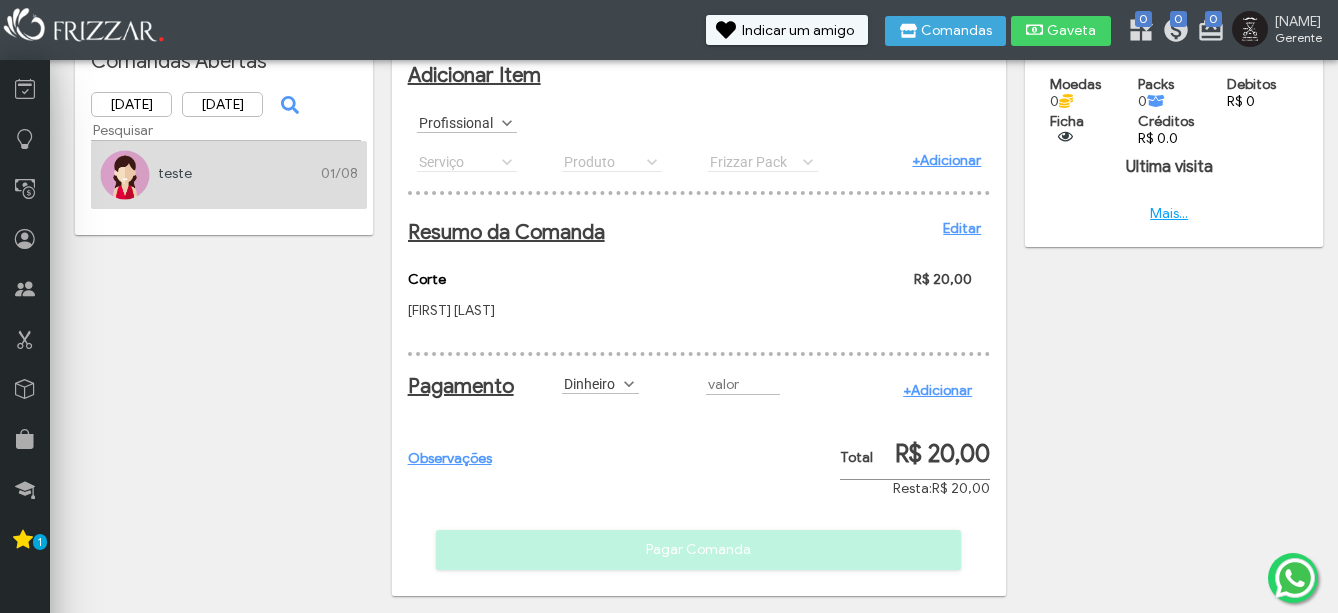 click at bounding box center [745, 384] 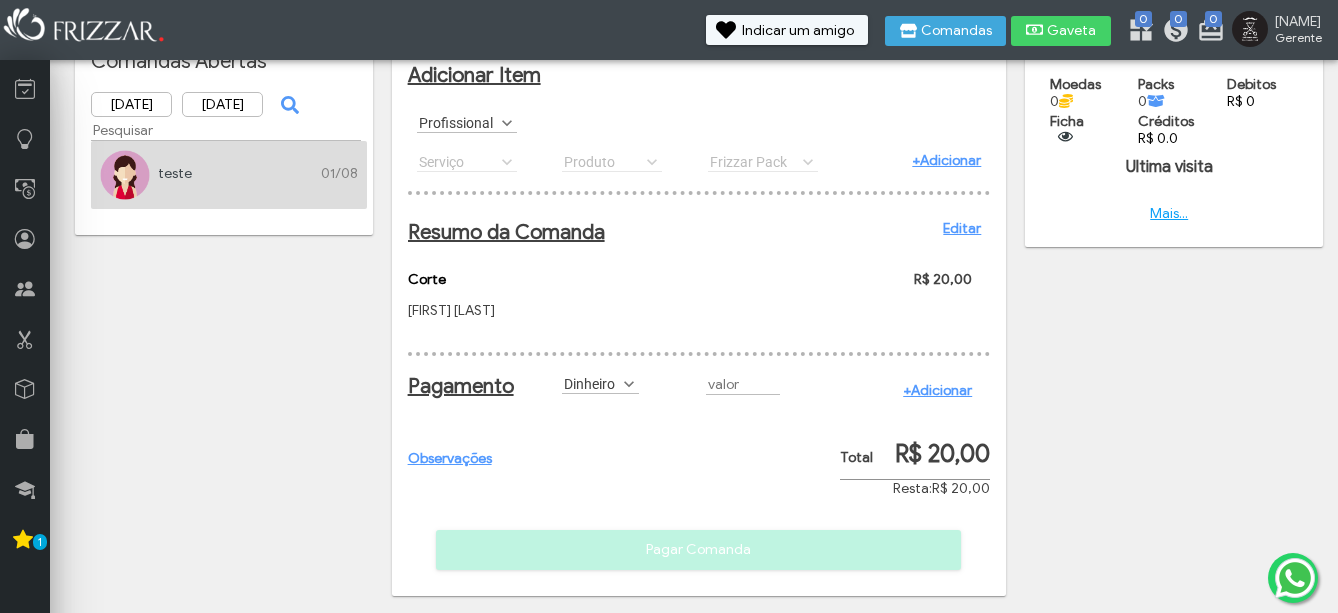 type on "R$" 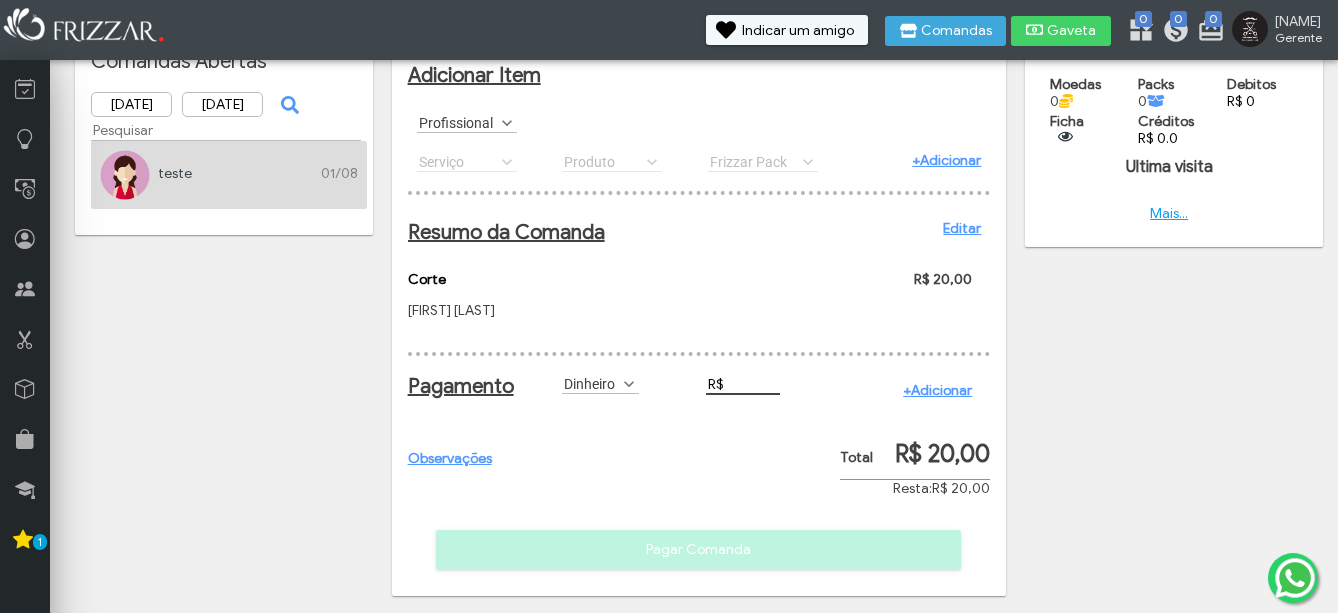 click on "R$" at bounding box center [743, 384] 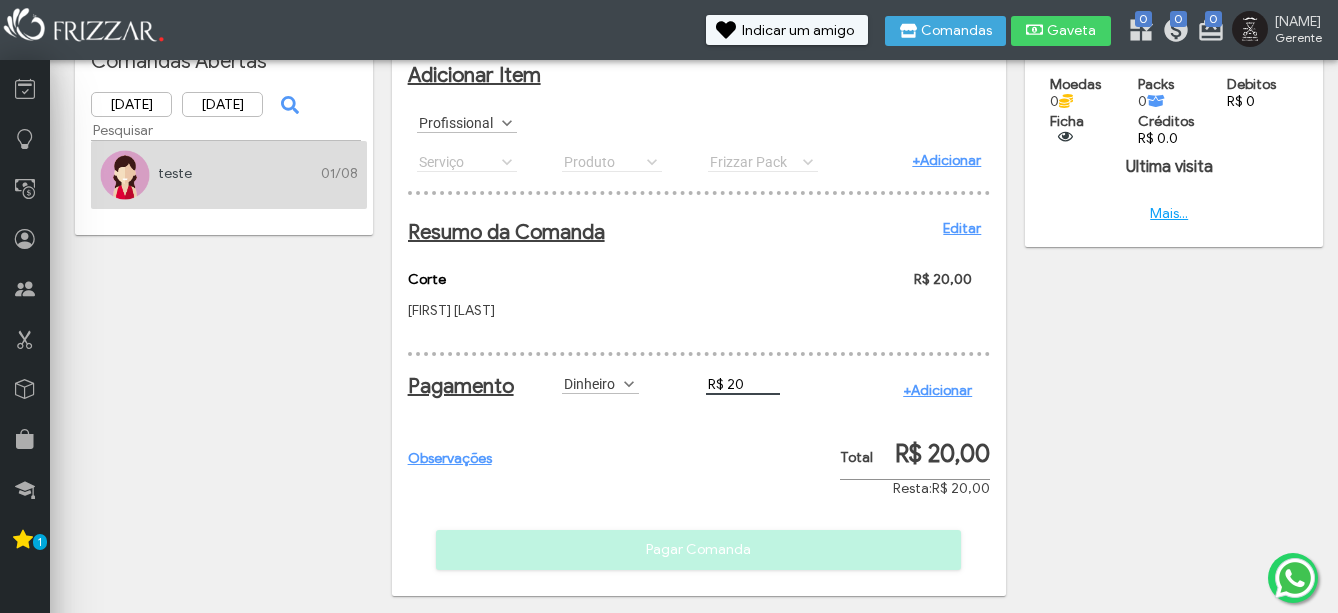type on "R$ 20,00" 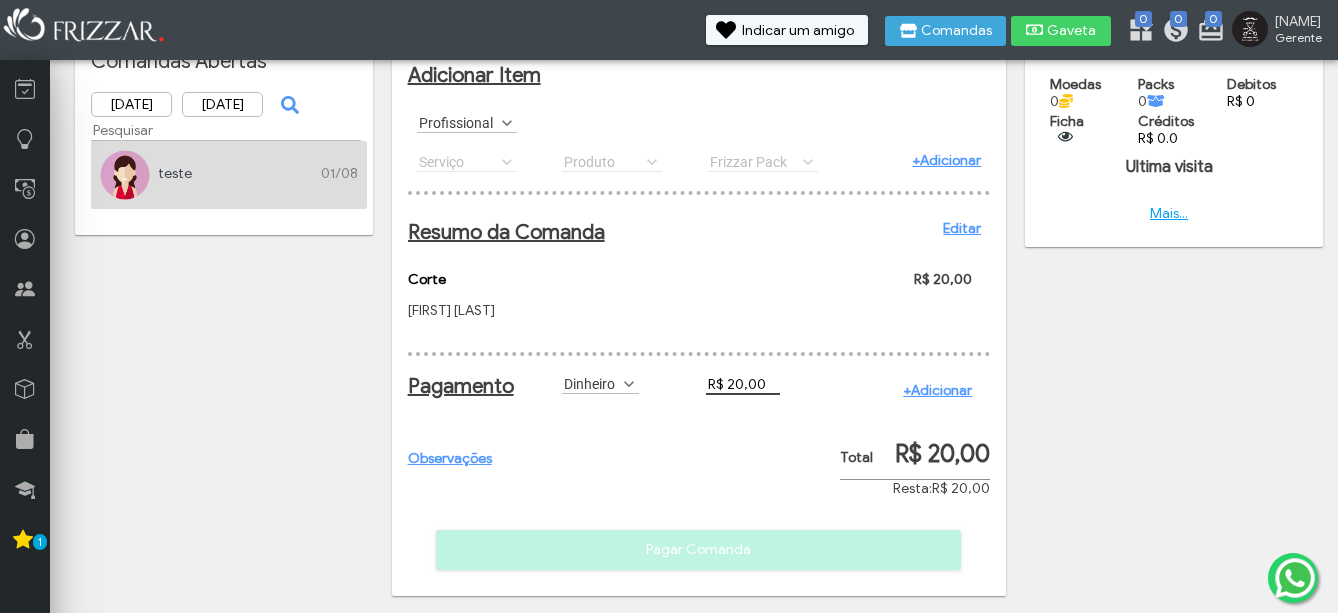 click on "Observações Pagar Comanda" at bounding box center [699, 375] 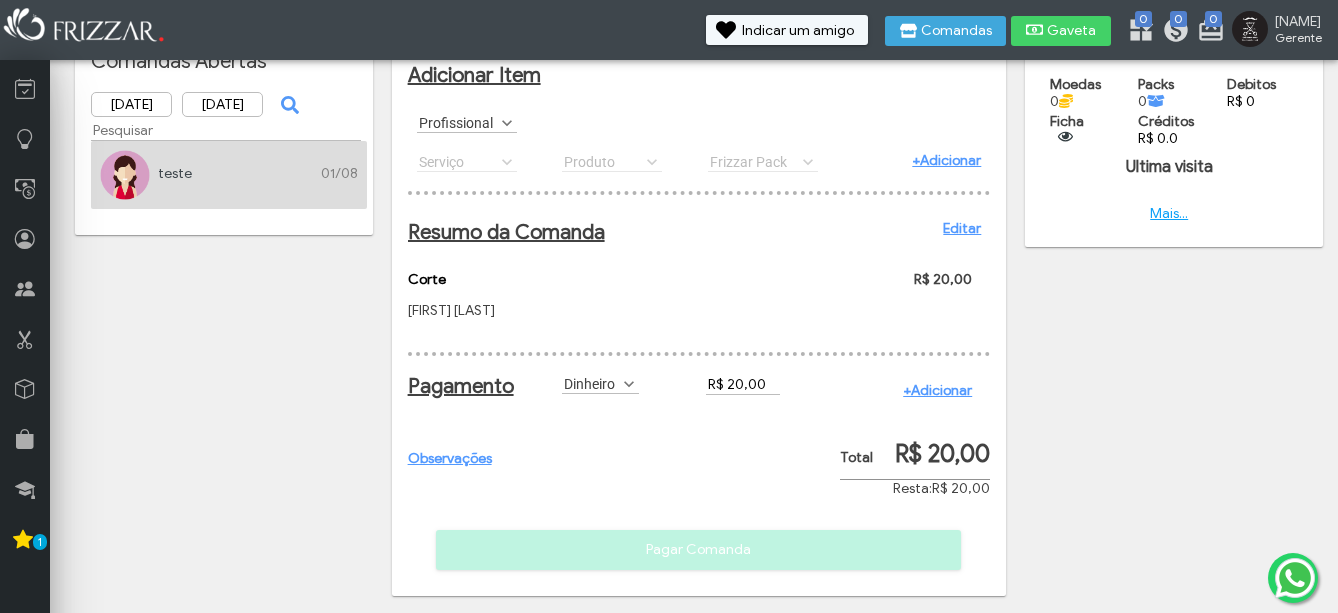 click on "Observações Pagar Comanda" at bounding box center [699, 375] 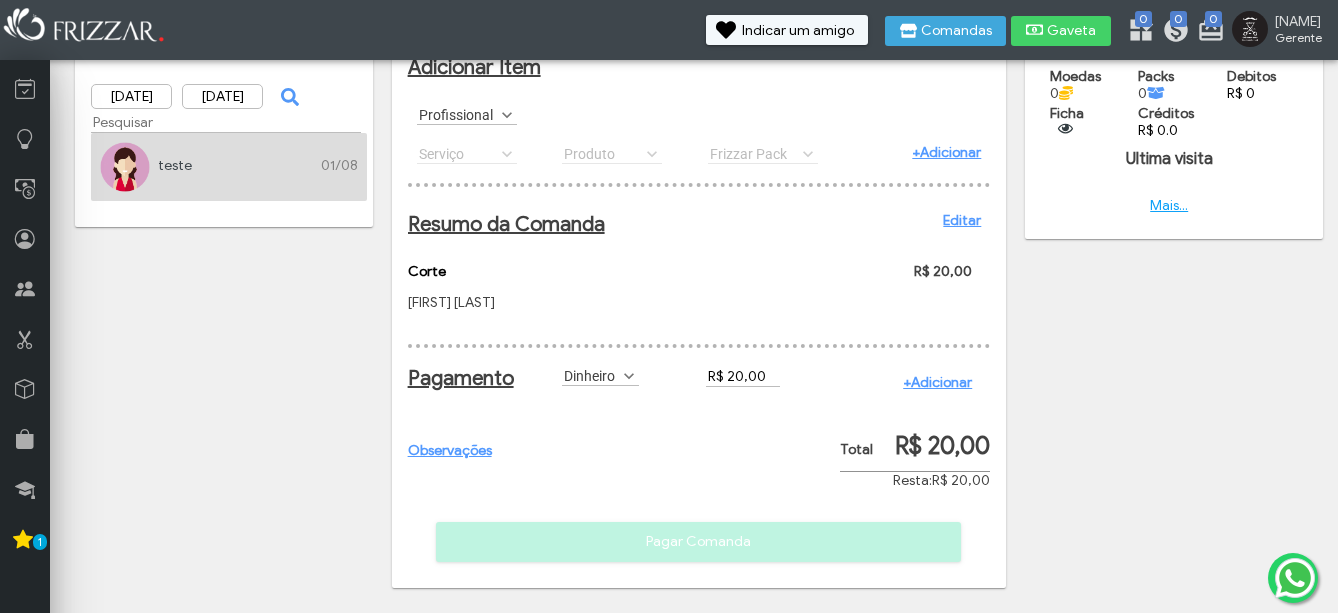 scroll, scrollTop: 105, scrollLeft: 0, axis: vertical 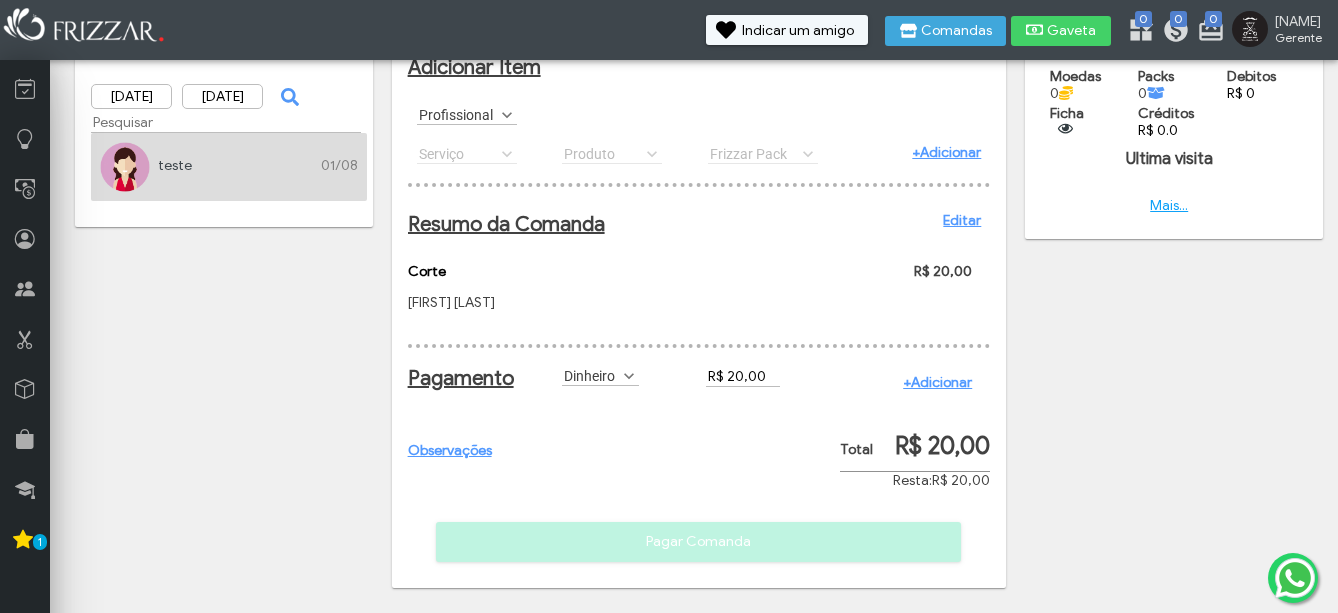 click on "R$ 20,00" at bounding box center (961, 480) 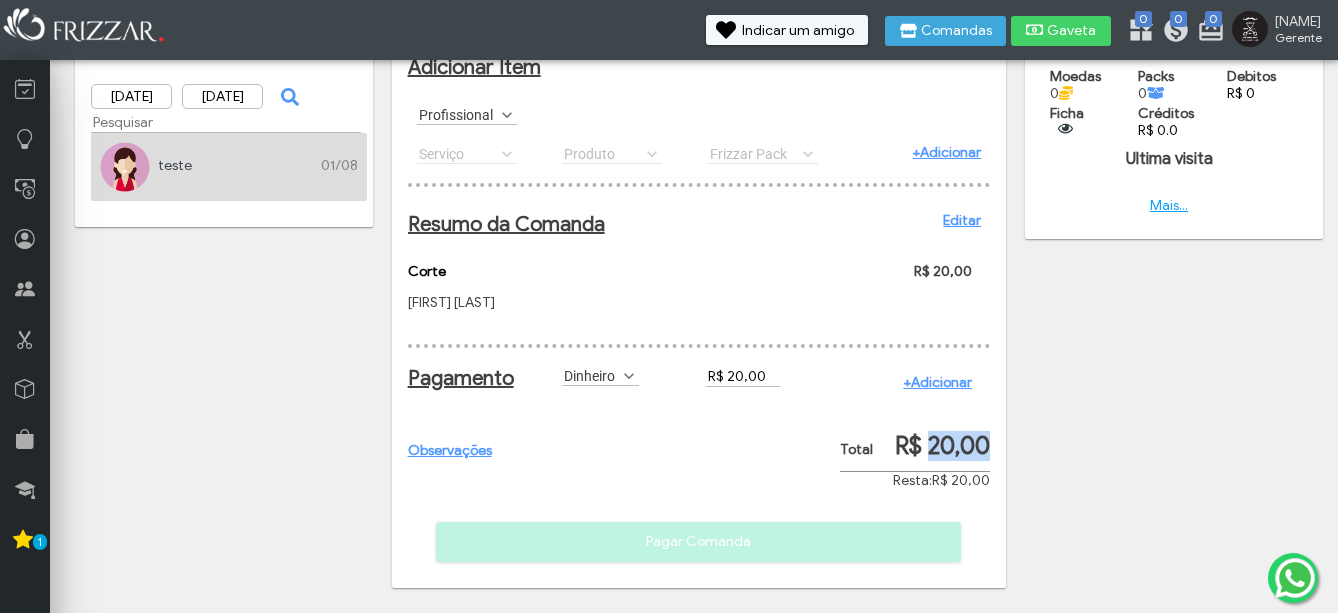 click on "R$ 20,00" at bounding box center (942, 446) 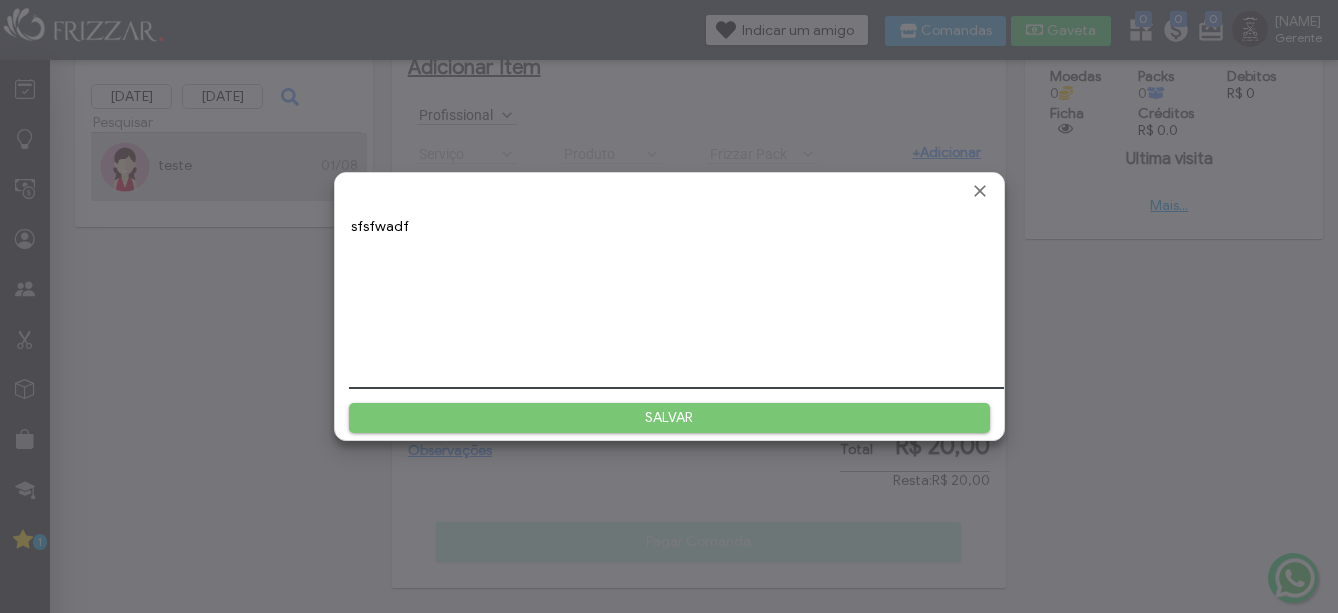 type on "sfsfwadf" 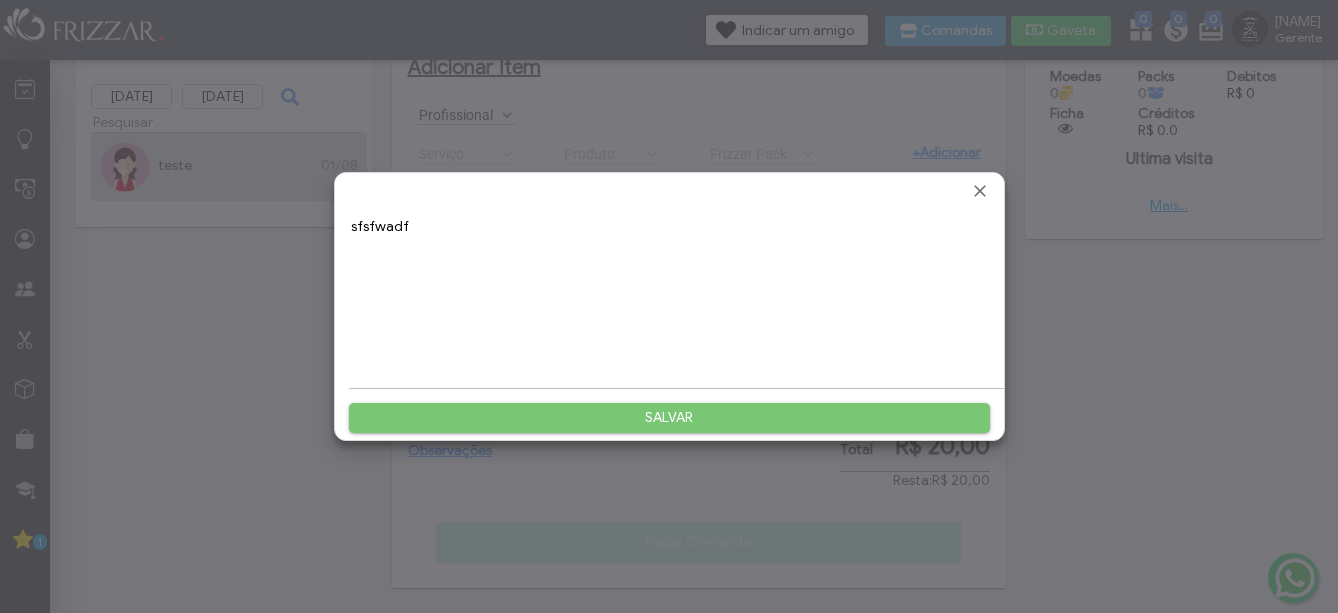 click on "SALVAR" at bounding box center [669, 418] 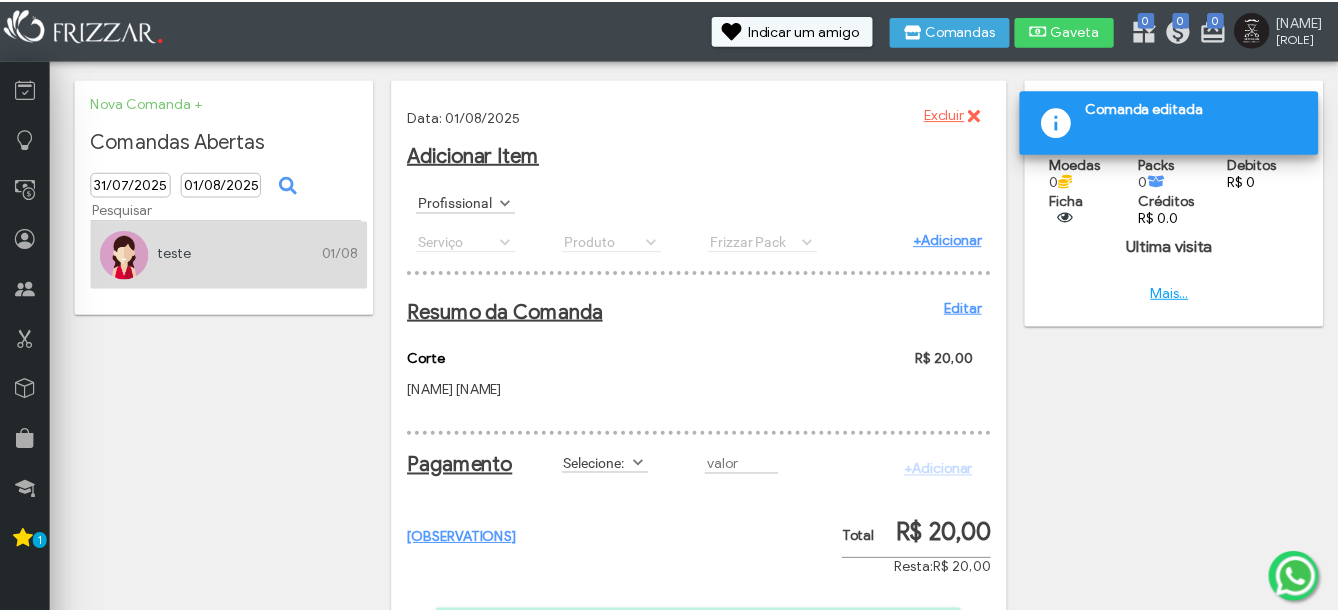 scroll, scrollTop: 0, scrollLeft: 0, axis: both 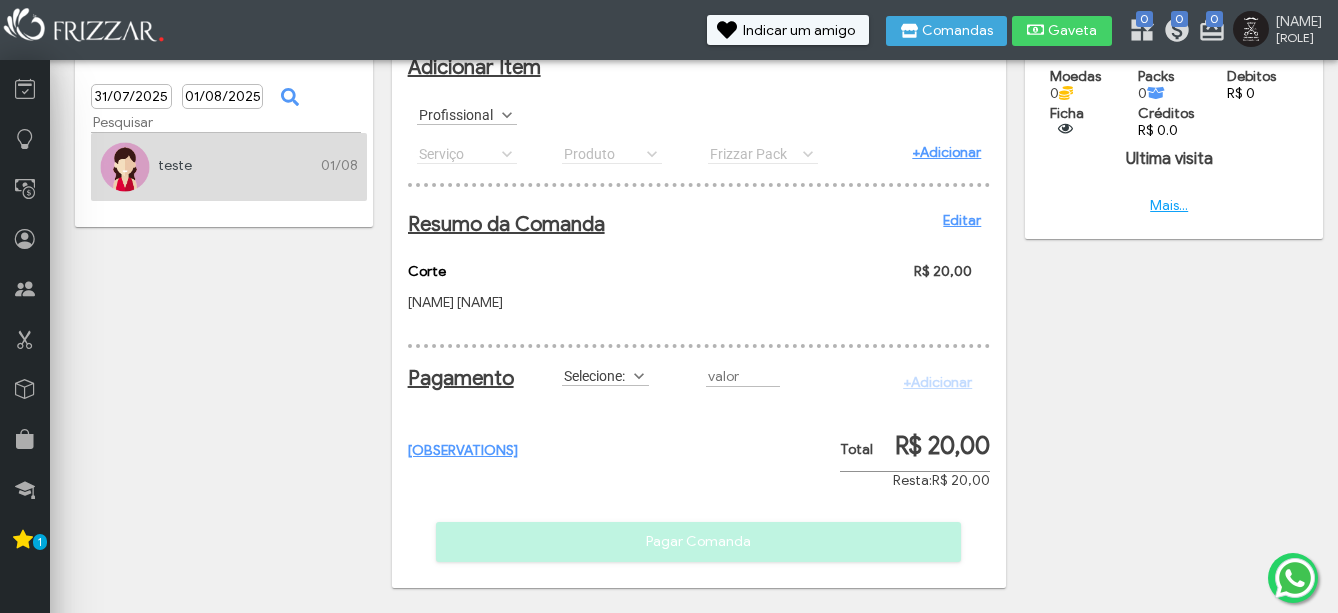 click on "Observações Pagar Comanda" at bounding box center (699, 367) 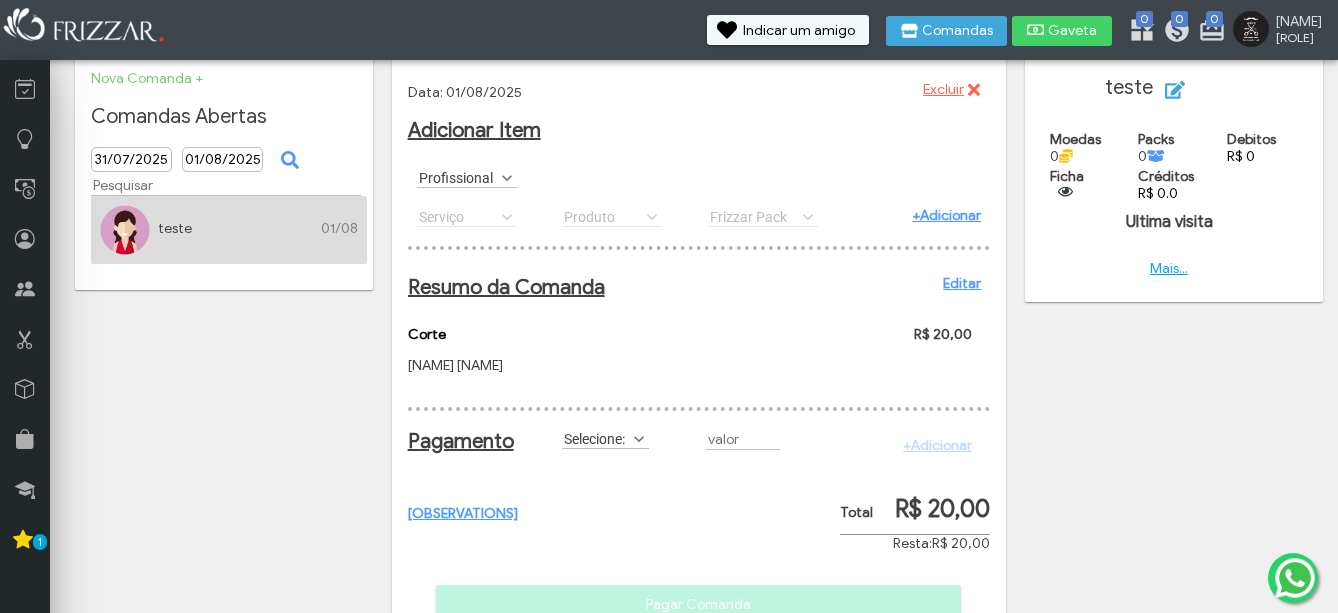 scroll, scrollTop: 0, scrollLeft: 0, axis: both 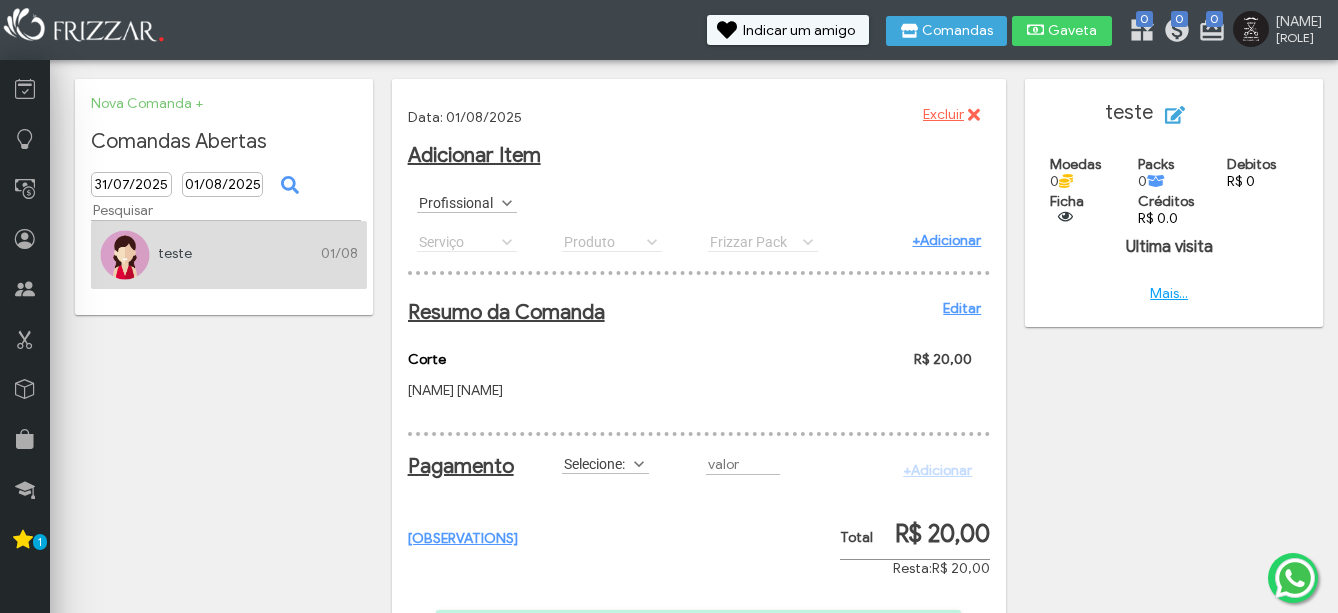 click on "Profissional" at bounding box center [458, 202] 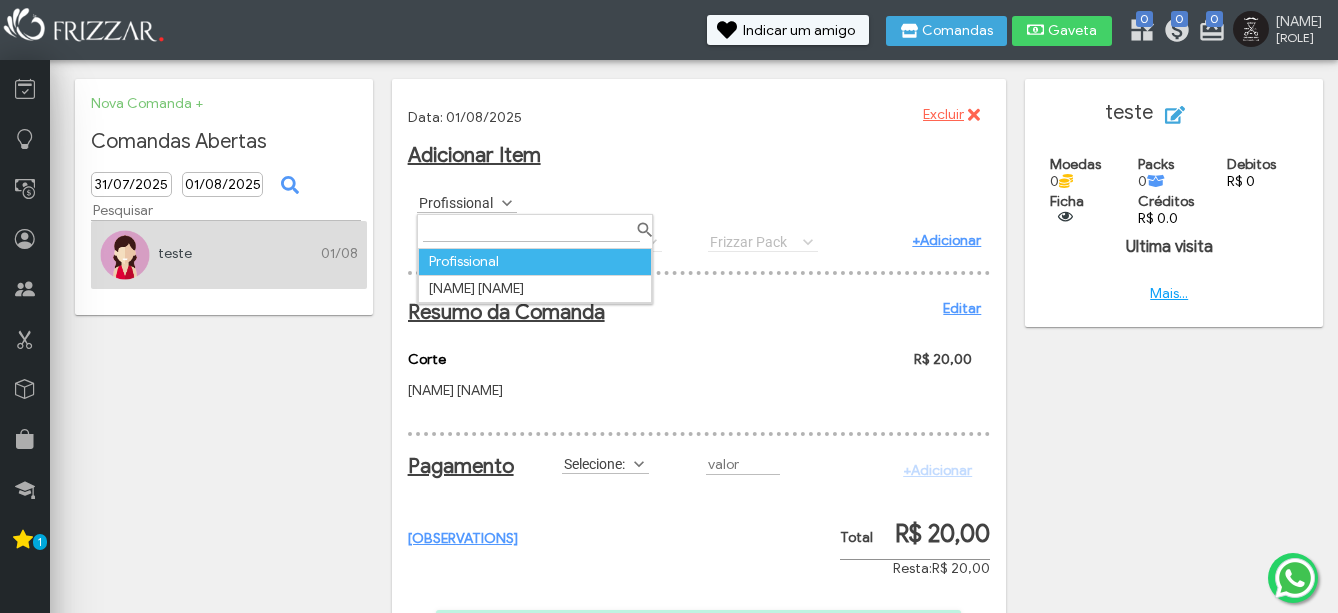 scroll, scrollTop: 11, scrollLeft: 89, axis: both 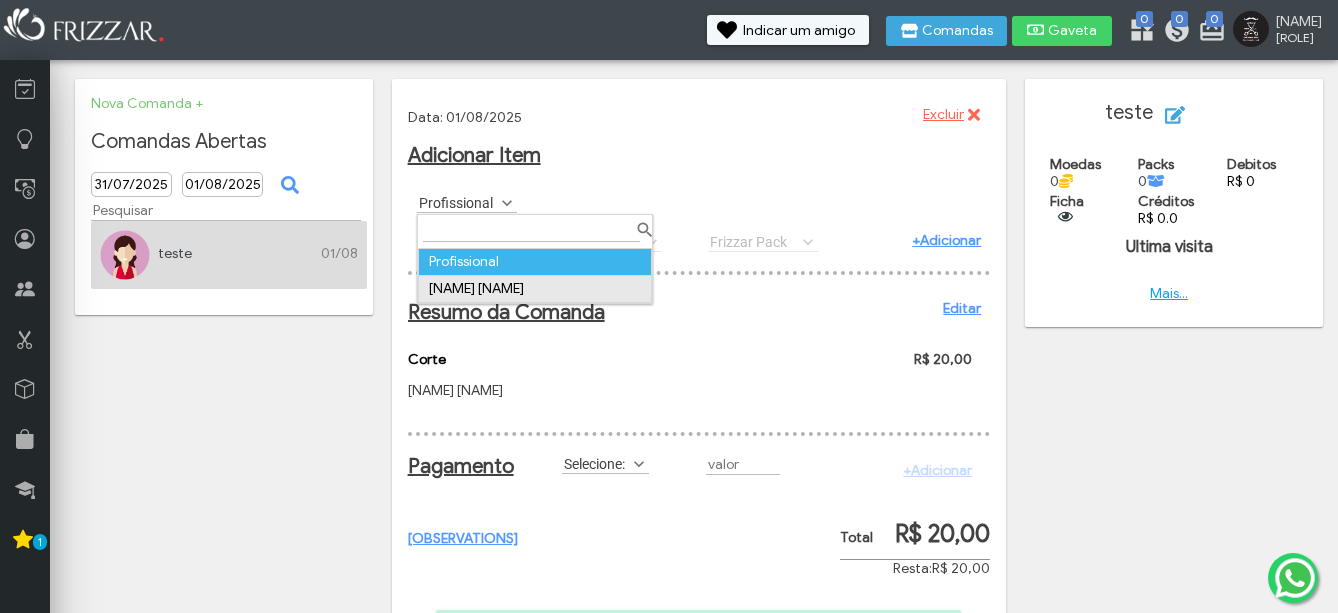 click on "Francisco Chagas de Oliveira filho" at bounding box center [535, 288] 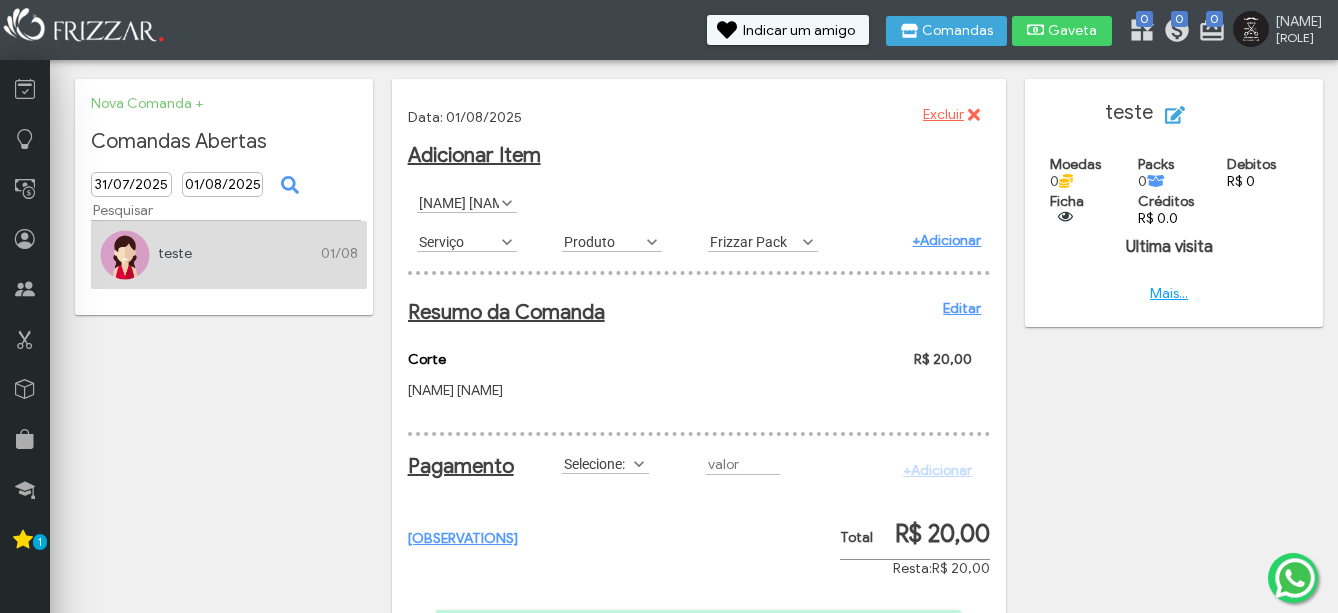 scroll, scrollTop: 11, scrollLeft: 89, axis: both 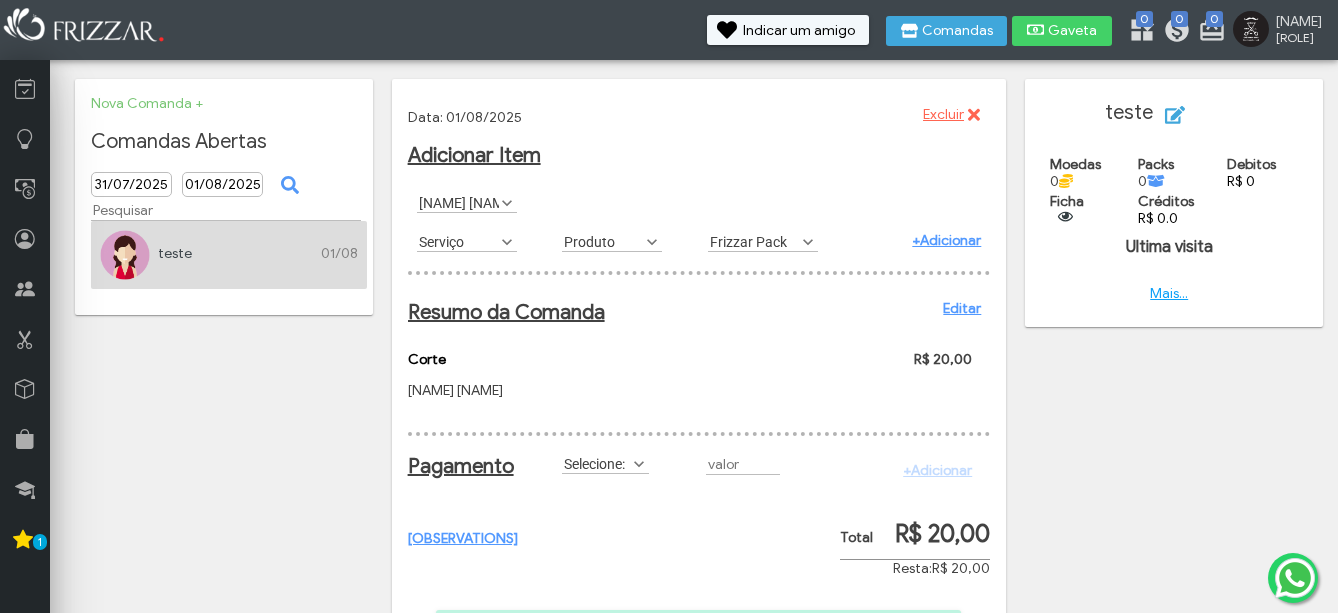 click on "Corte
Francisco Chagas de Oliveira filho" at bounding box center (575, 377) 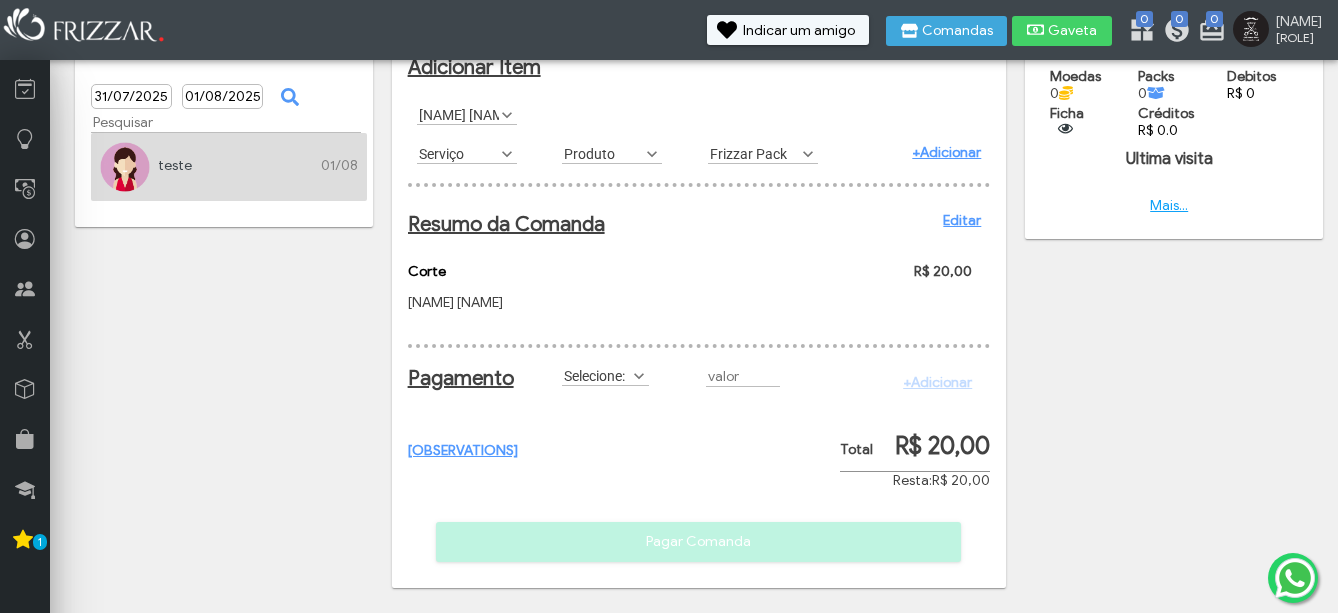 scroll, scrollTop: 105, scrollLeft: 0, axis: vertical 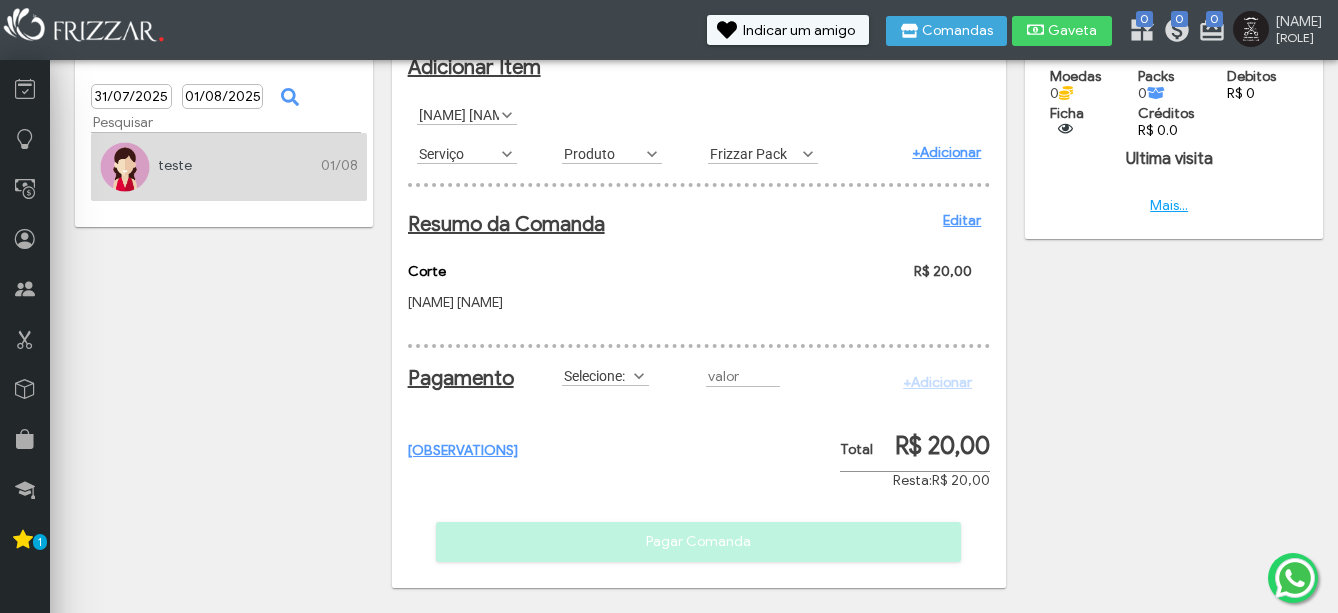 click on "Observações Pagar Comanda" at bounding box center [699, 367] 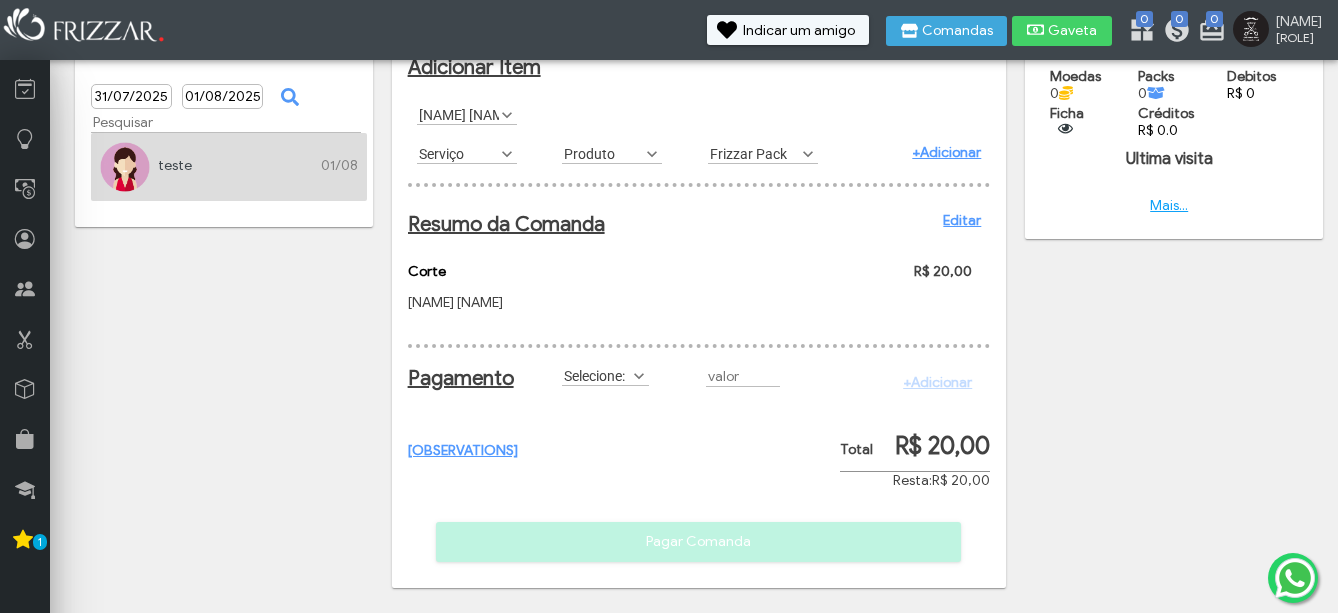 scroll, scrollTop: 65, scrollLeft: 0, axis: vertical 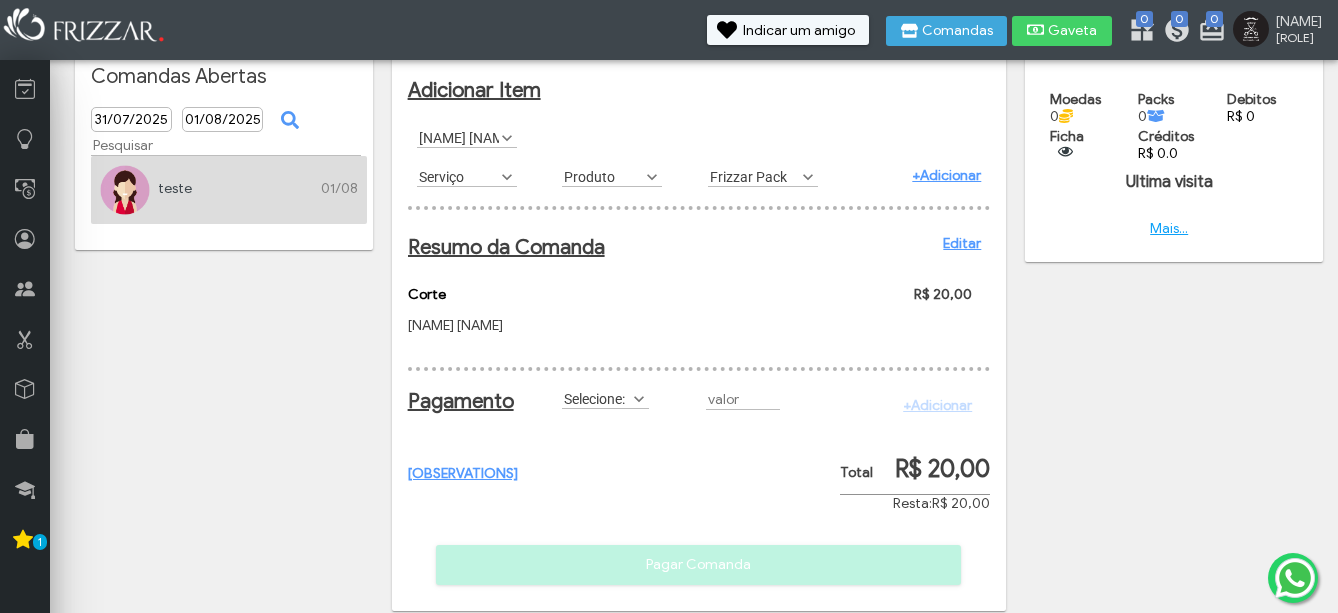 type on "R$" 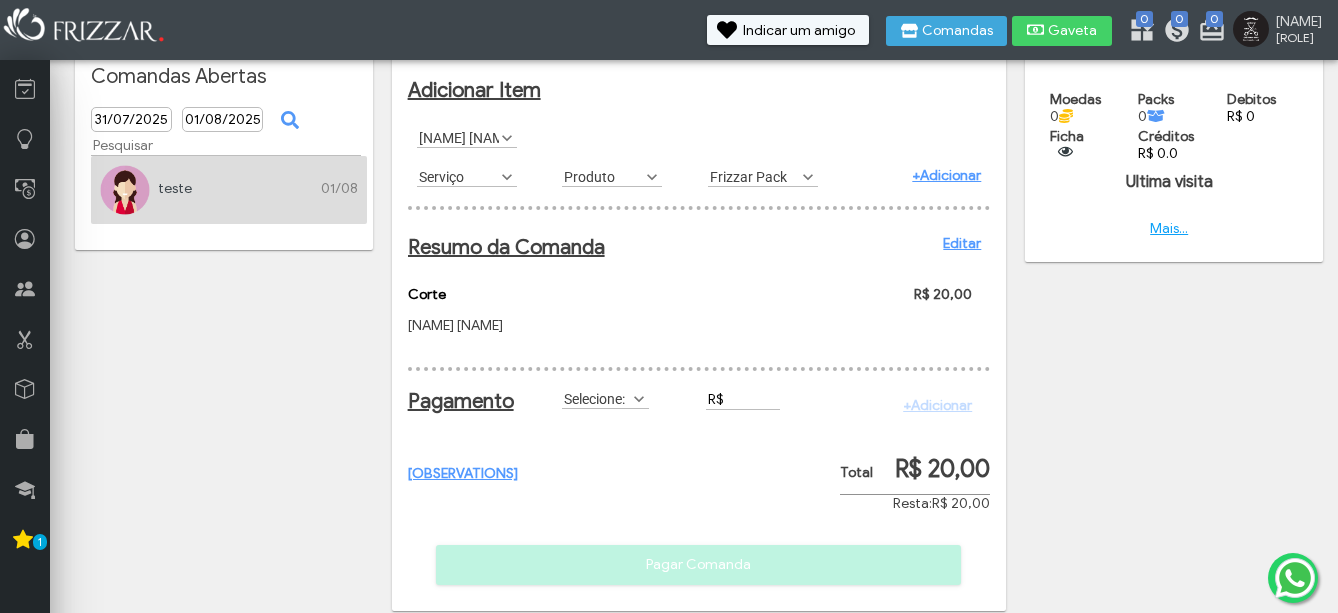 type 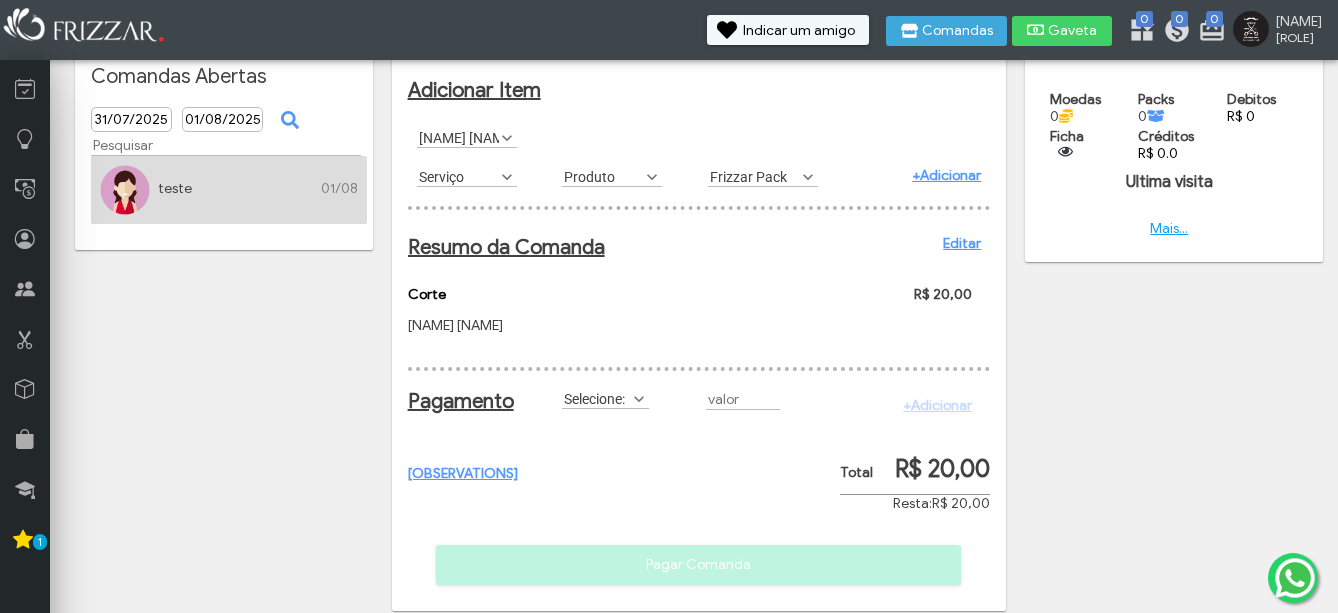 click on "Frizzar Pack" at bounding box center [754, 176] 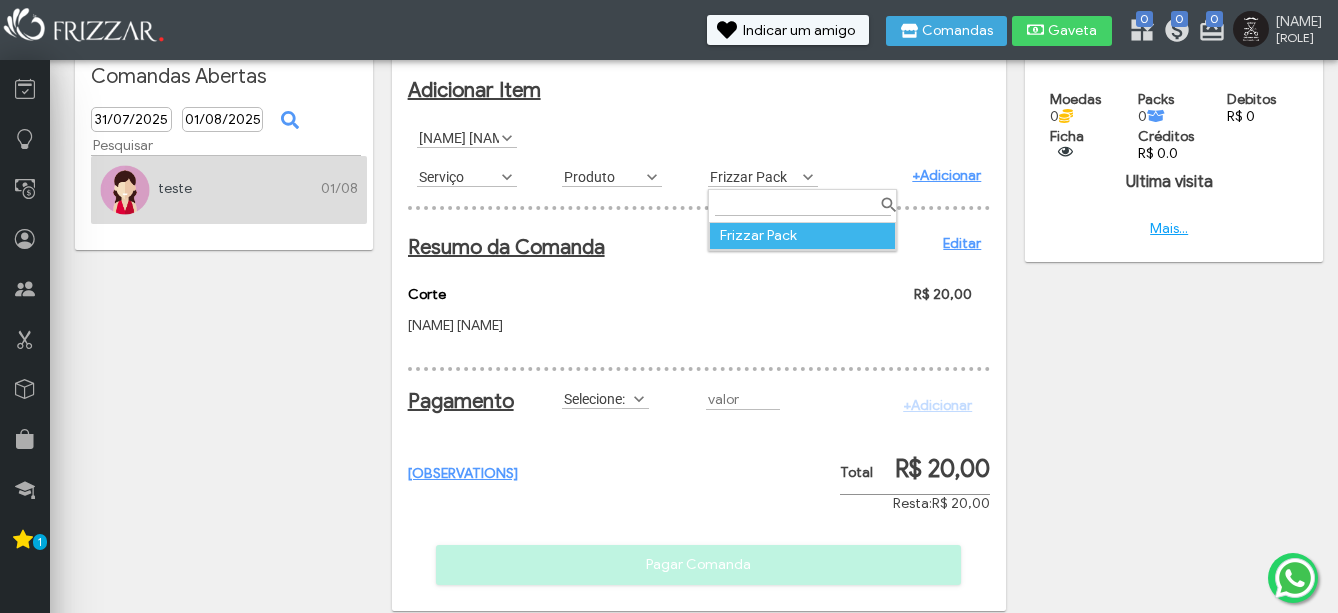 scroll, scrollTop: 11, scrollLeft: 89, axis: both 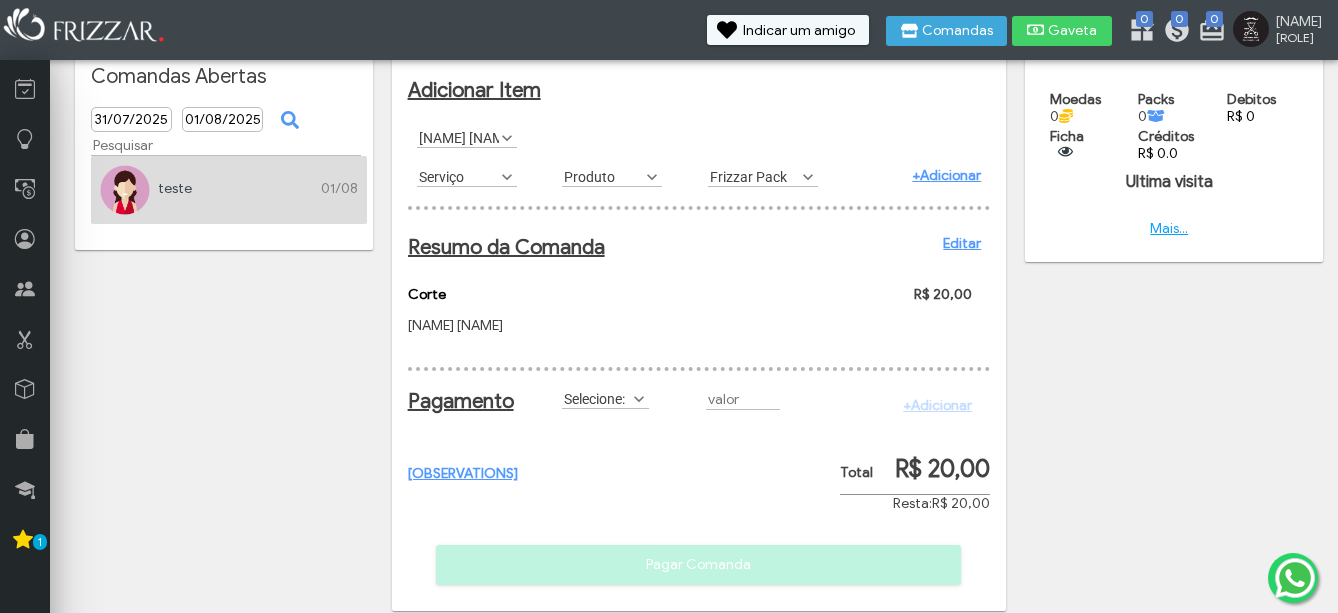 click on "Serviço" at bounding box center [458, 176] 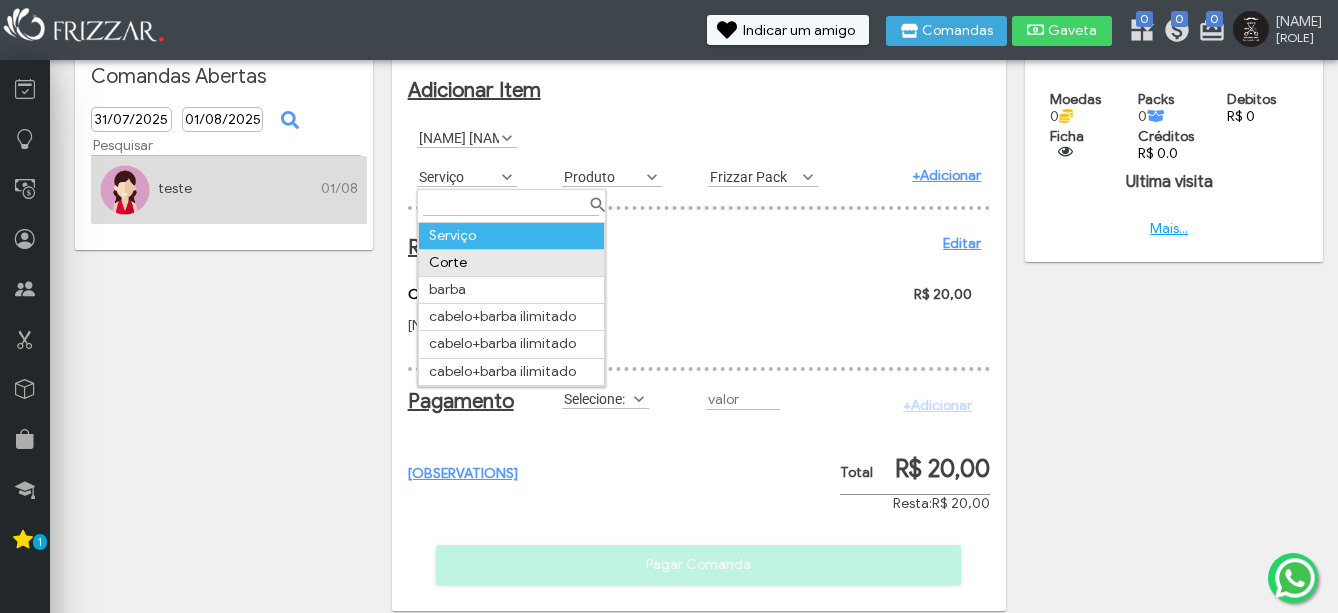 click on "Corte" at bounding box center (511, 262) 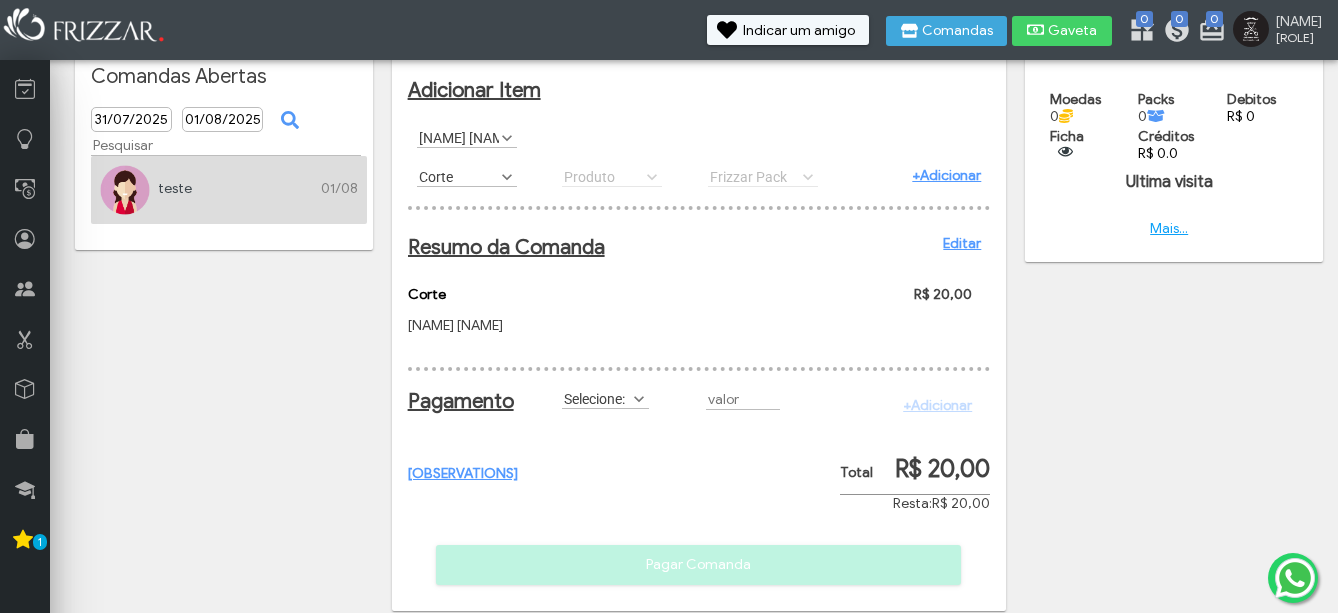 click on "Produto Produto Produto" at bounding box center (626, 176) 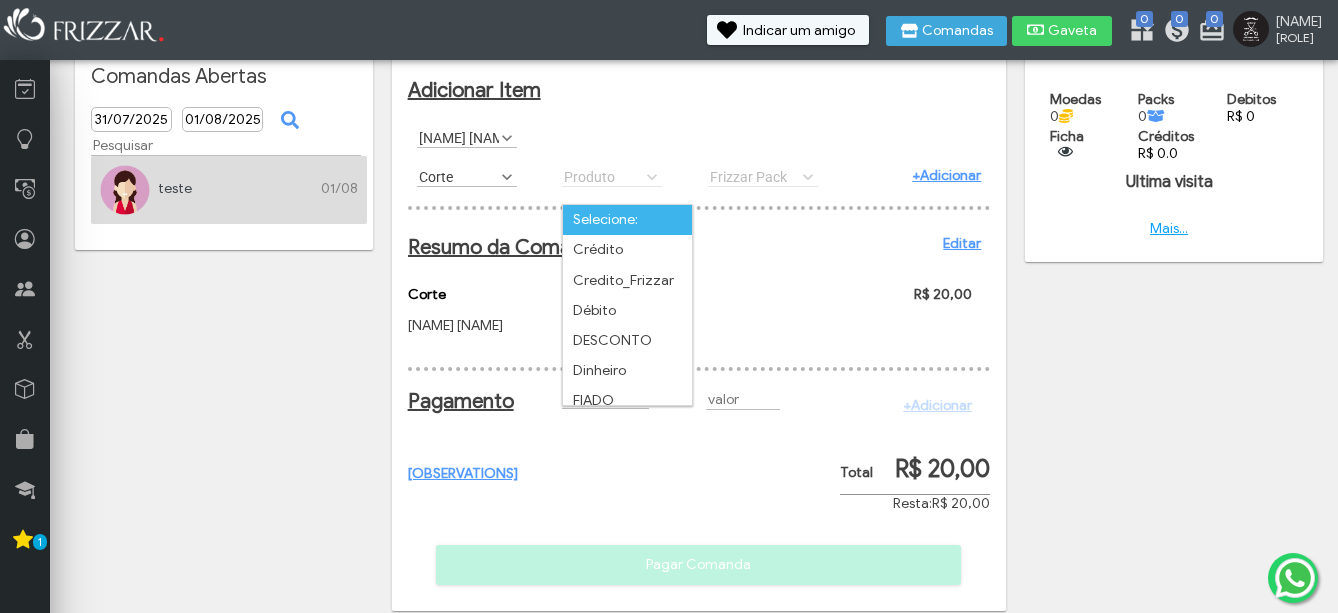 scroll, scrollTop: 11, scrollLeft: 89, axis: both 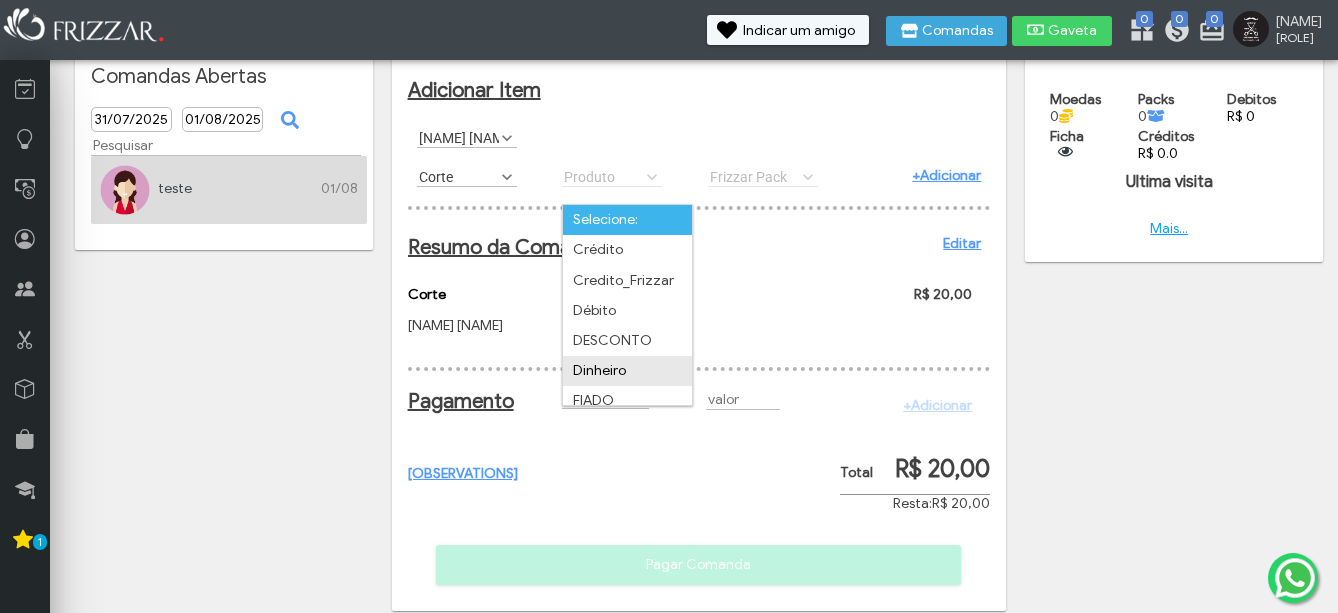 click on "Dinheiro" at bounding box center (627, 371) 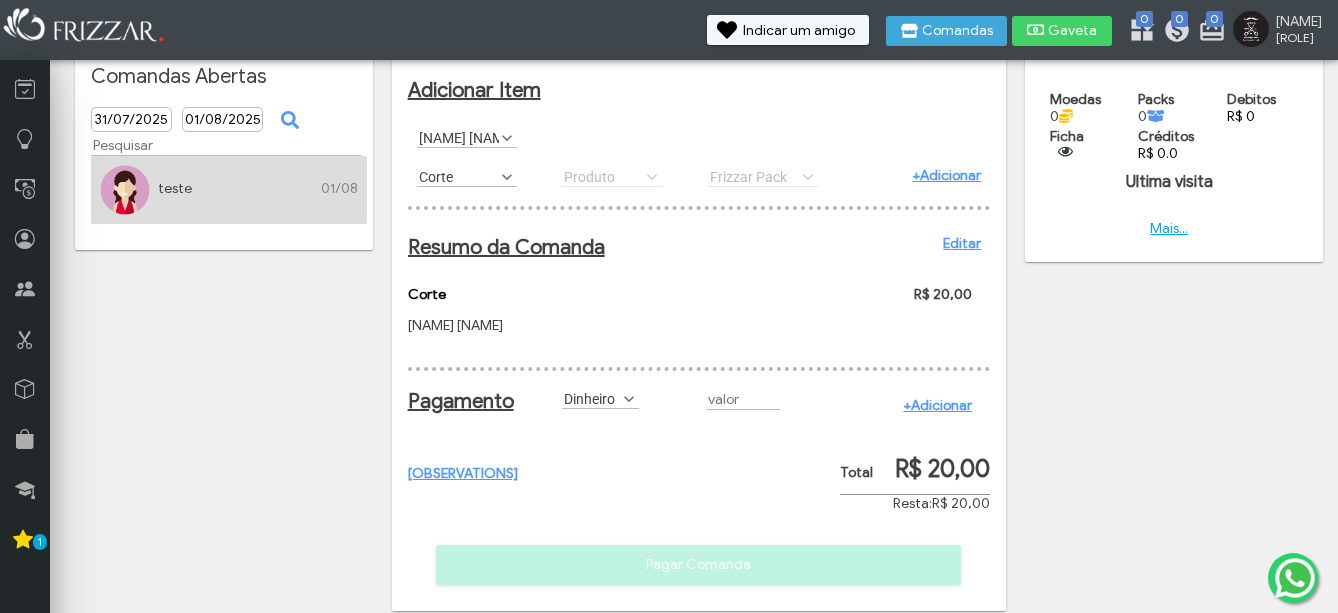 type on "R$" 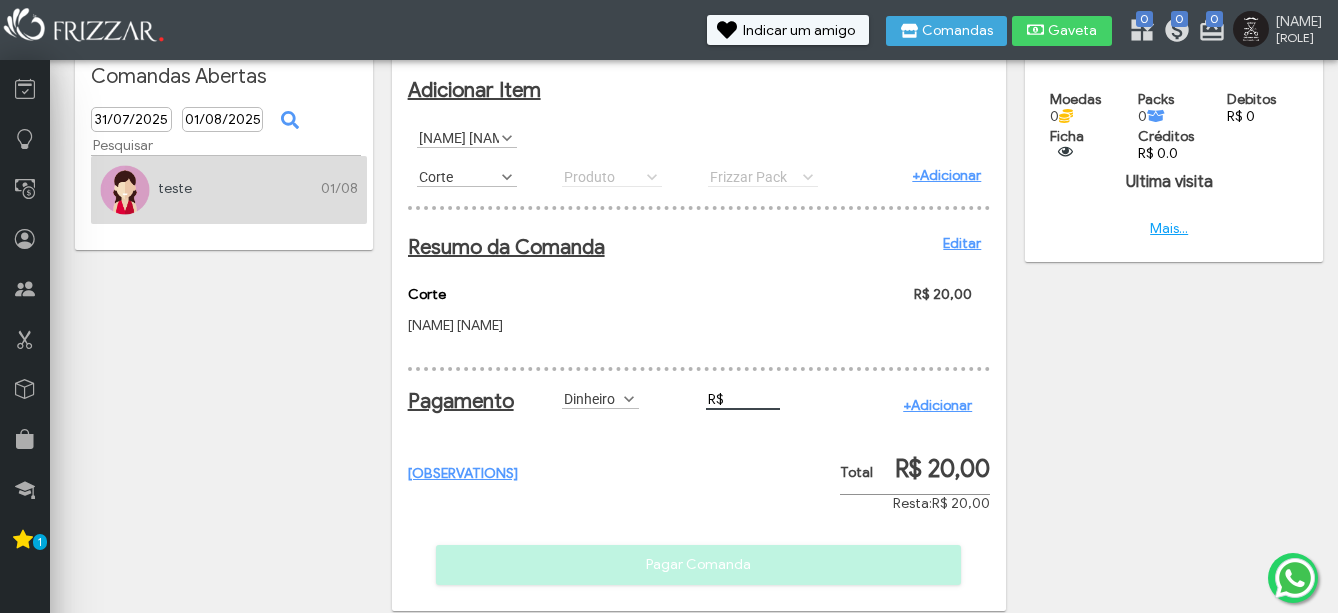 click on "R$" at bounding box center [743, 399] 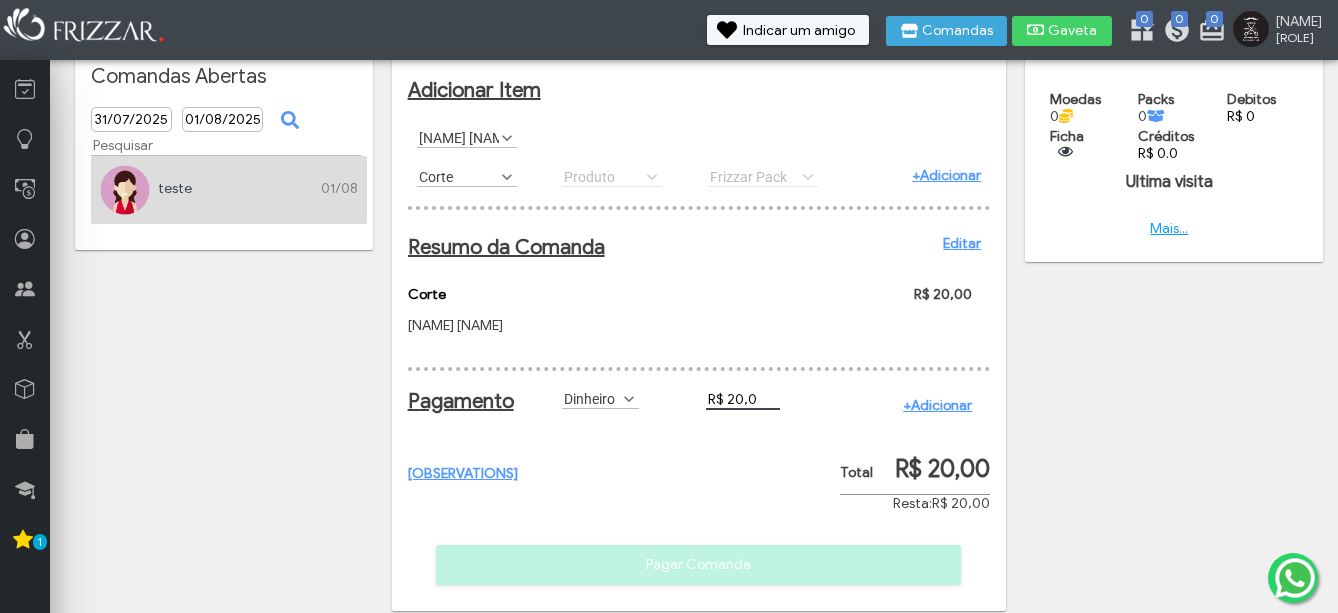 type on "R$ 20,00" 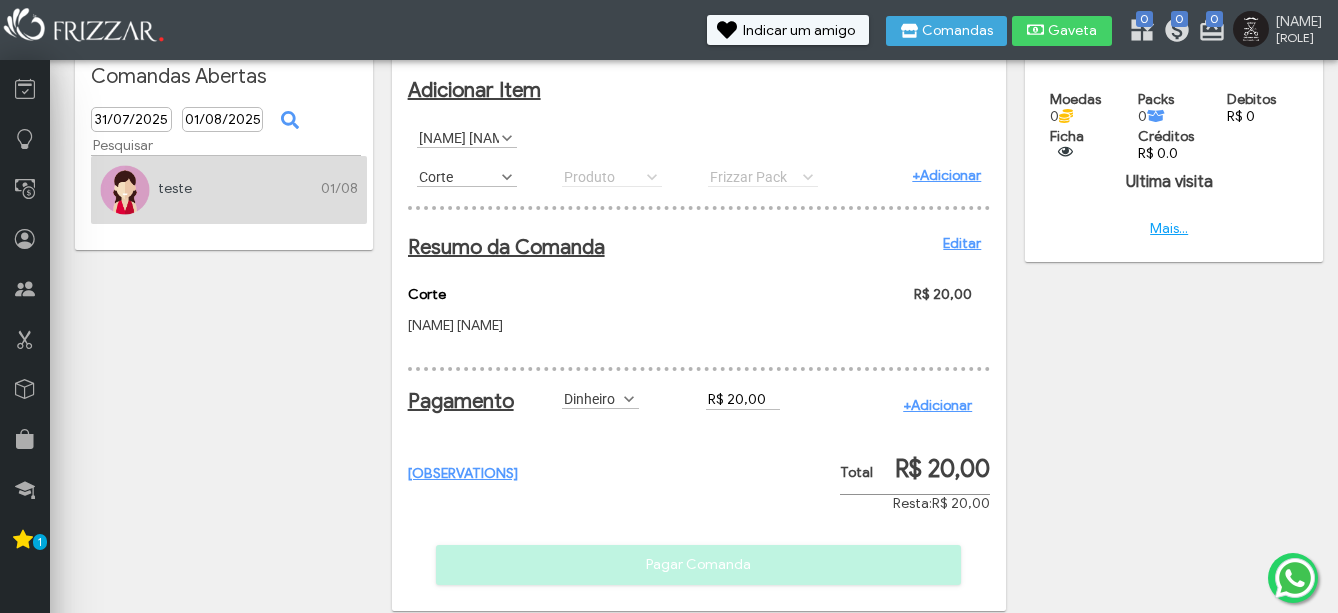 click on "Observações Pagar Comanda" at bounding box center (699, 390) 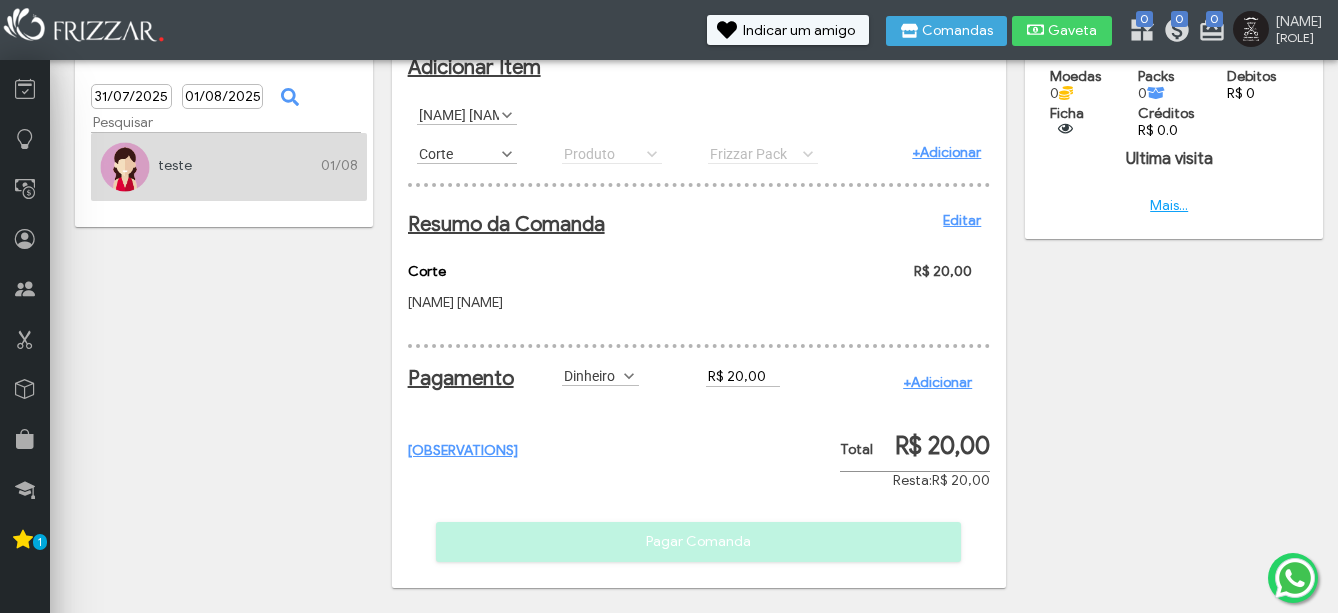 scroll, scrollTop: 105, scrollLeft: 0, axis: vertical 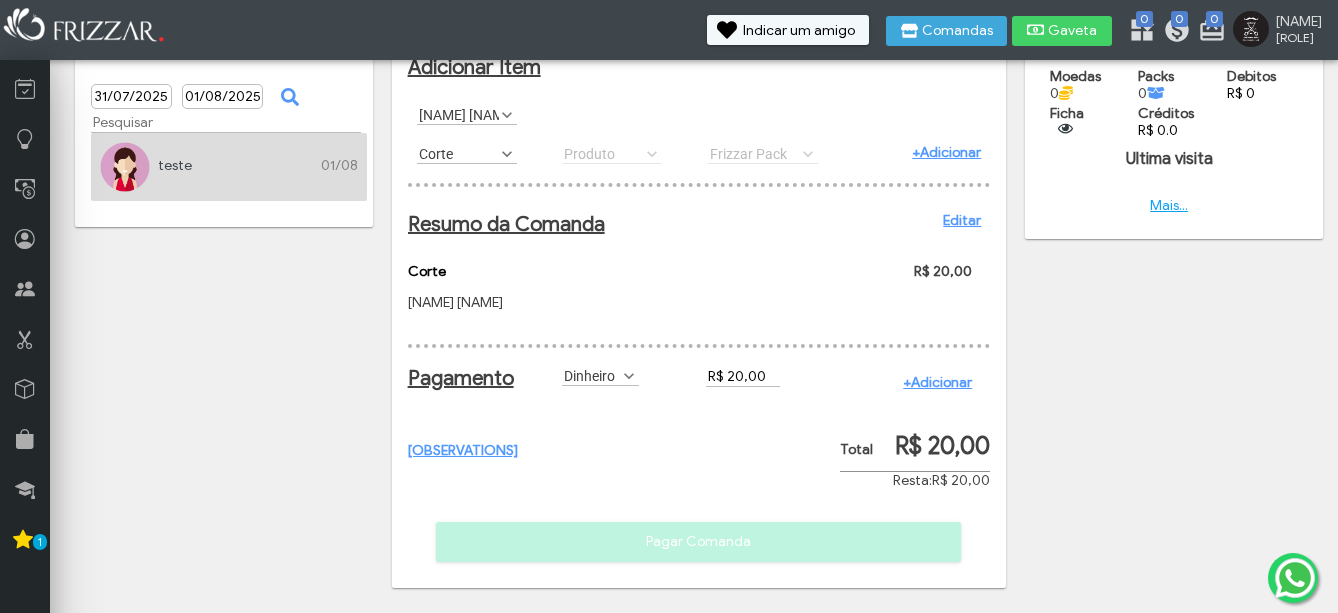 click on "Observações Pagar Comanda" at bounding box center (699, 367) 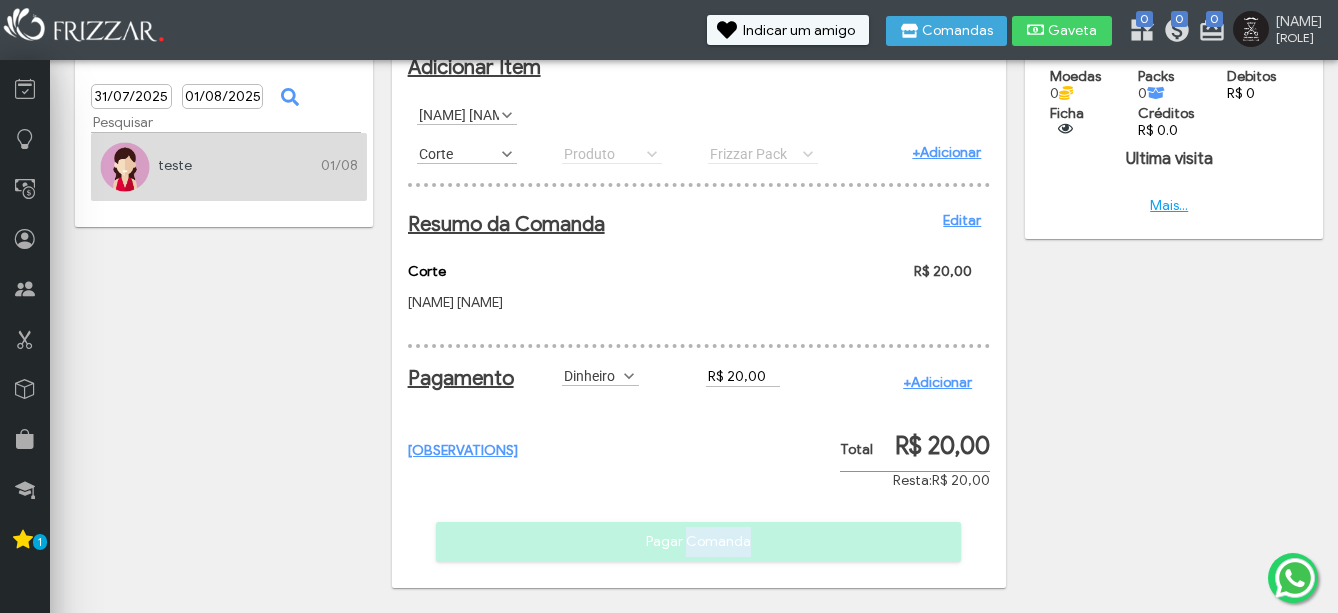 click on "Observações Pagar Comanda" at bounding box center (699, 367) 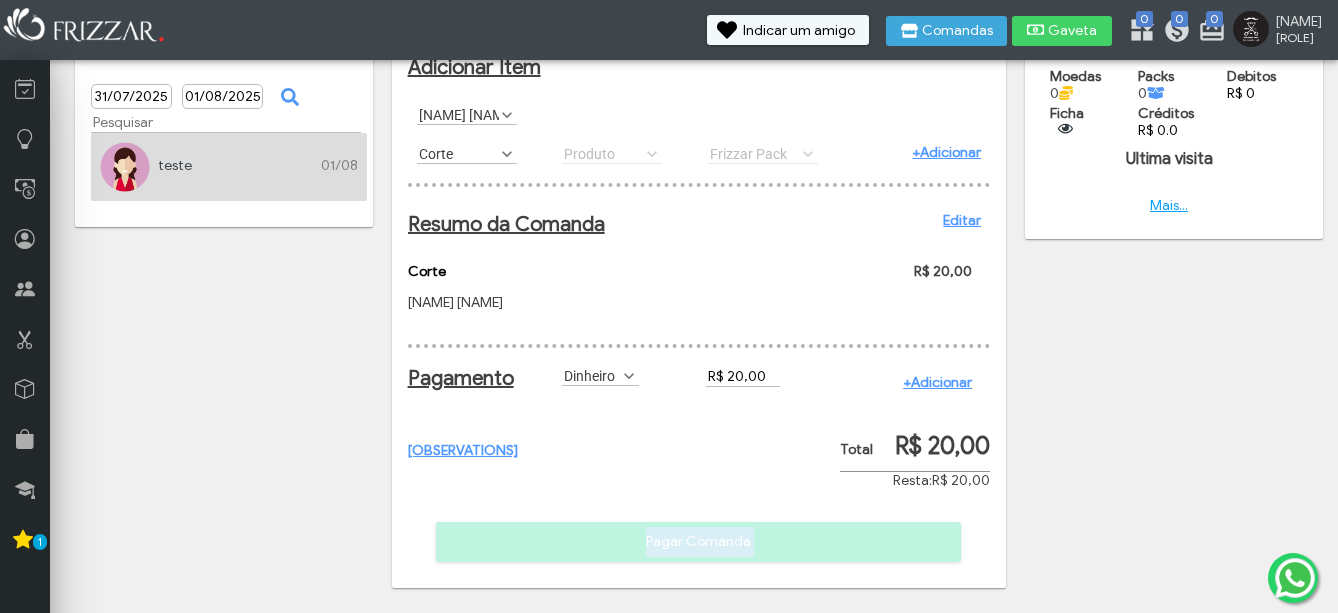 click on "Observações Pagar Comanda" at bounding box center (699, 367) 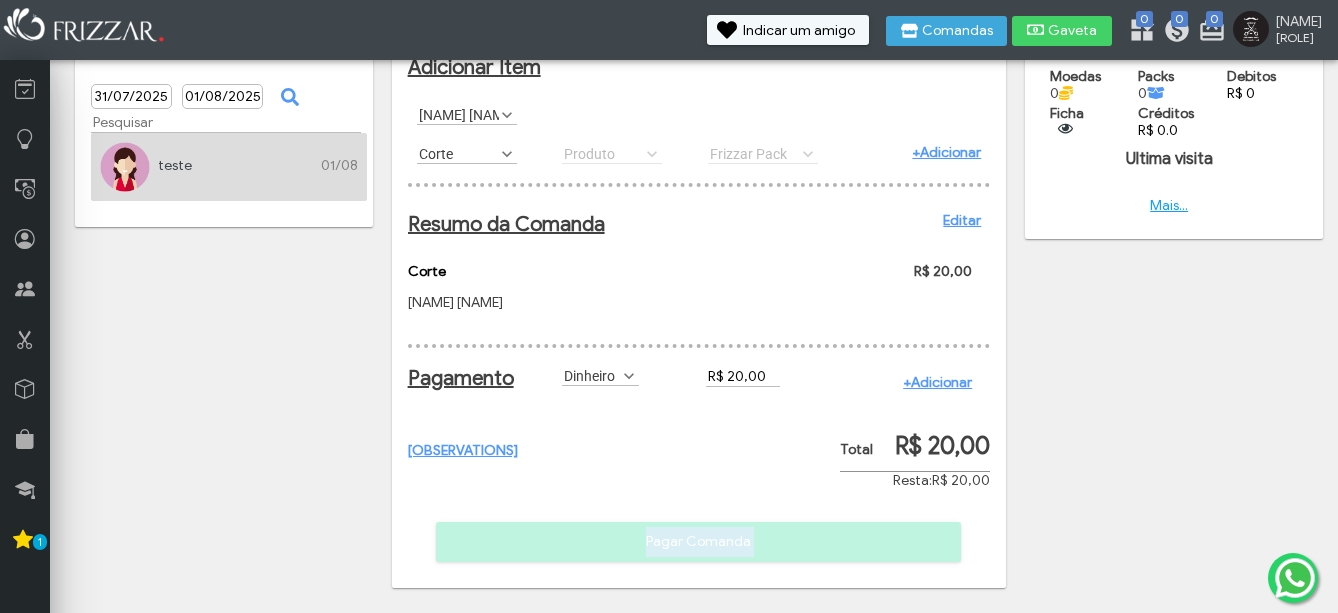 click on "Observações Pagar Comanda" at bounding box center (699, 367) 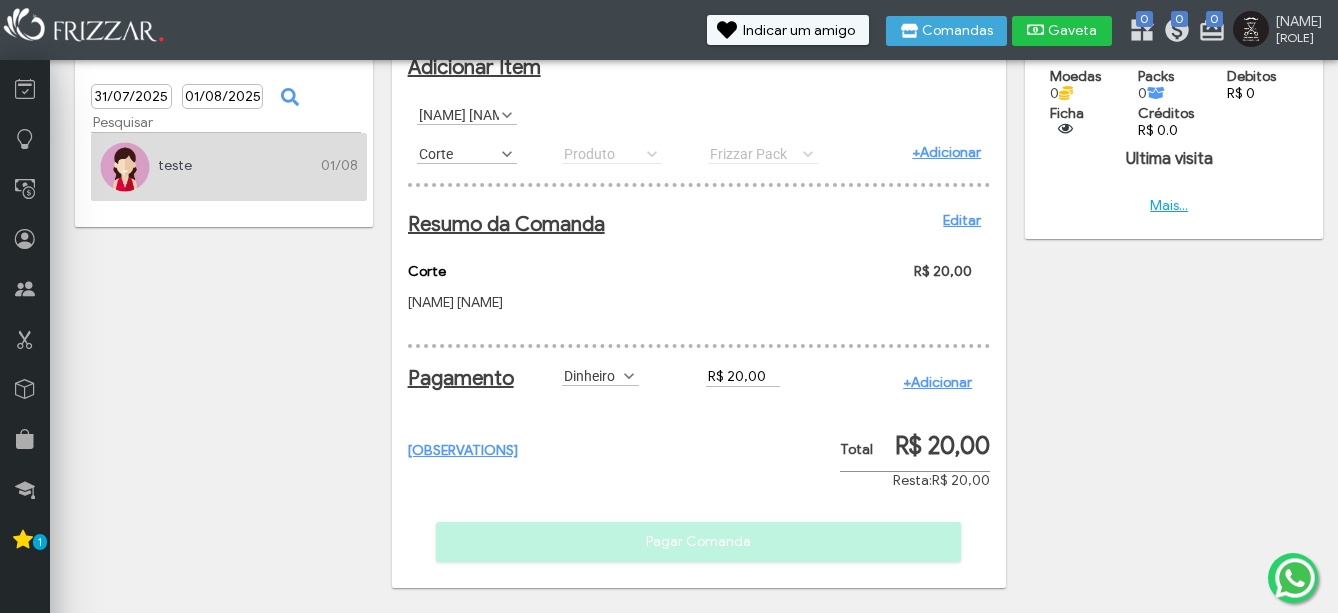 click on "Gaveta" at bounding box center [1073, 31] 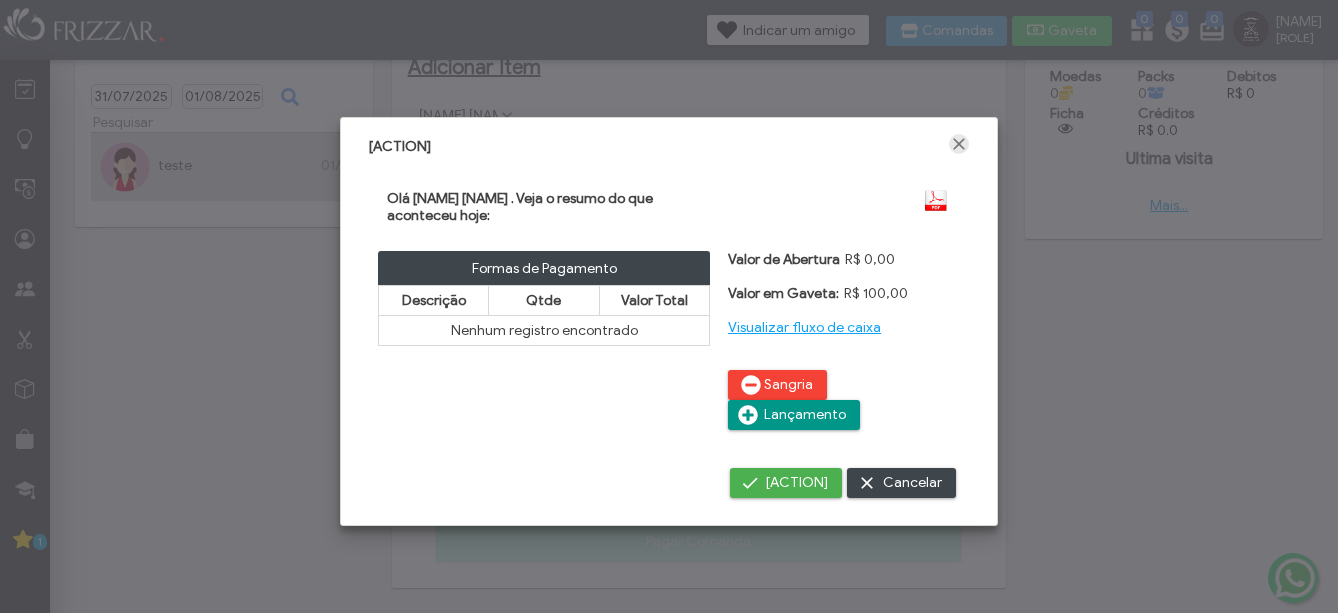 click at bounding box center (959, 144) 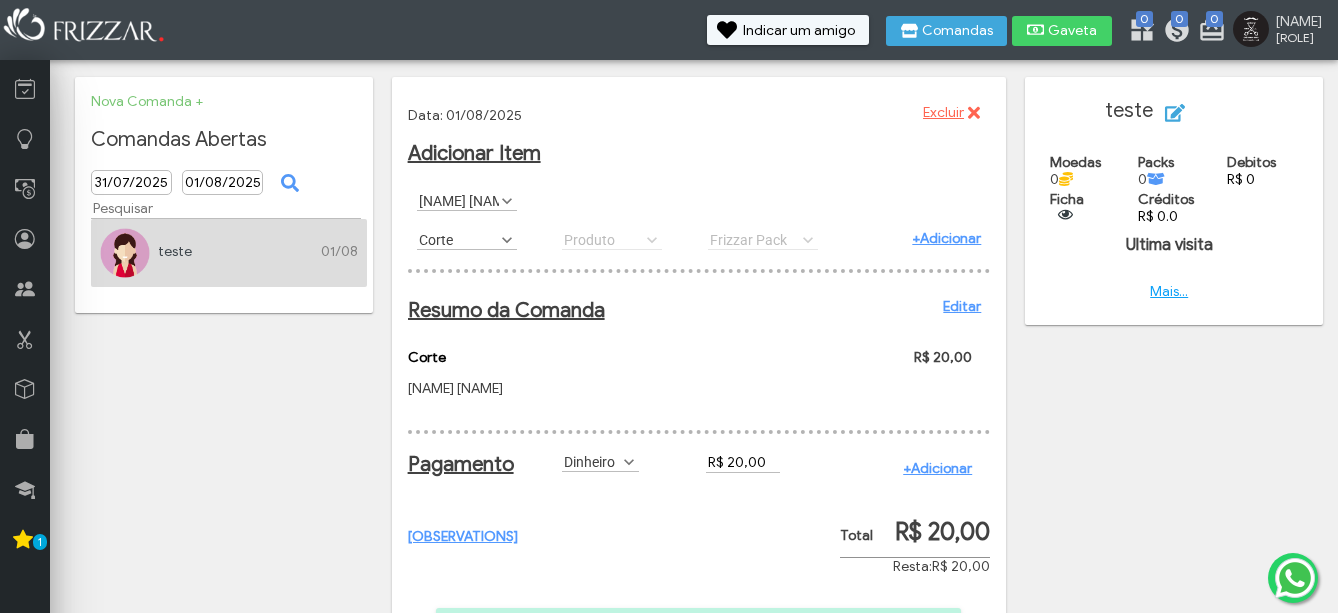 scroll, scrollTop: 0, scrollLeft: 0, axis: both 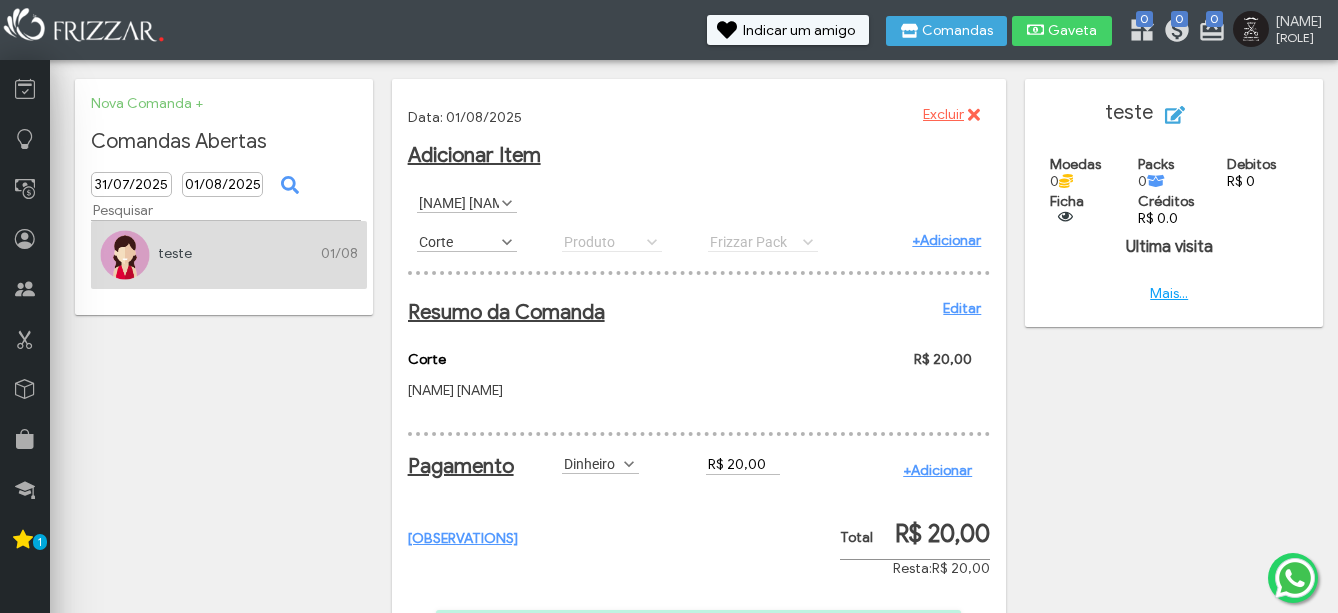 click on "Excluir" at bounding box center [943, 115] 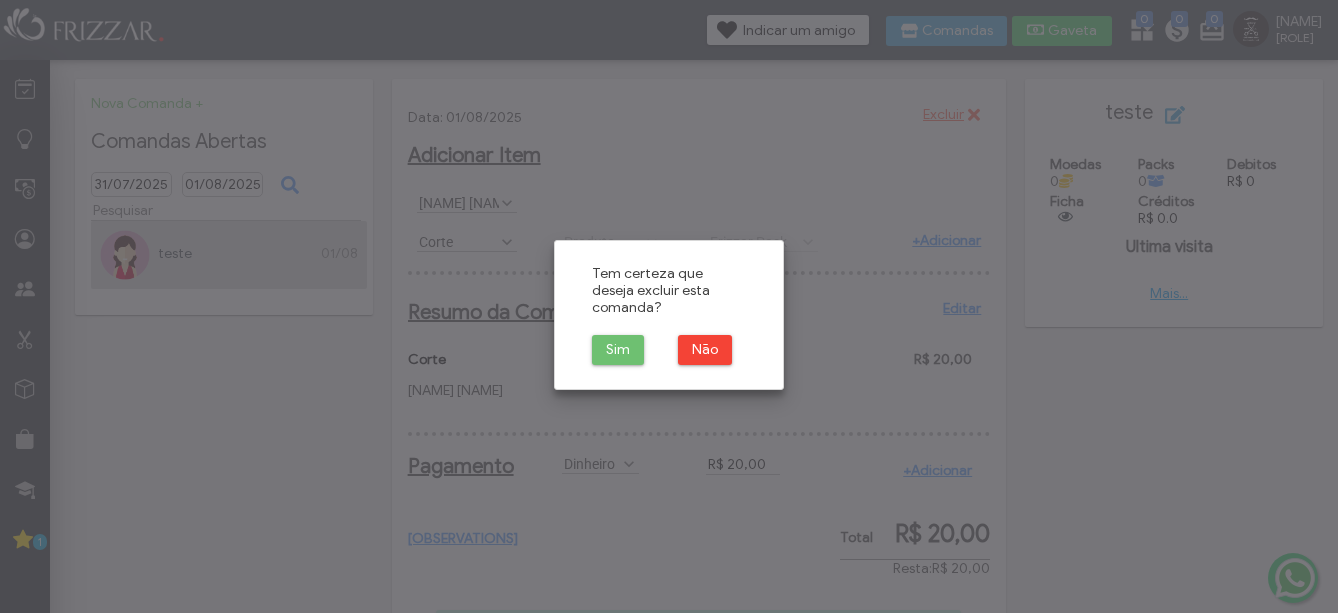 click on "Sim" at bounding box center (618, 350) 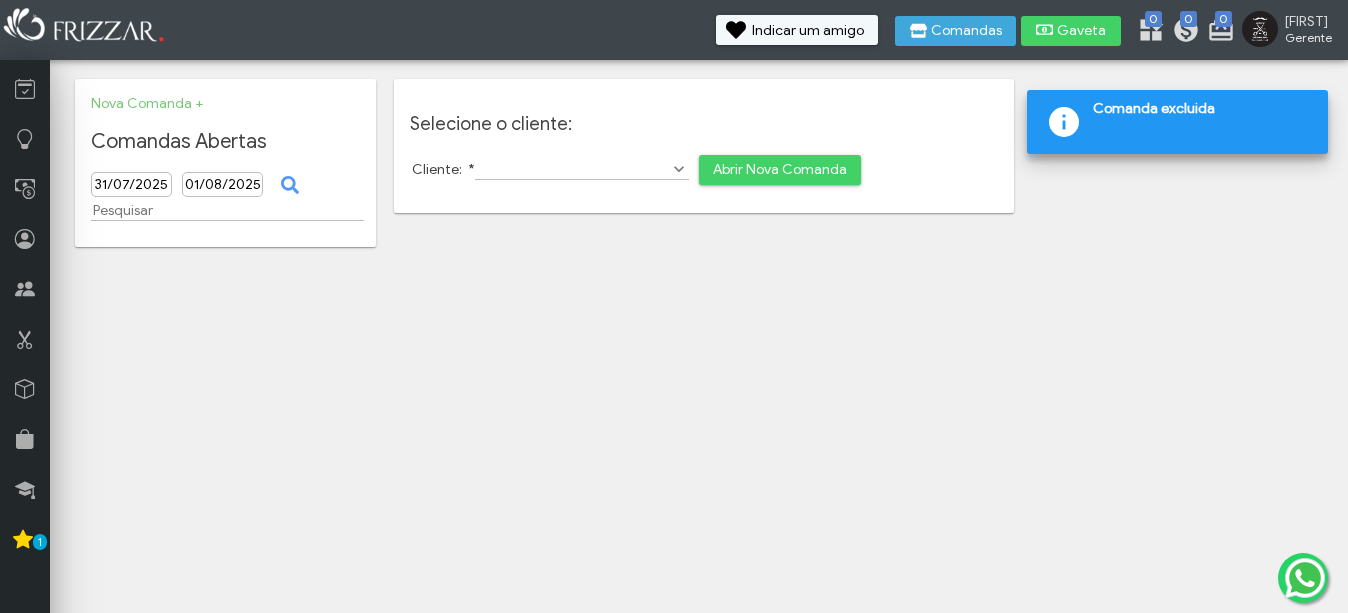 scroll, scrollTop: 0, scrollLeft: 0, axis: both 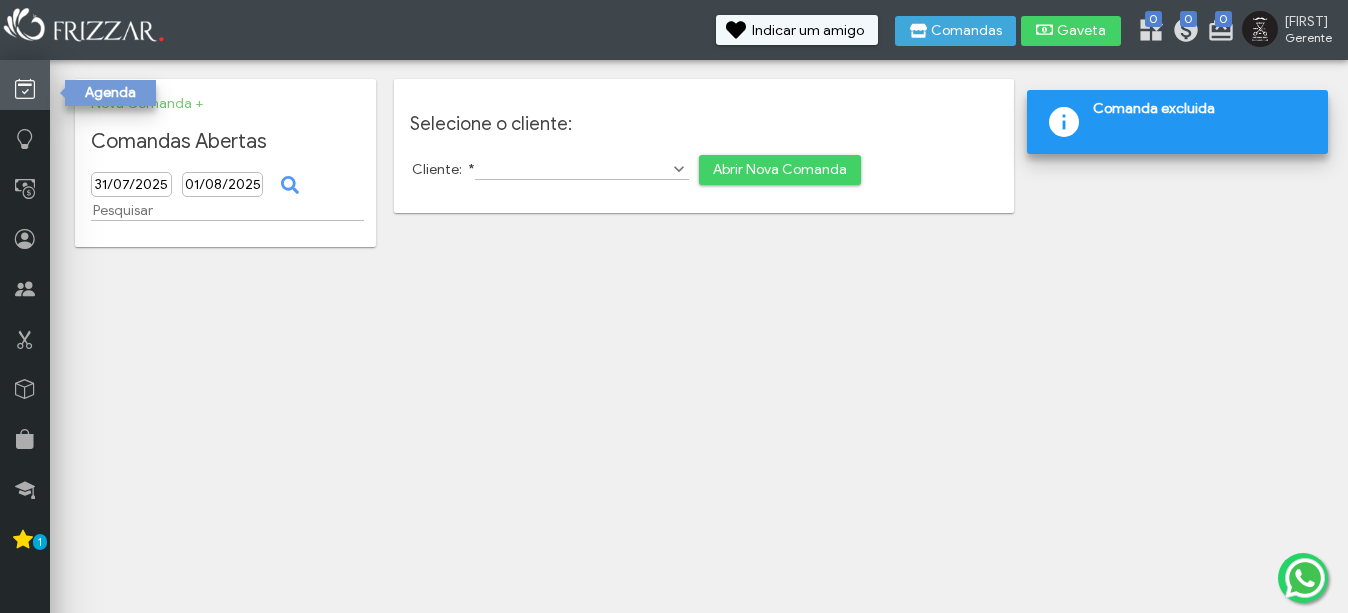 click at bounding box center [25, 89] 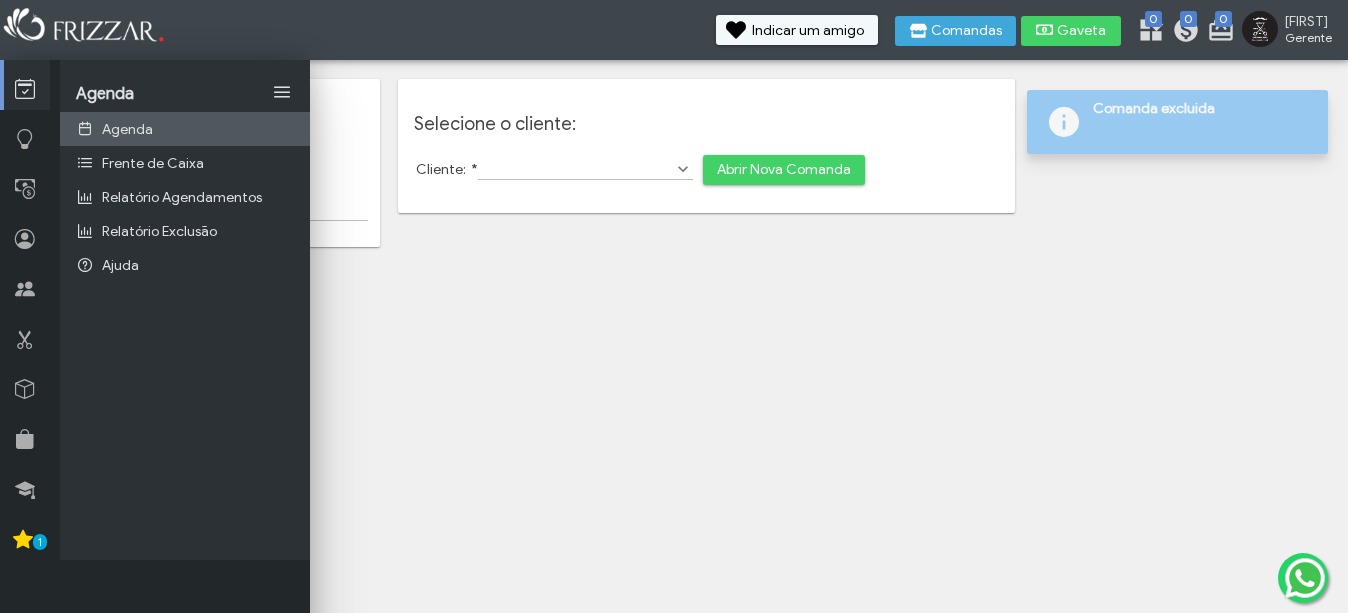 click on "Agenda" at bounding box center (185, 129) 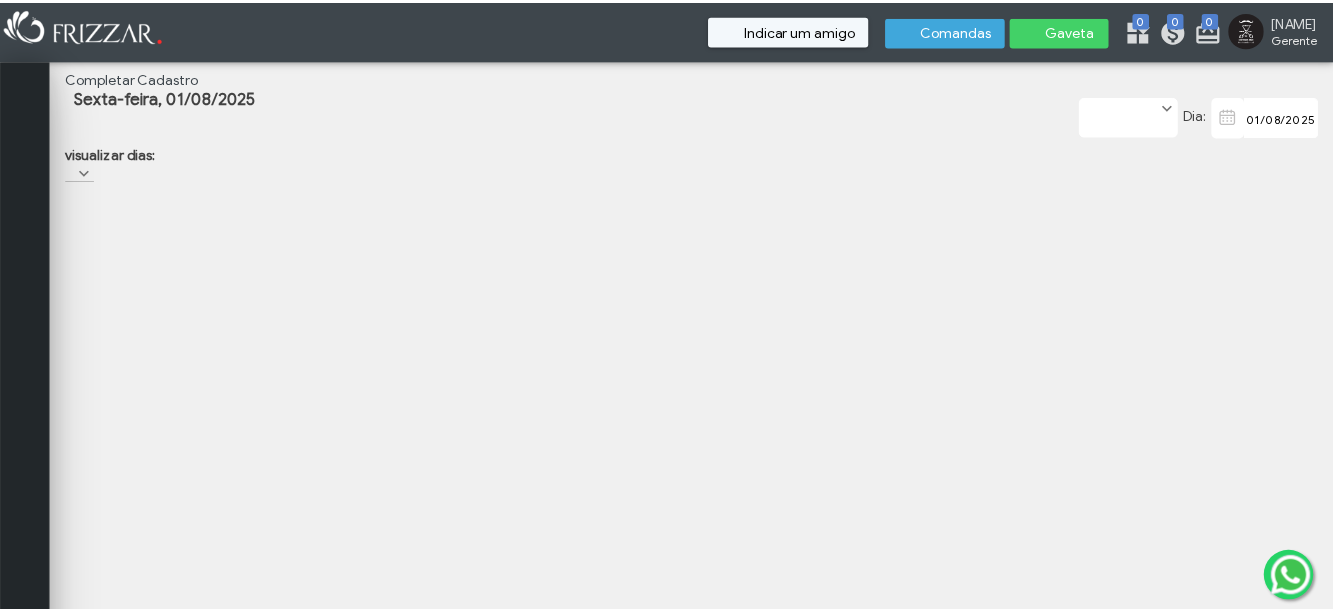 scroll, scrollTop: 0, scrollLeft: 0, axis: both 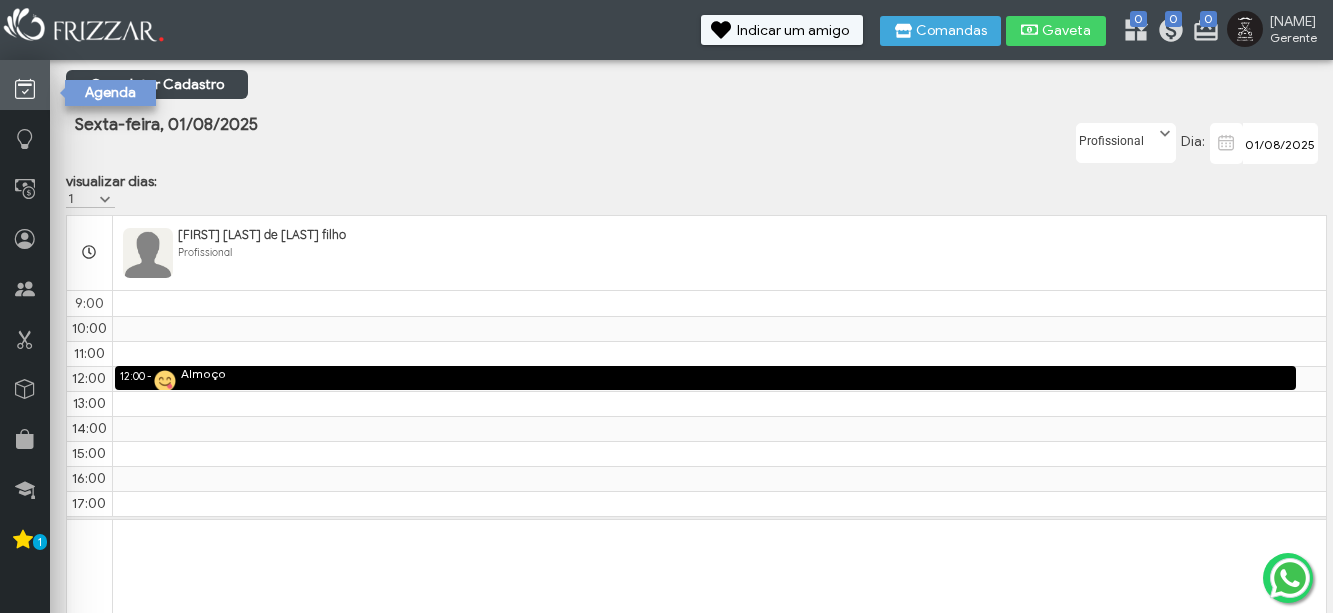 click at bounding box center (25, 89) 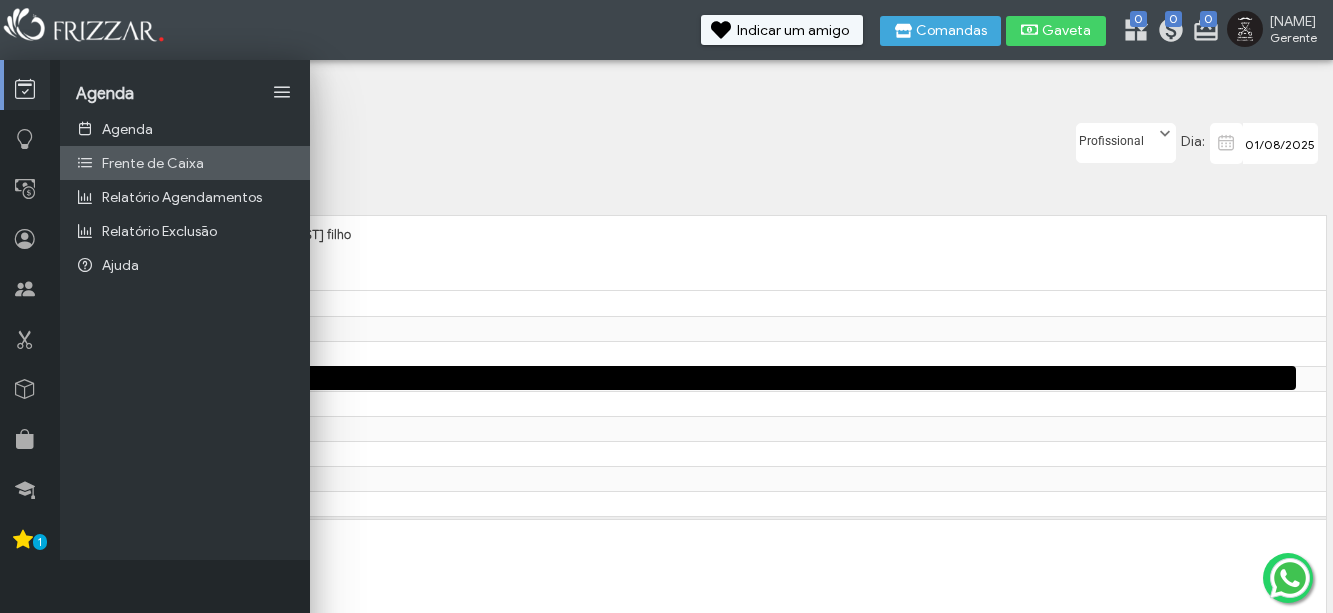 click on "Frente de Caixa" at bounding box center (153, 163) 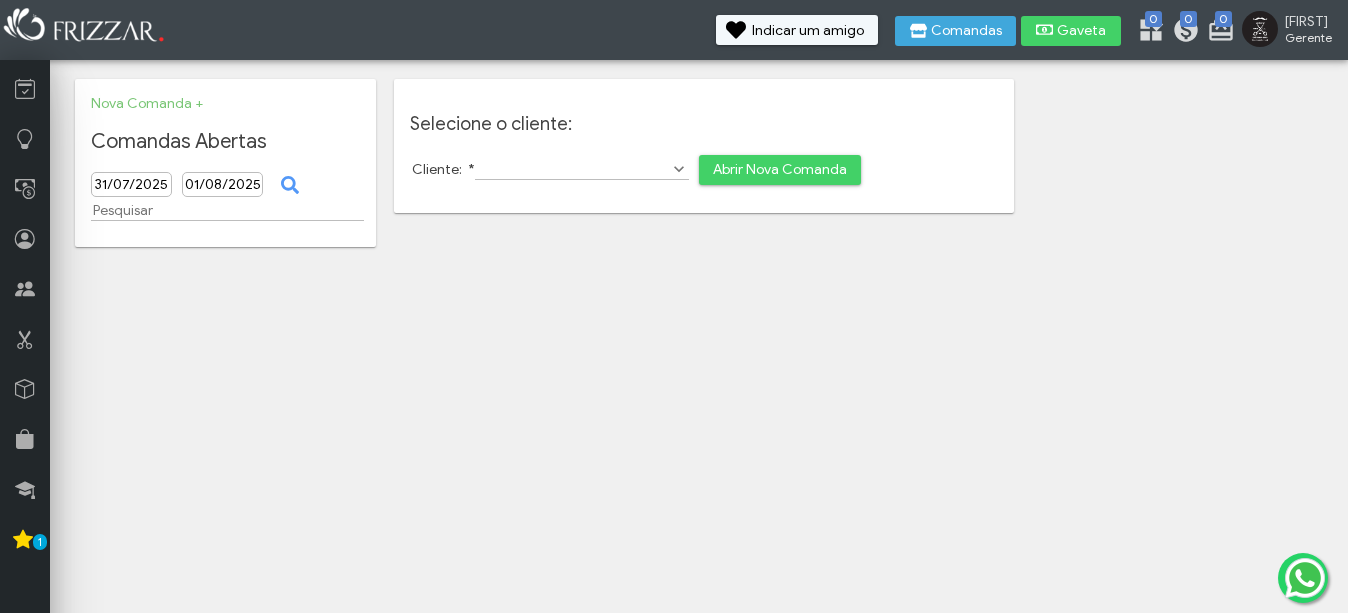 scroll, scrollTop: 0, scrollLeft: 0, axis: both 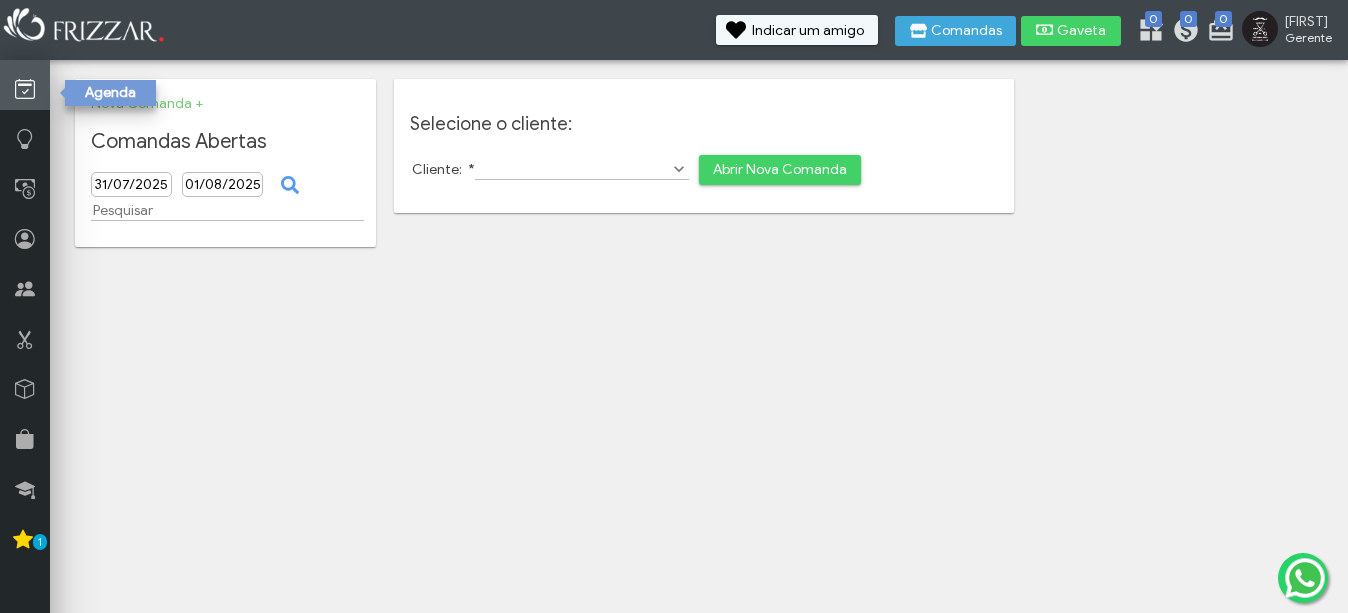 click at bounding box center [25, 89] 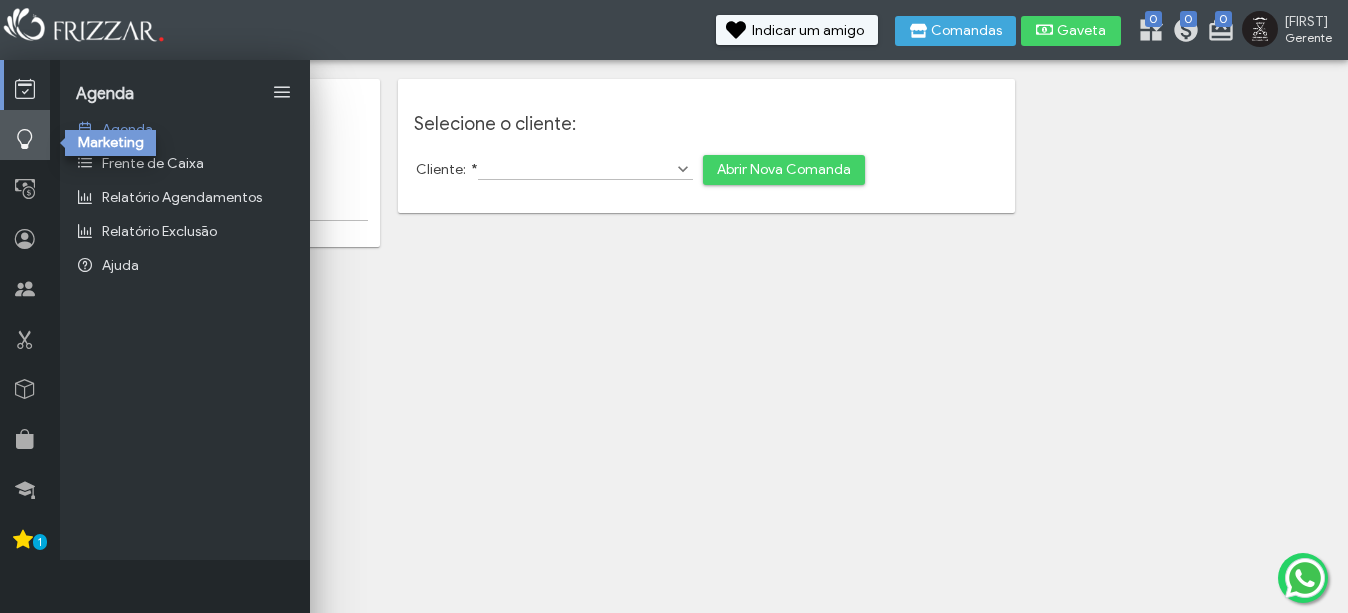 click at bounding box center (25, 135) 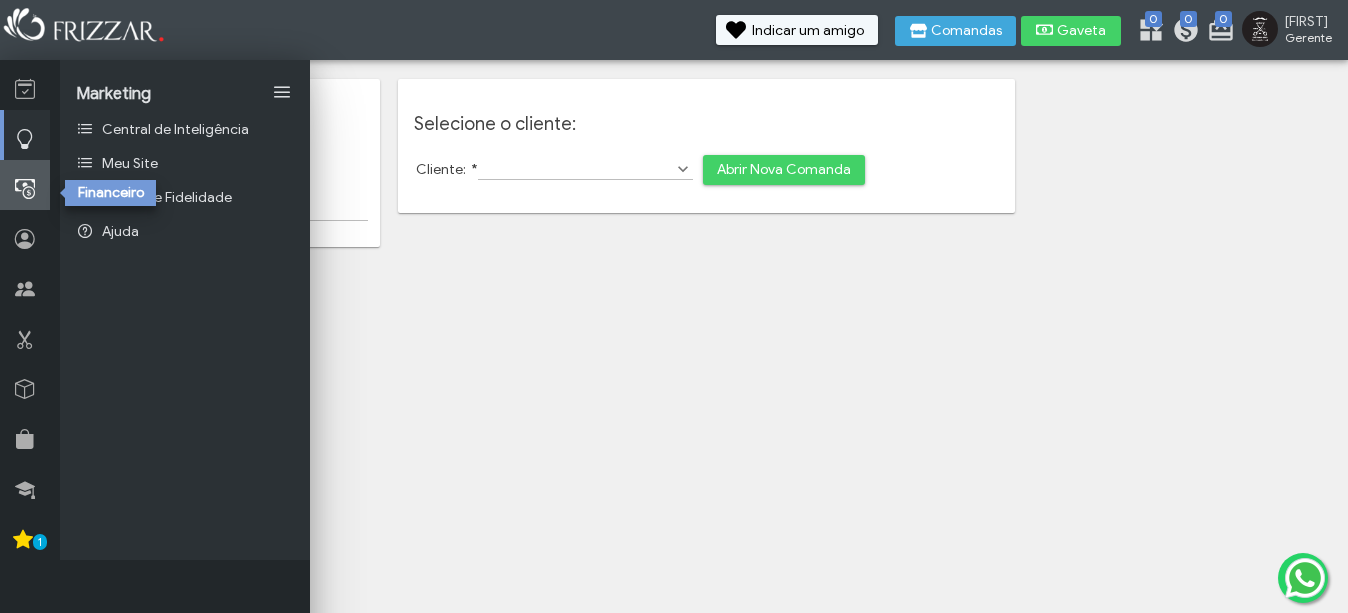 click at bounding box center (25, 189) 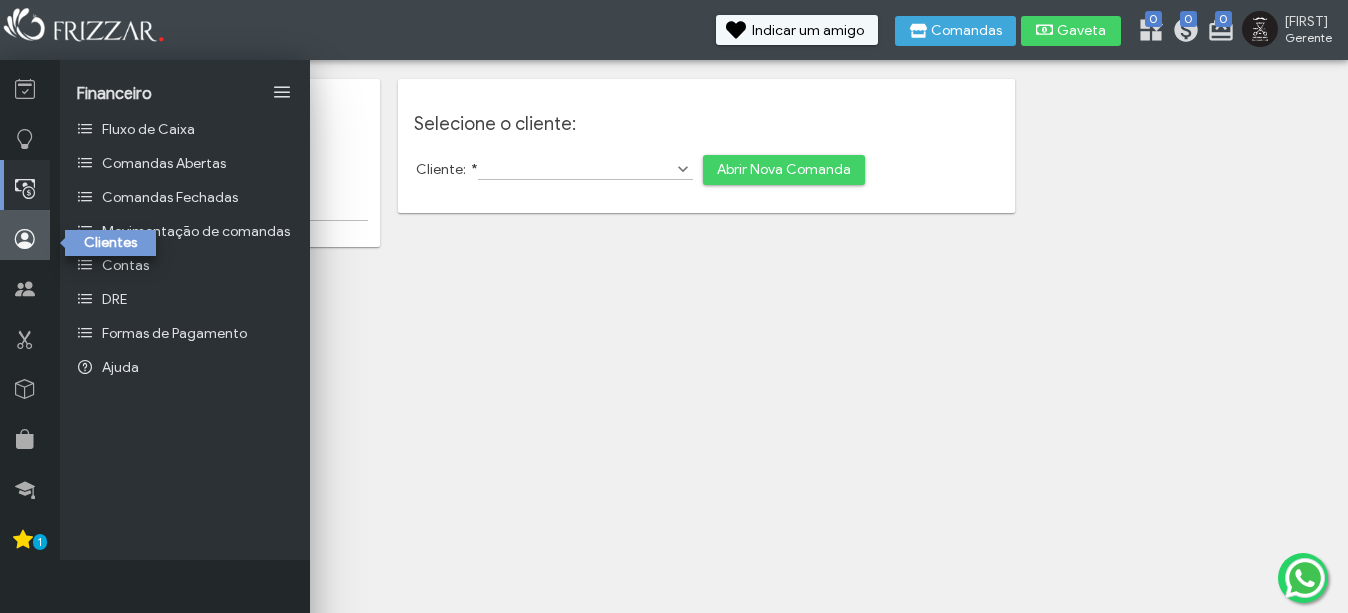 click at bounding box center (25, 239) 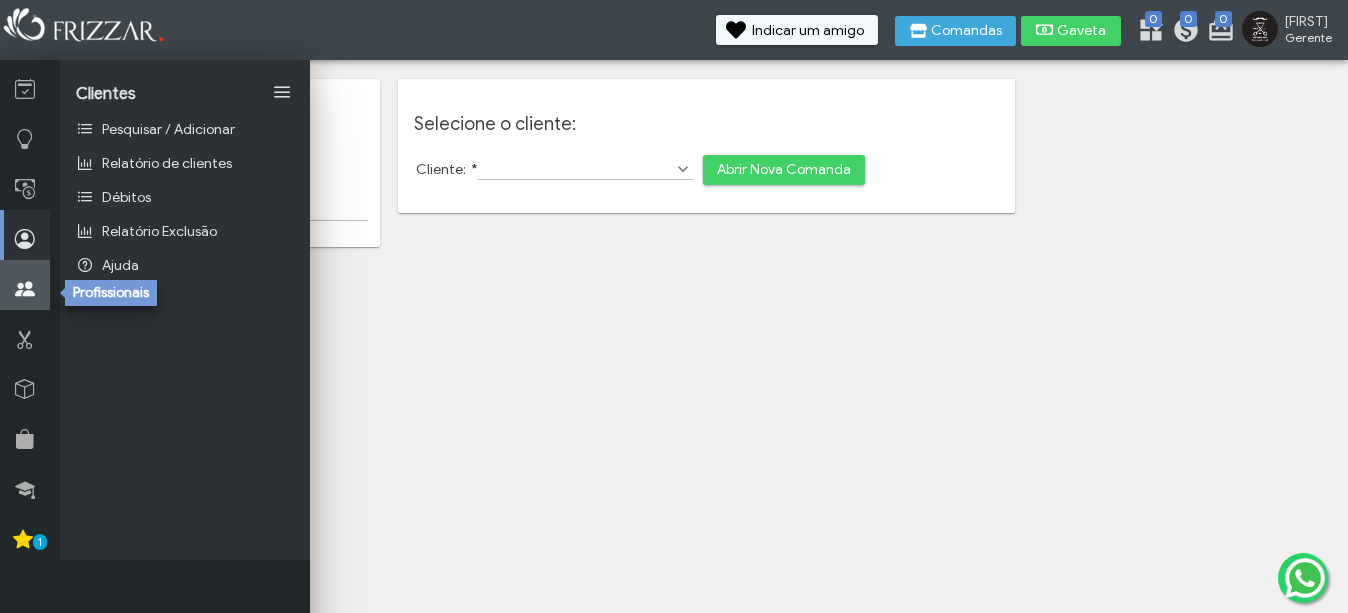 click at bounding box center (25, 289) 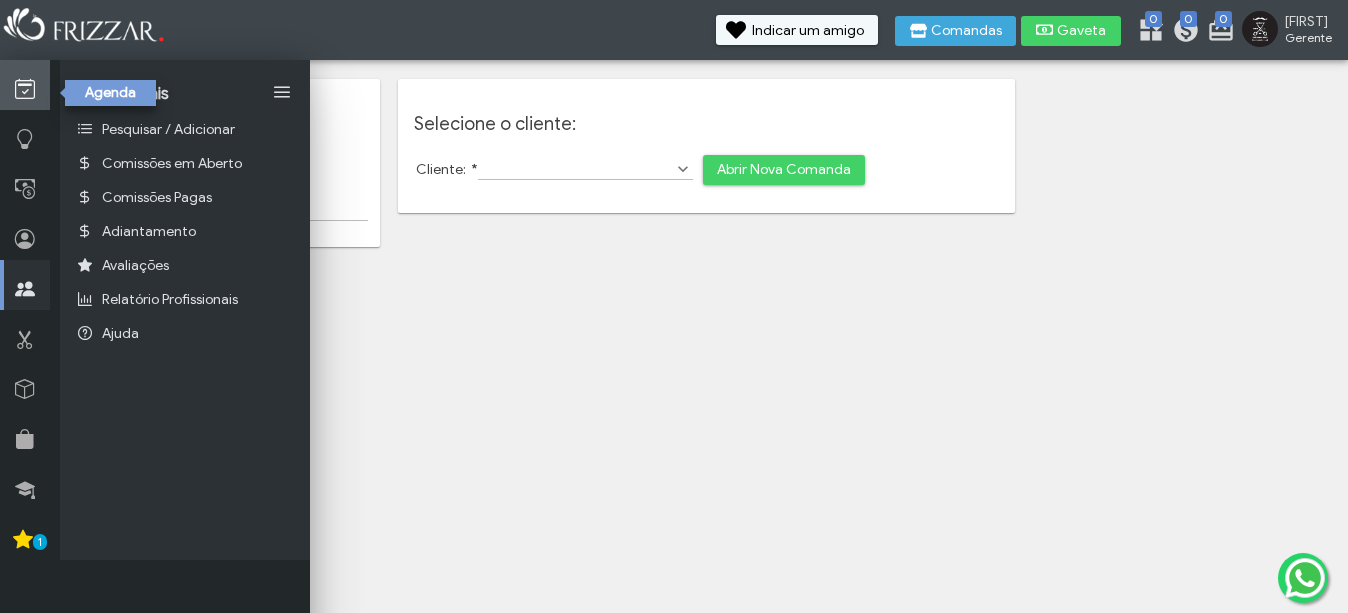 click at bounding box center [25, 89] 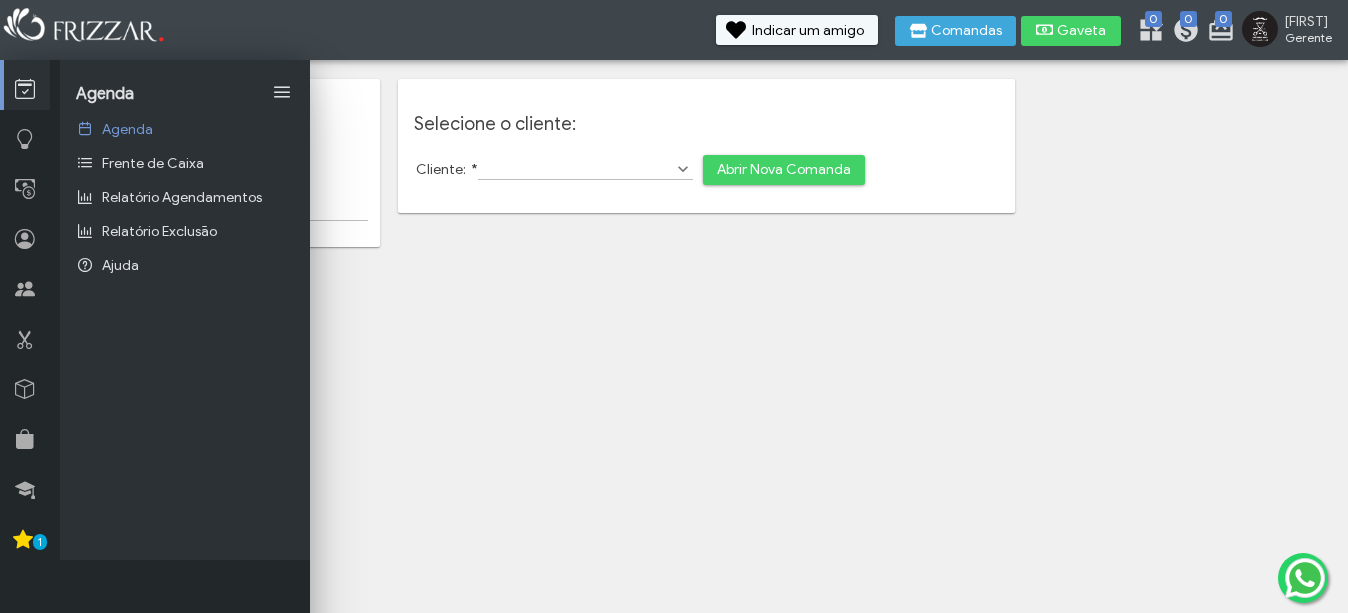 click on "Nova Comanda +
Comandas Abertas
31/07/2025 01/08/2025 ui-button
Selecione o cliente: Cliente: *   Abrir Nova Comanda
Tem certeza que deseja excluir esta comanda?
Sim
Não" at bounding box center (706, 35) 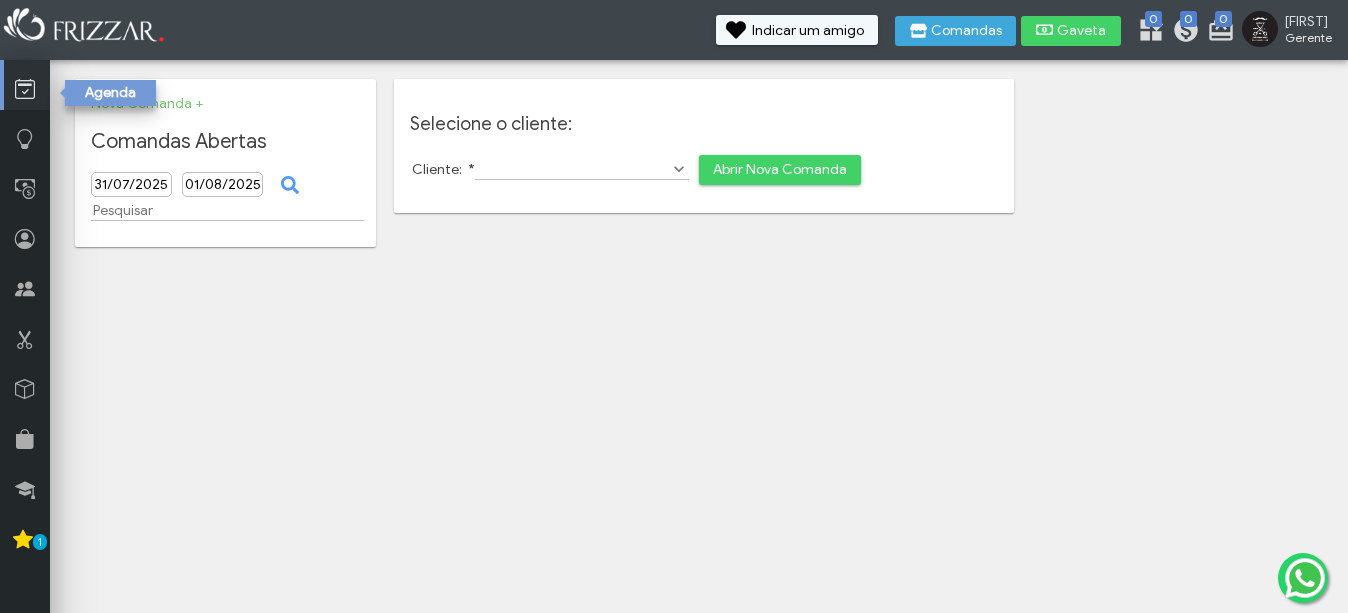 click at bounding box center (27, 85) 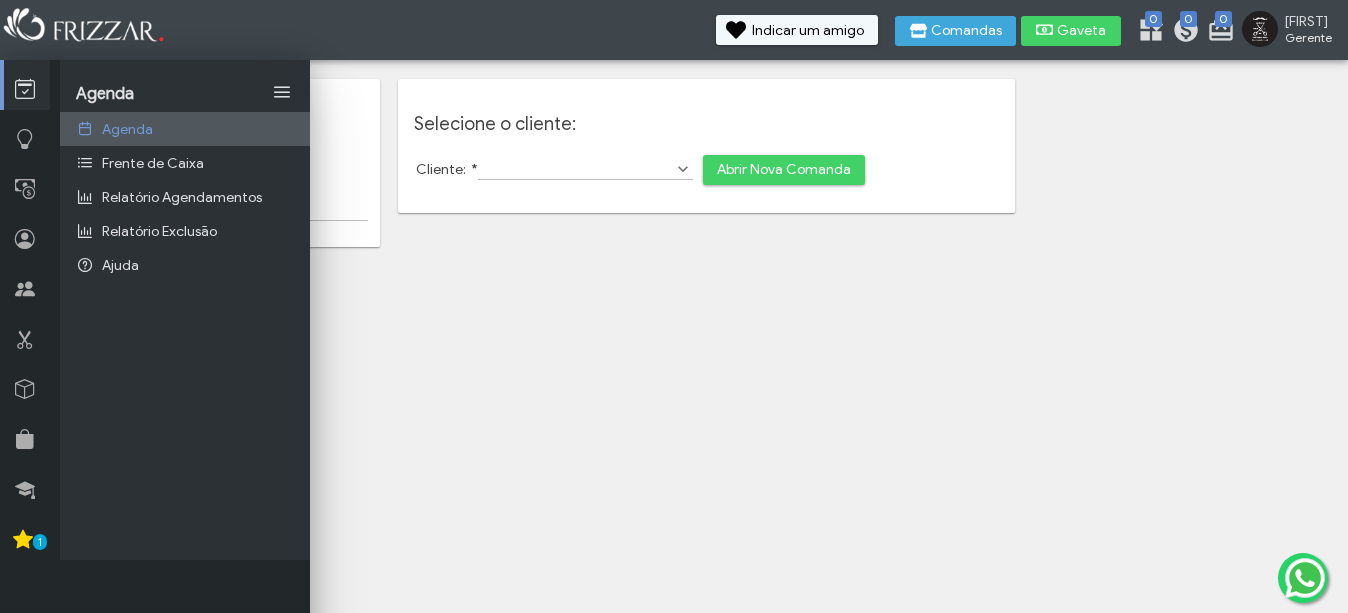 click on "Agenda" at bounding box center (185, 129) 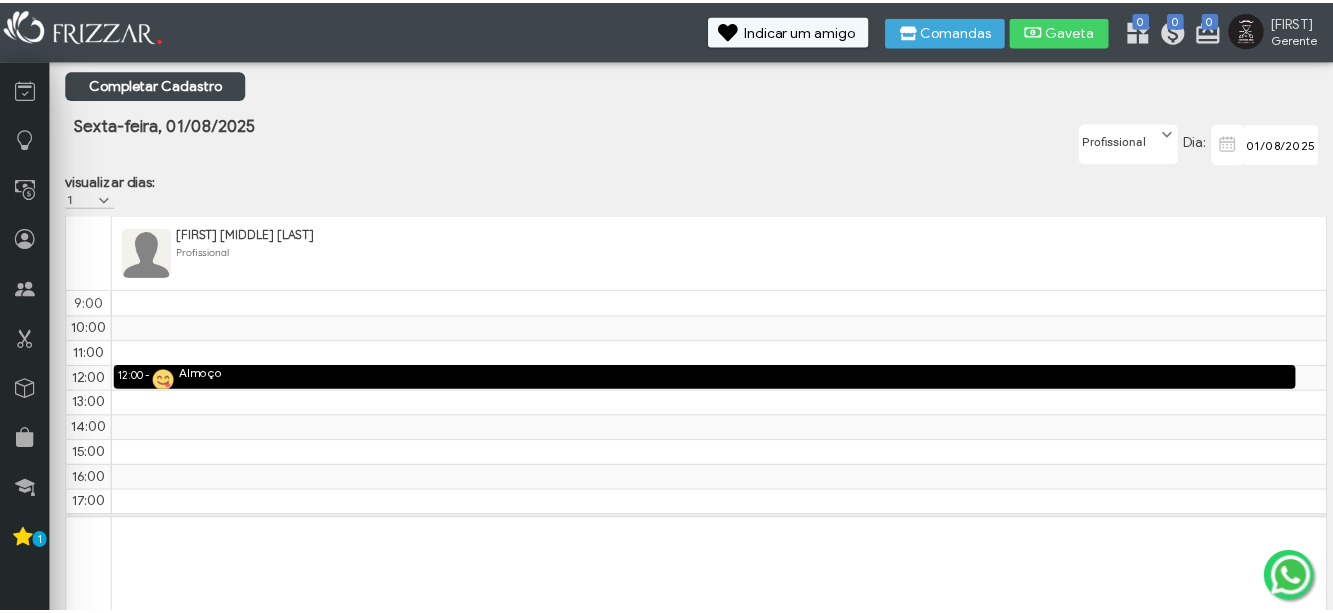 scroll, scrollTop: 0, scrollLeft: 0, axis: both 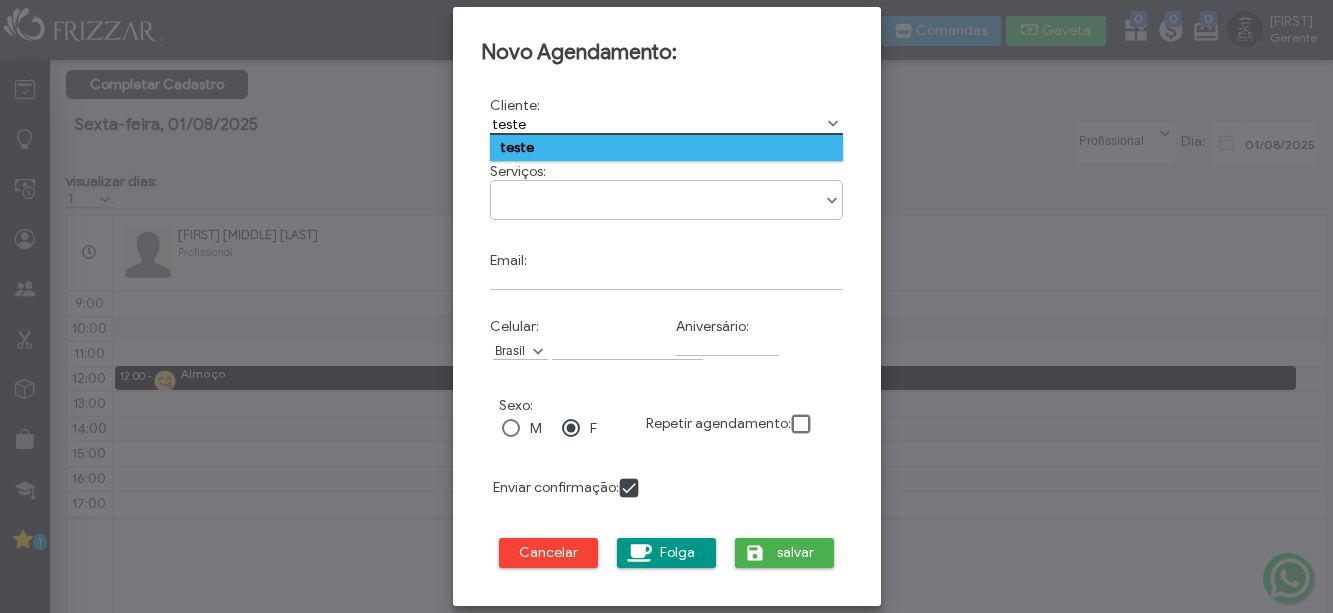 type on "teste" 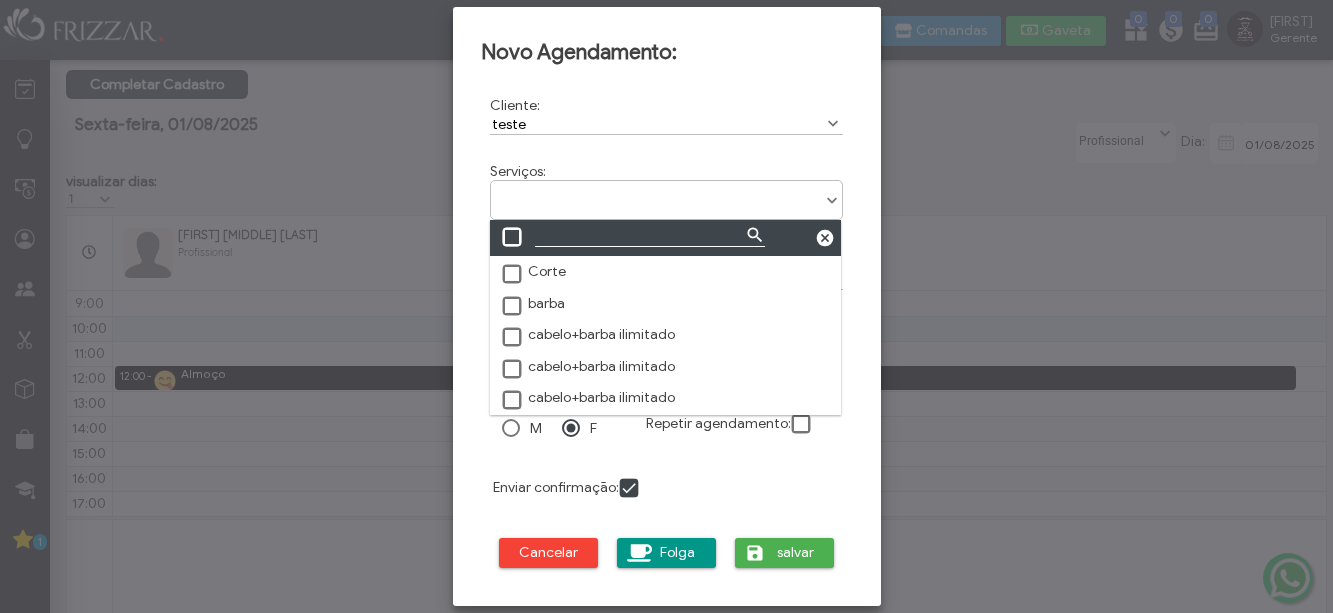 click at bounding box center [667, 193] 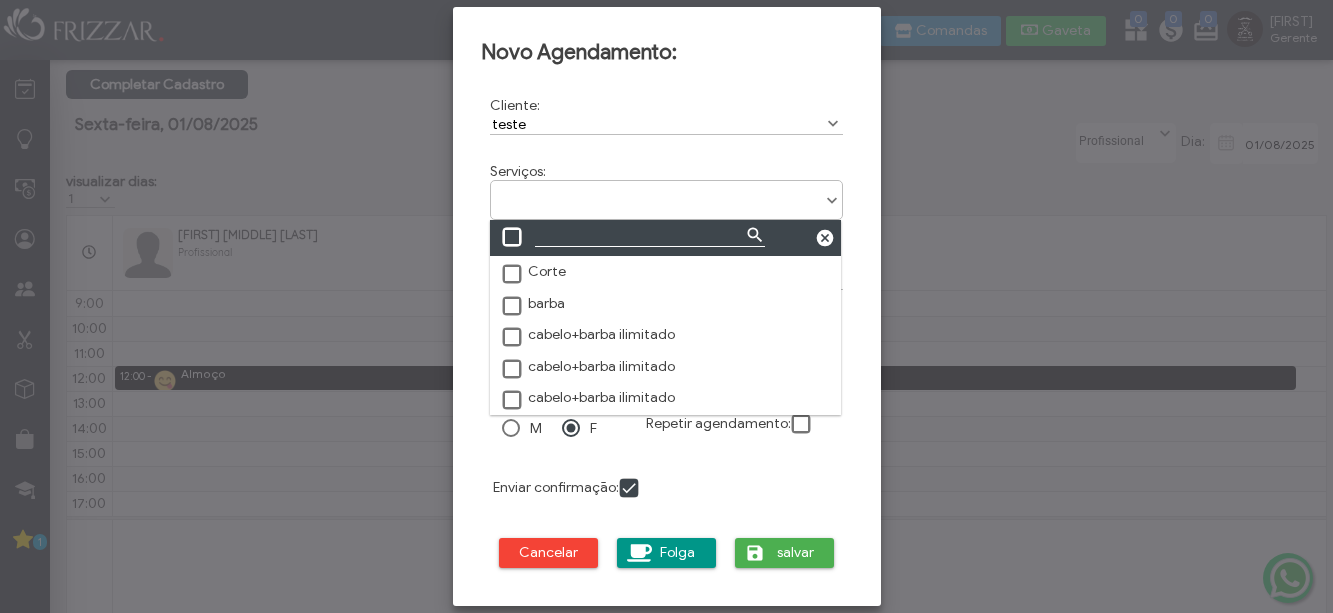 click at bounding box center (513, 307) 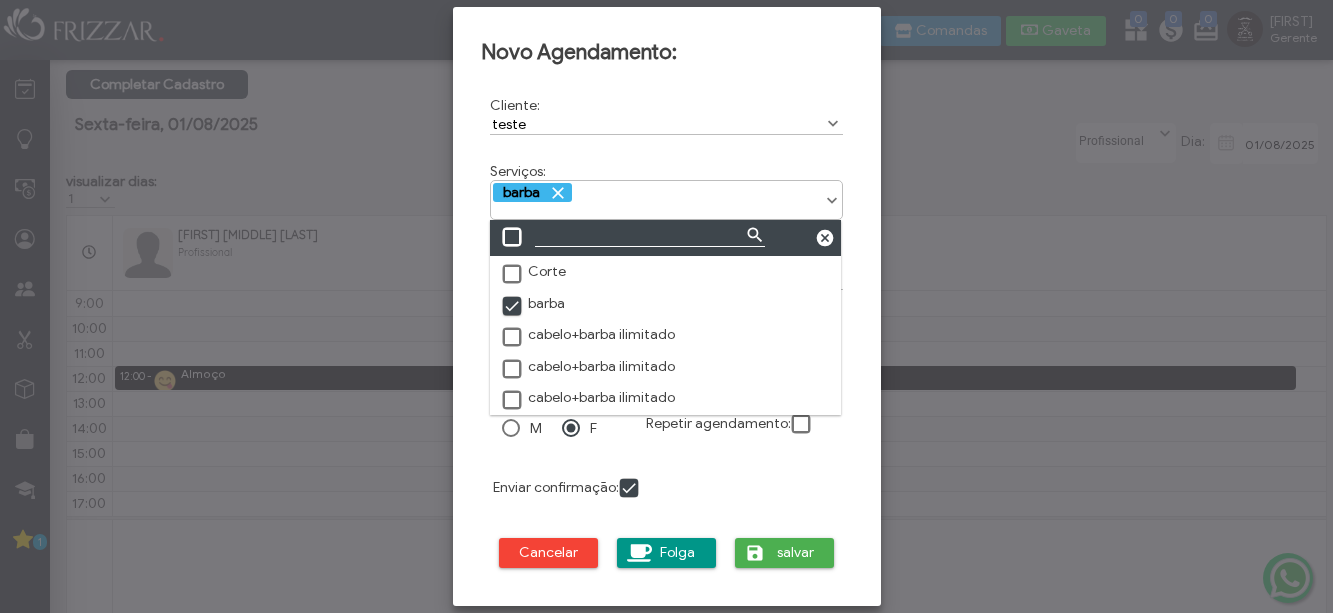scroll, scrollTop: 10, scrollLeft: 11, axis: both 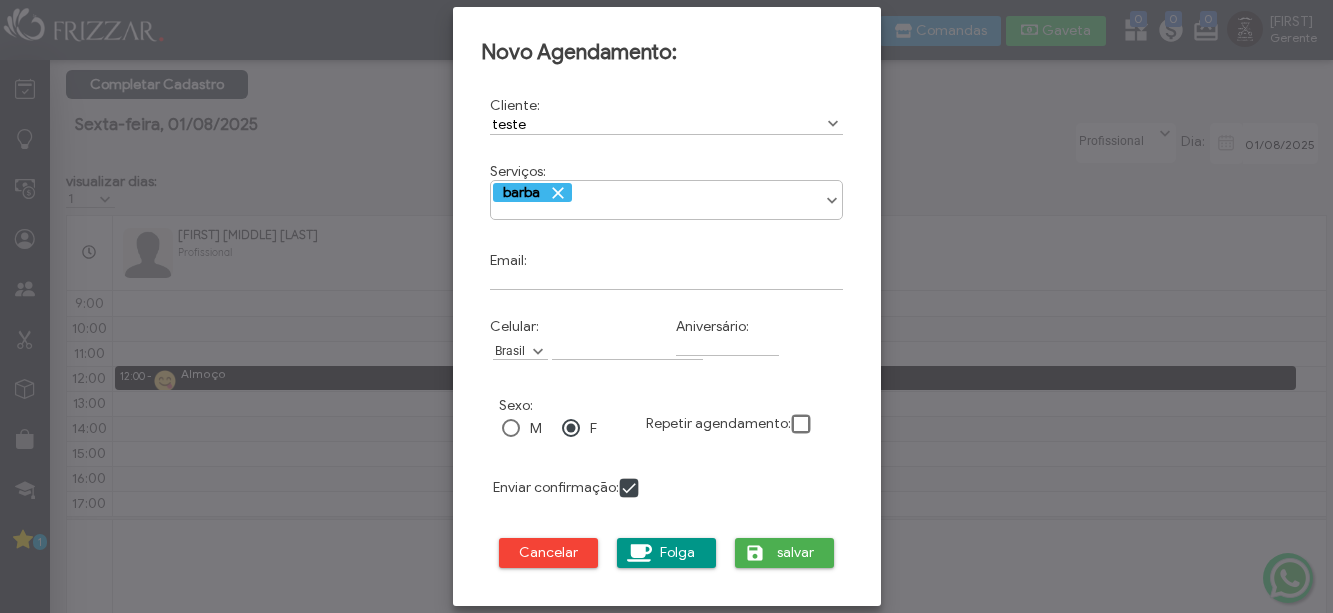 click on "Corte barba cabelo+barba ilimitado cabelo+barba ilimitado cabelo+barba ilimitado barba" at bounding box center [667, 200] 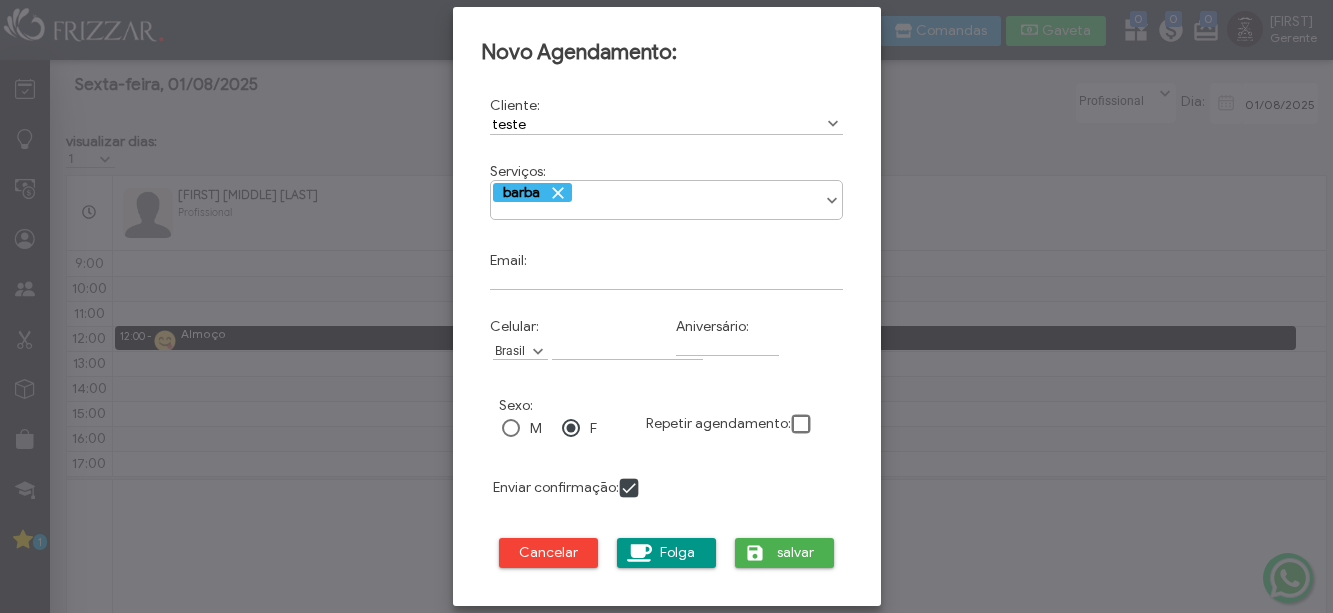 click on "Cliente:   teste   1 results are available, use up and down arrow keys to navigate
Cod:
Serviços:  Corte barba cabelo+barba ilimitado cabelo+barba ilimitado cabelo+barba ilimitado barba
Email:
Celular:
África do Sul Alemanha Argentina Austrália Bélgica Bolívia Brasil Canadá China Colômbia Coreia do Sul Dinamarca Espanha Estados Unidos França Guiana Guiana Francesa Holanda Índia Israel Itália Japão México Nova Zelândia Noruega Paraguai Peru Portugal Reino Unido Rússia Suécia Suíça Suriname Turquia Ucrânia Uruguai Venezuela Brasil
Aniversário:
Sexo:  M" at bounding box center [667, 337] 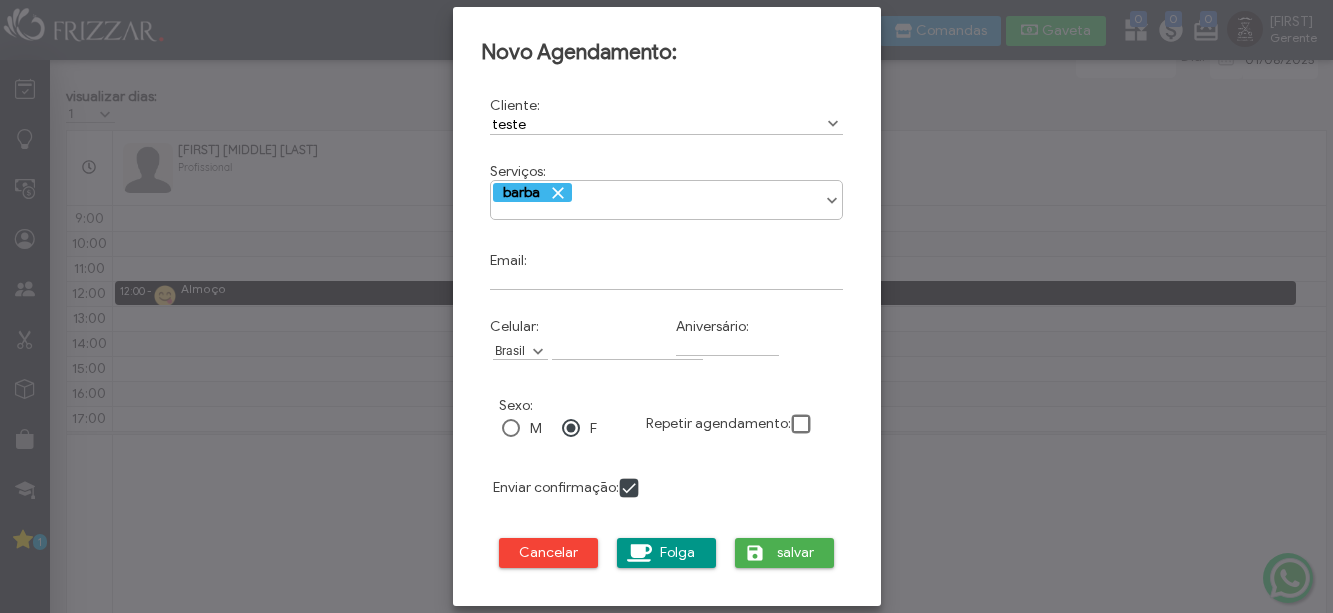 scroll, scrollTop: 115, scrollLeft: 0, axis: vertical 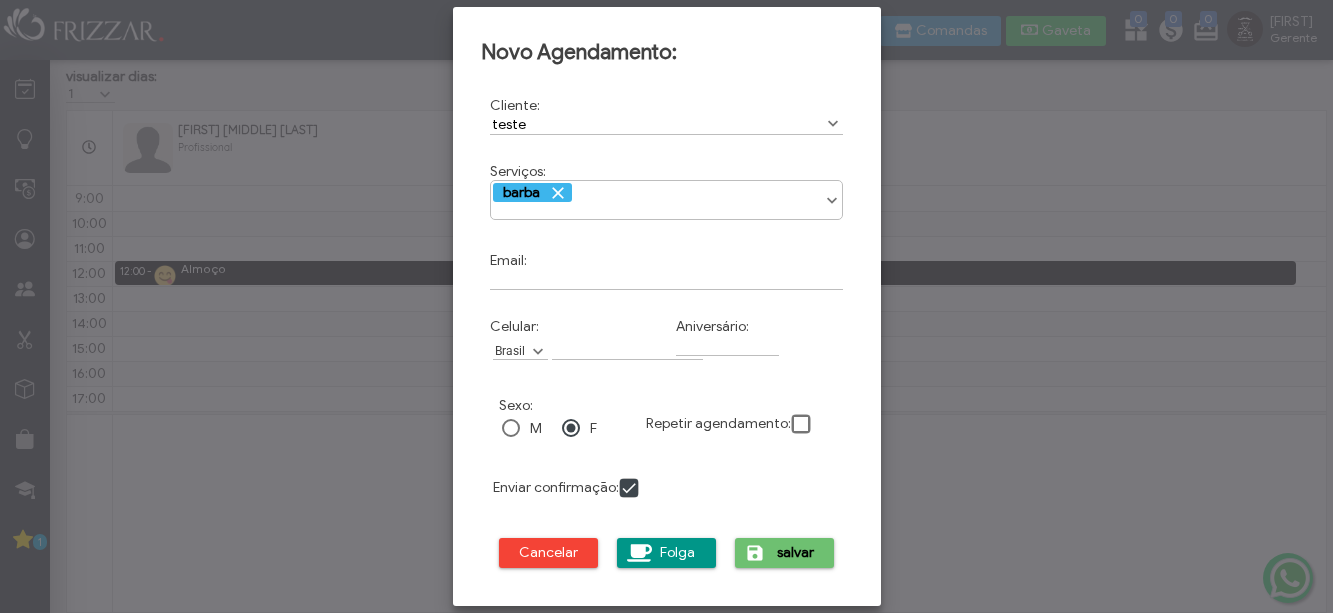 click on "salvar" at bounding box center [796, 553] 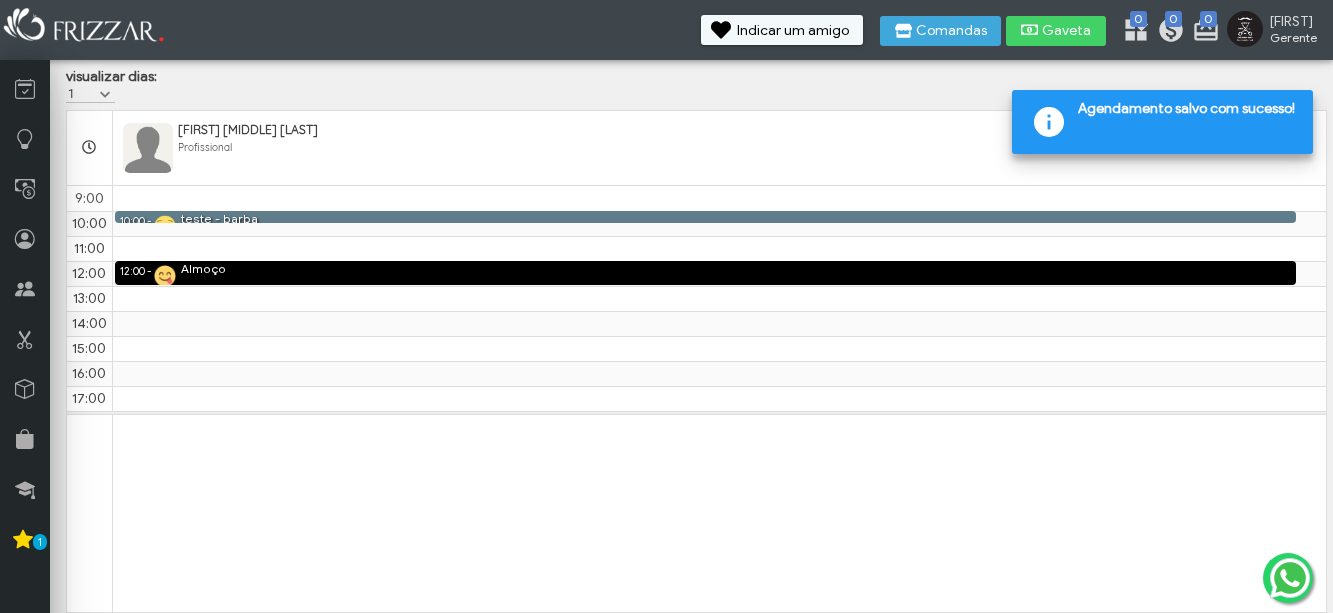 scroll, scrollTop: 0, scrollLeft: 0, axis: both 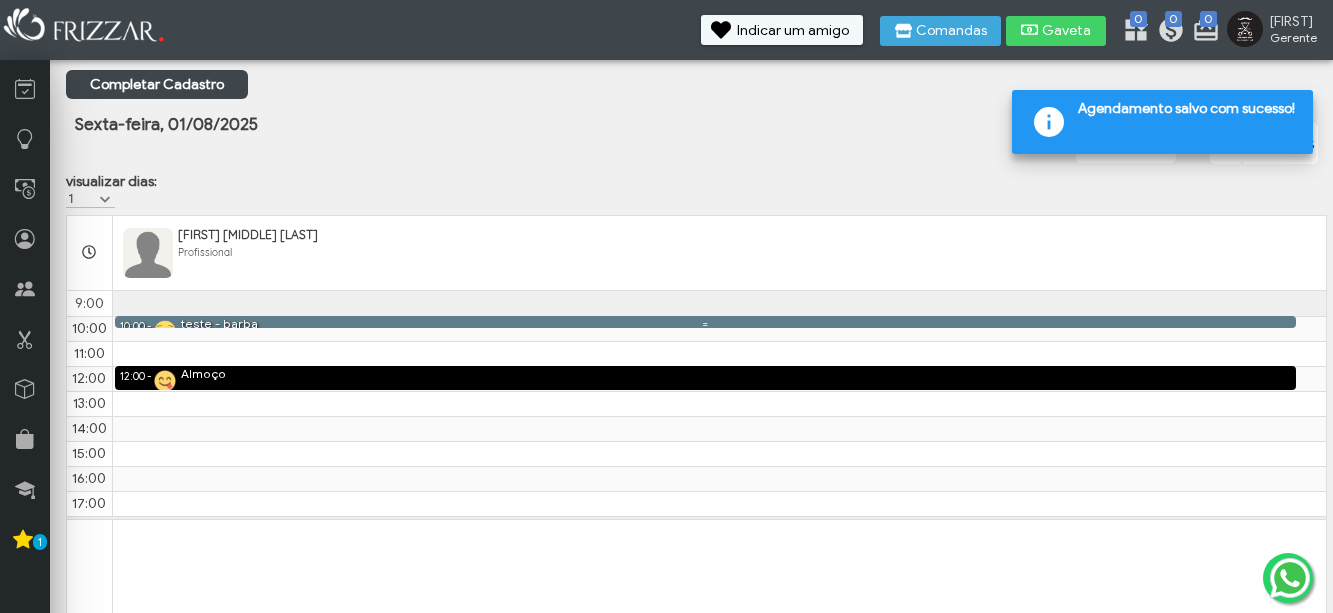 click at bounding box center (705, 324) 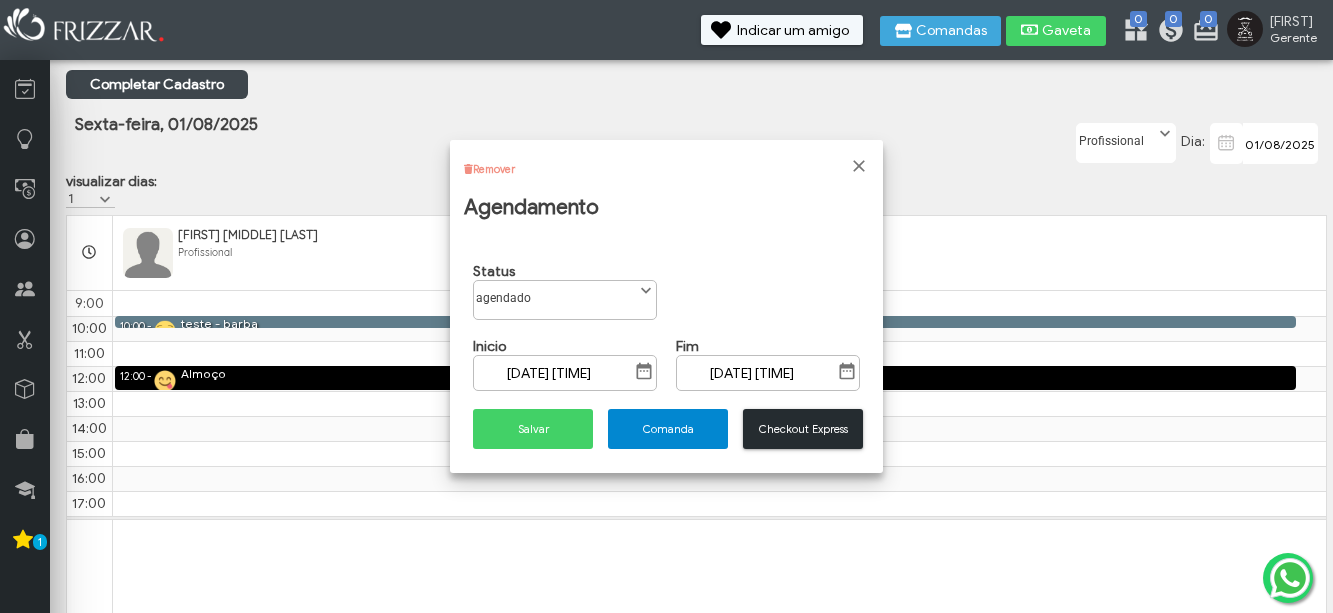 scroll, scrollTop: 11, scrollLeft: 89, axis: both 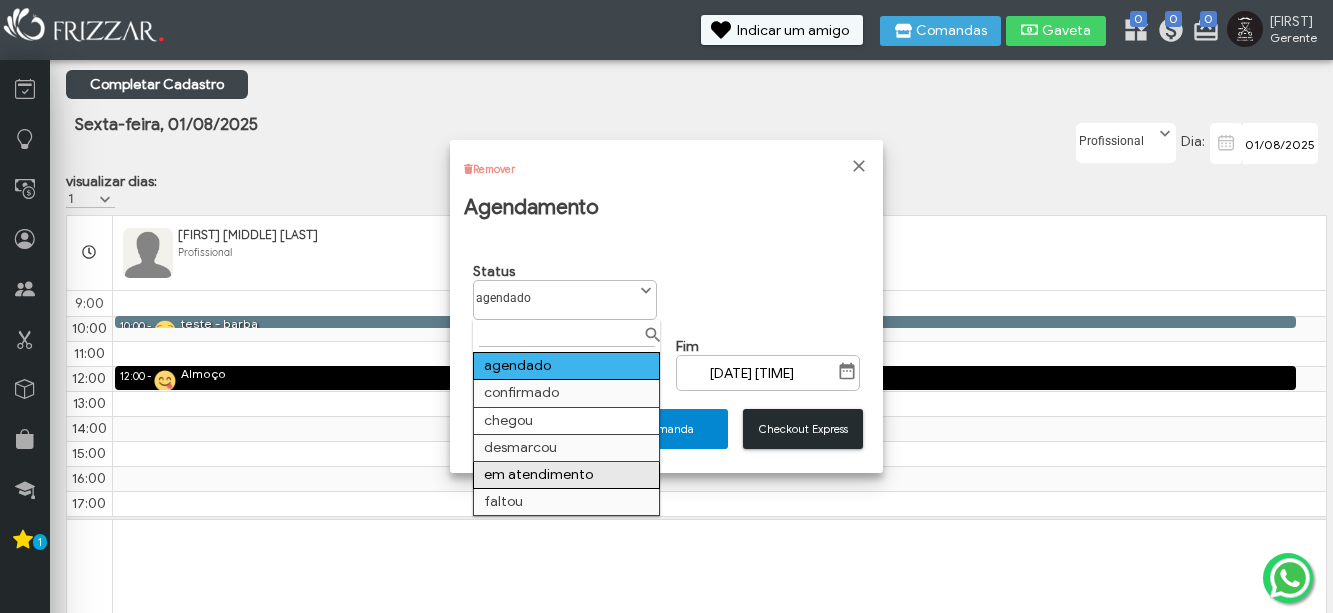 click on "em atendimento" at bounding box center (567, 474) 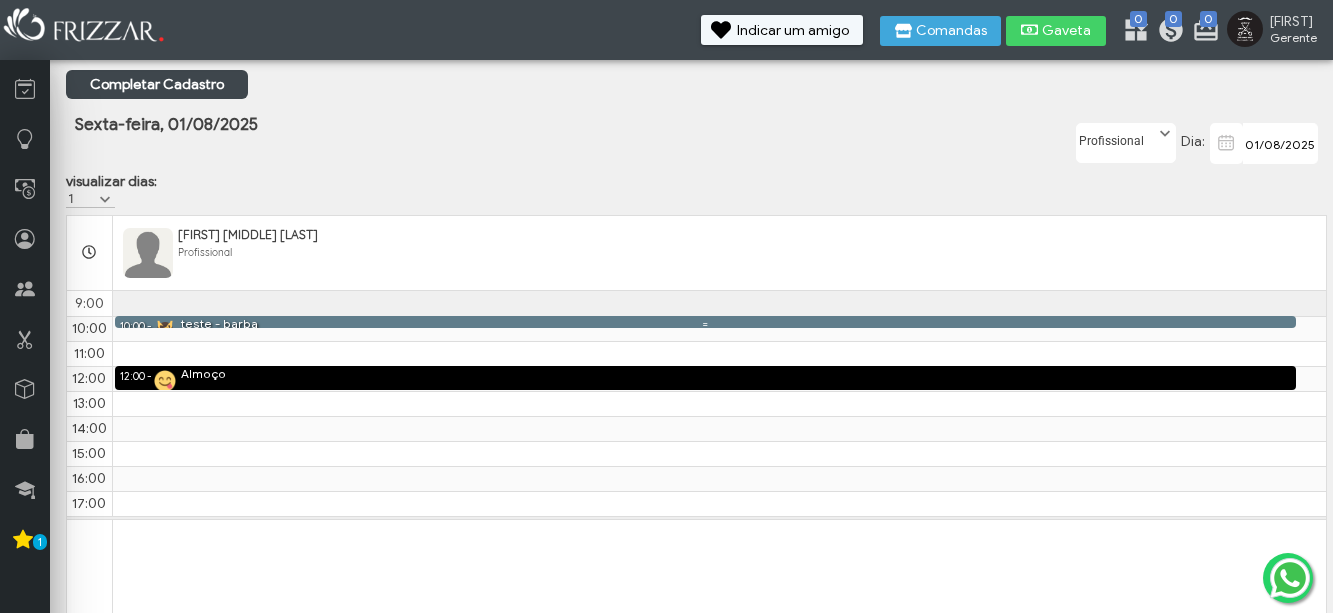 click on "10:00 - 10:30 teste - barba" at bounding box center [705, 322] 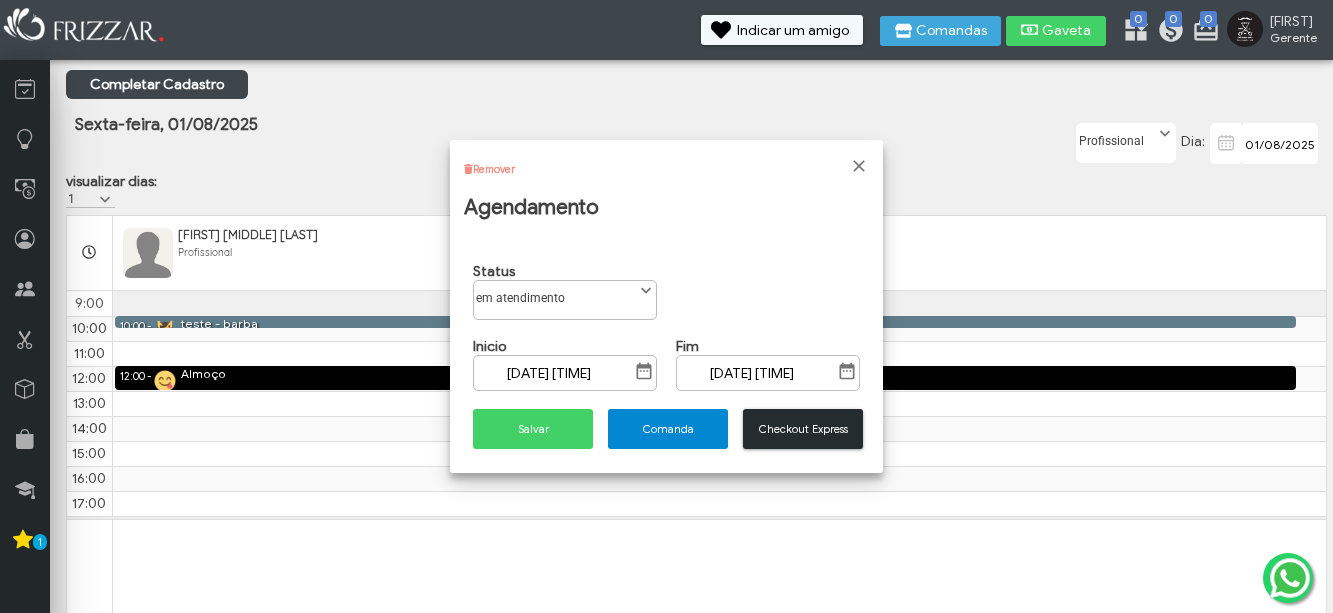 scroll, scrollTop: 11, scrollLeft: 89, axis: both 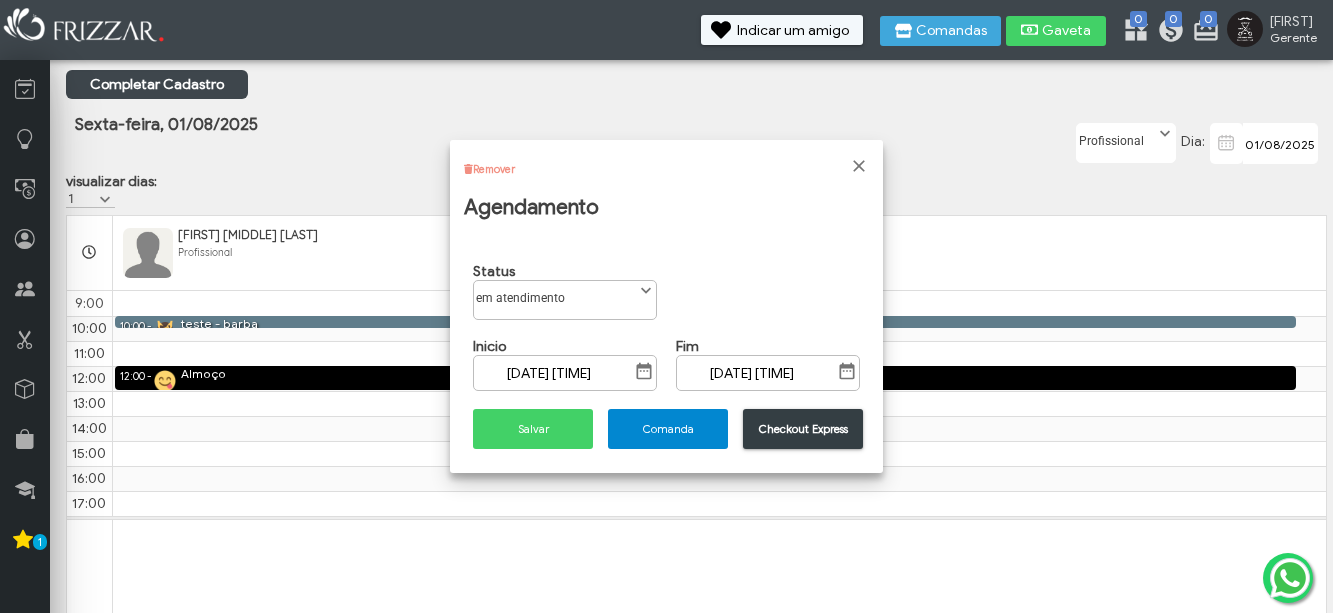 click on "Checkout Express" at bounding box center (803, 429) 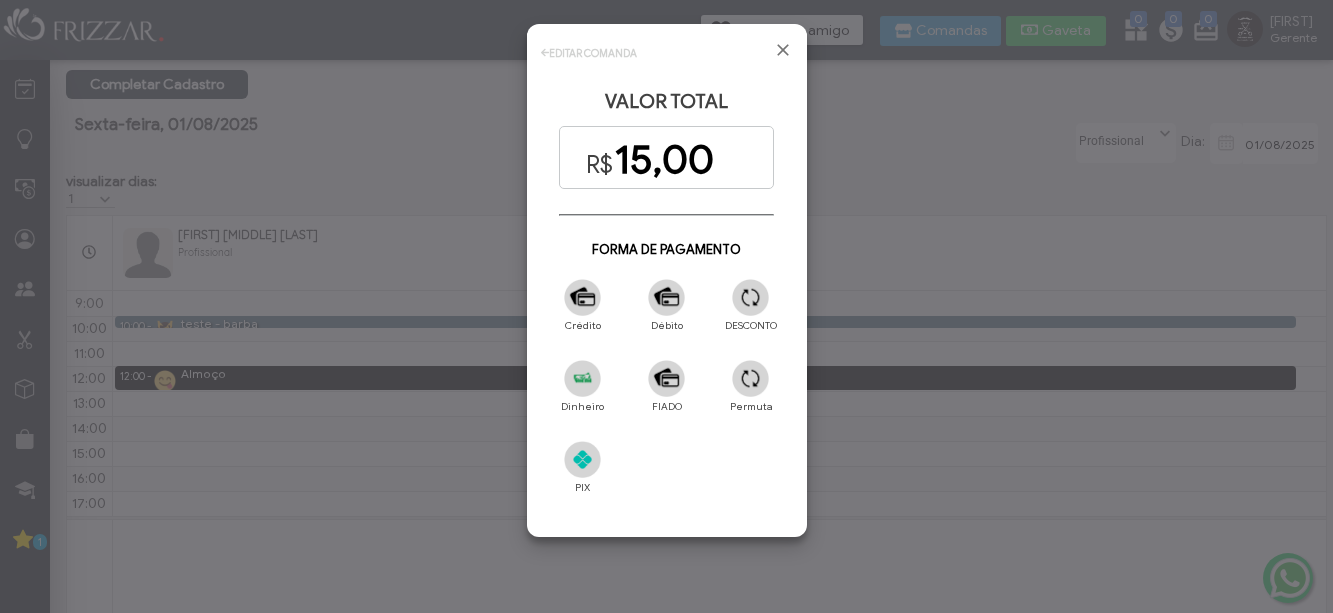 click at bounding box center (582, 378) 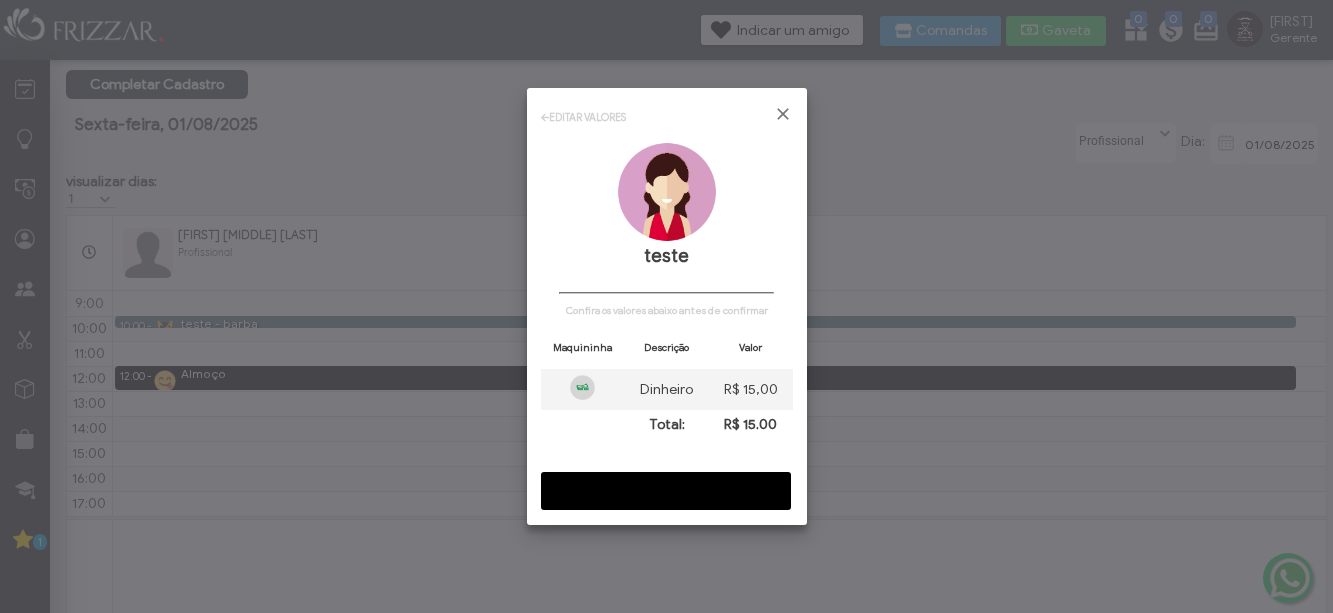 click on "CONFIRMAR" at bounding box center [666, 491] 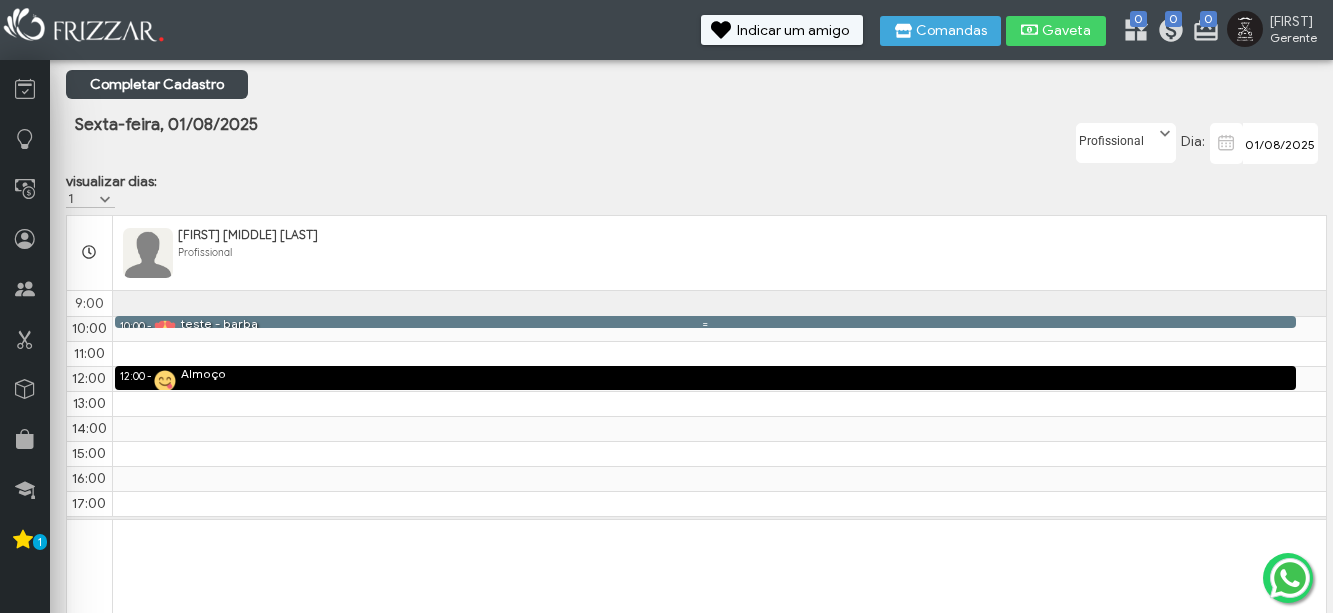 click at bounding box center [705, 324] 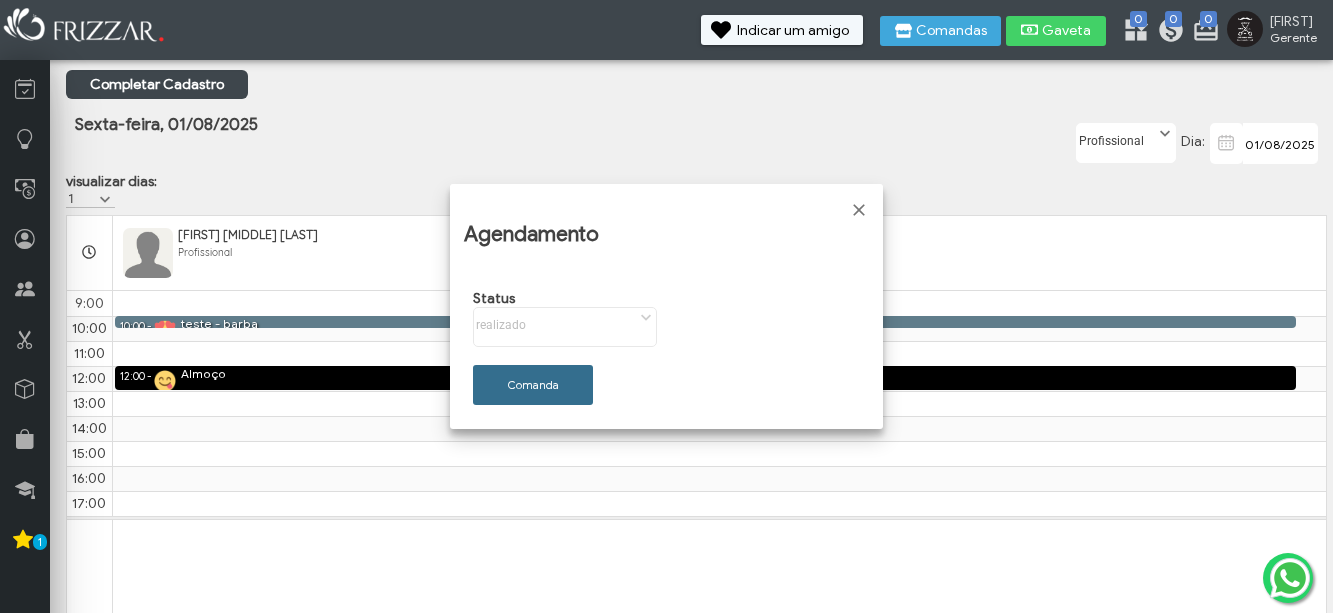 click on "Comanda" at bounding box center (533, 385) 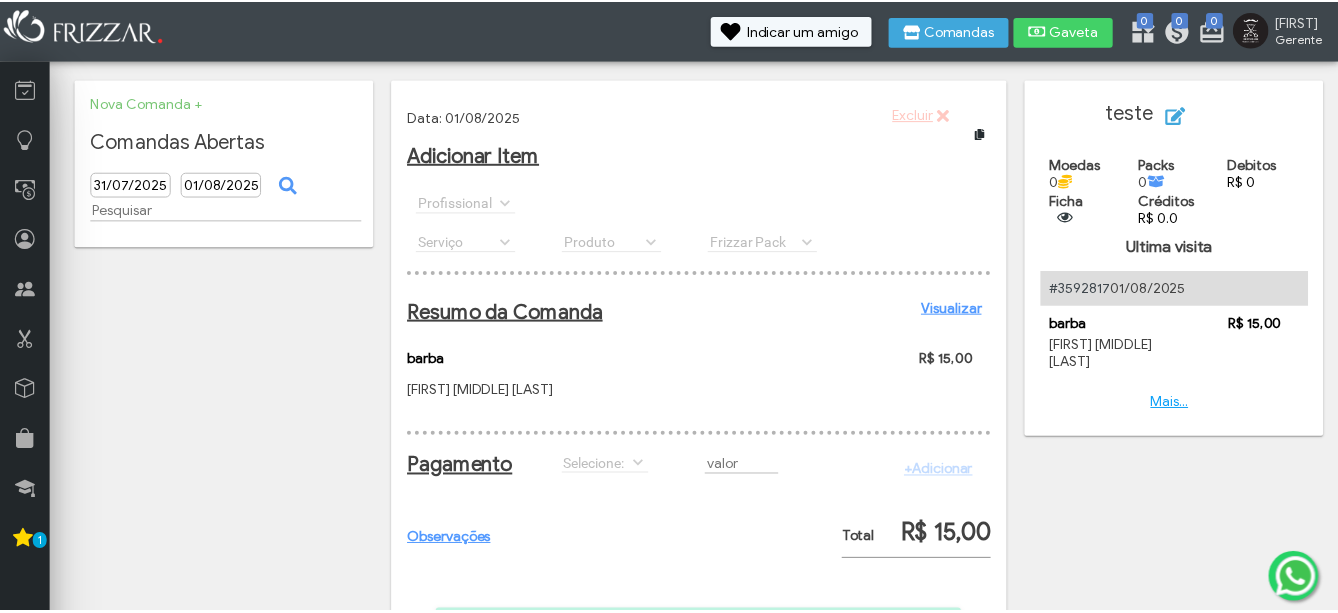 scroll, scrollTop: 0, scrollLeft: 0, axis: both 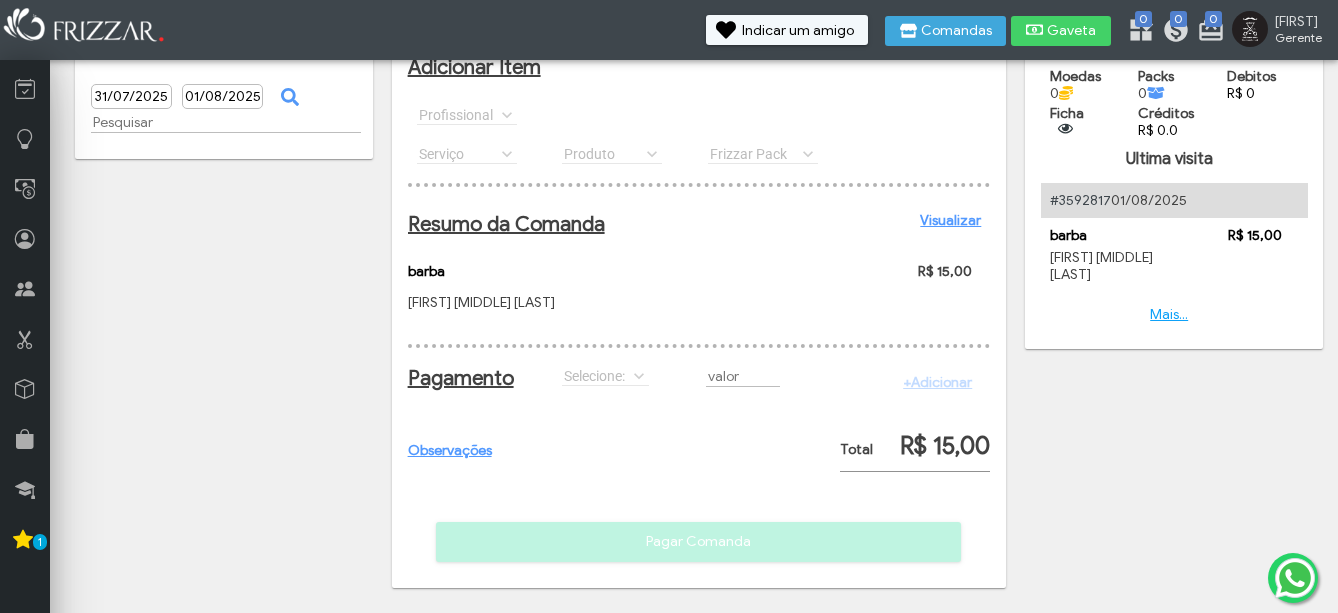 click on "Resumo da Comanda
Visualizar
barba
[FIRST] [MIDDLE] [LAST]
R$ 15,00" at bounding box center (699, 258) 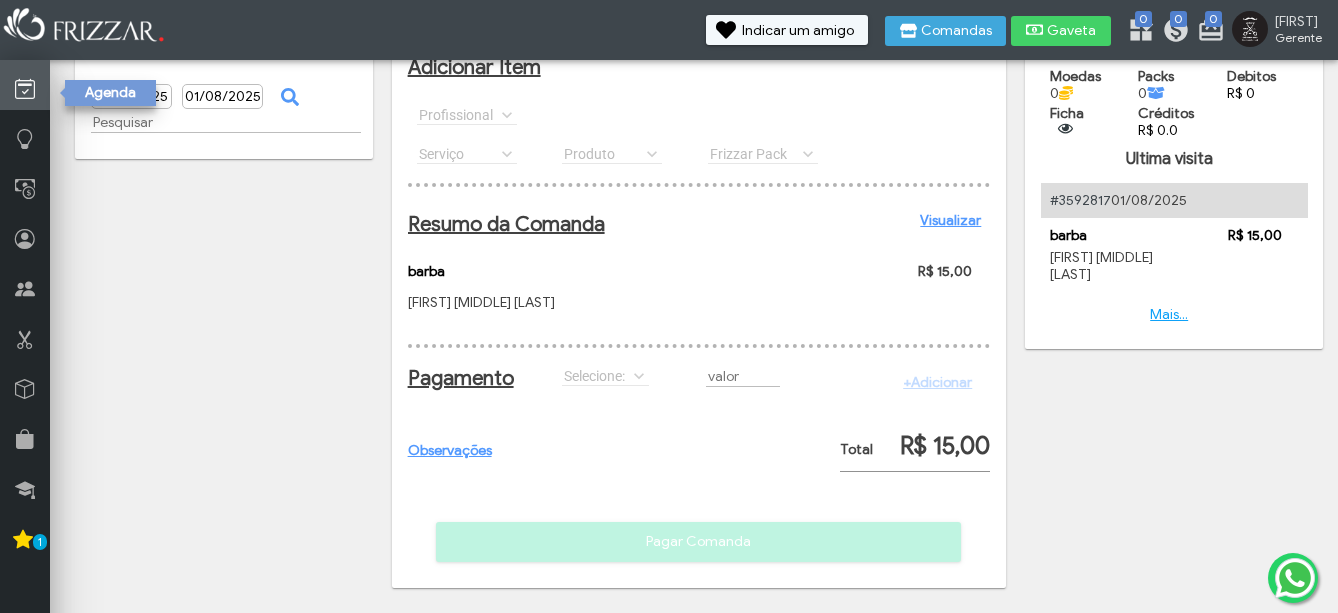 click at bounding box center [25, 85] 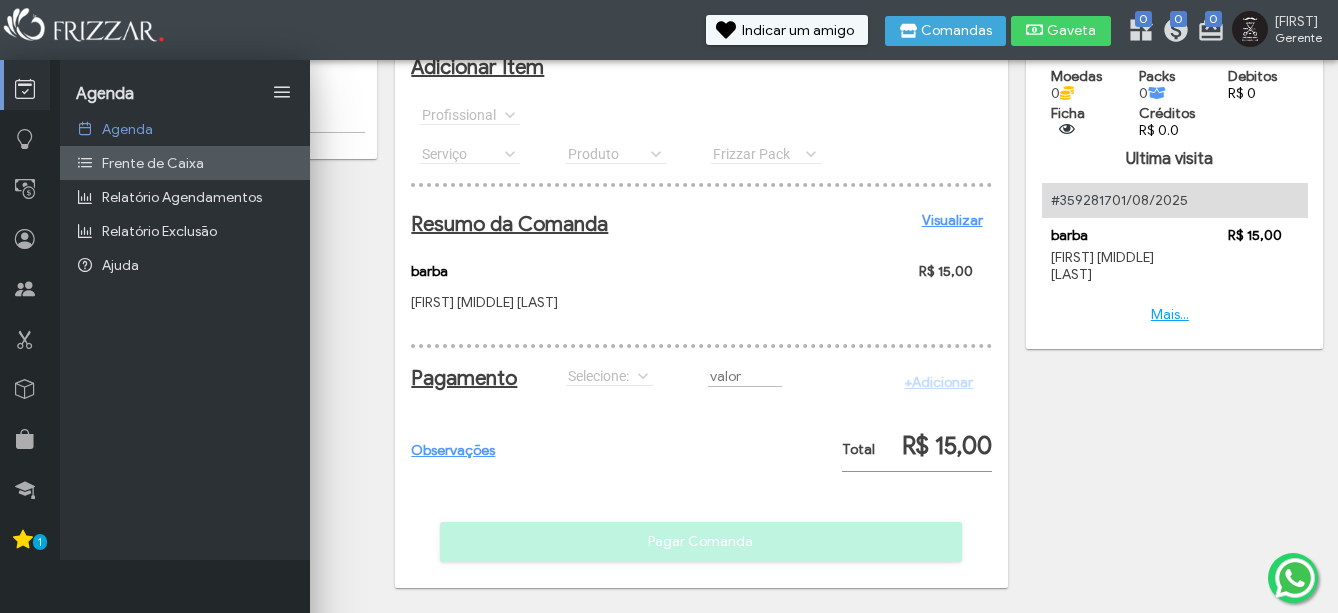 click on "Frente de Caixa" at bounding box center [153, 163] 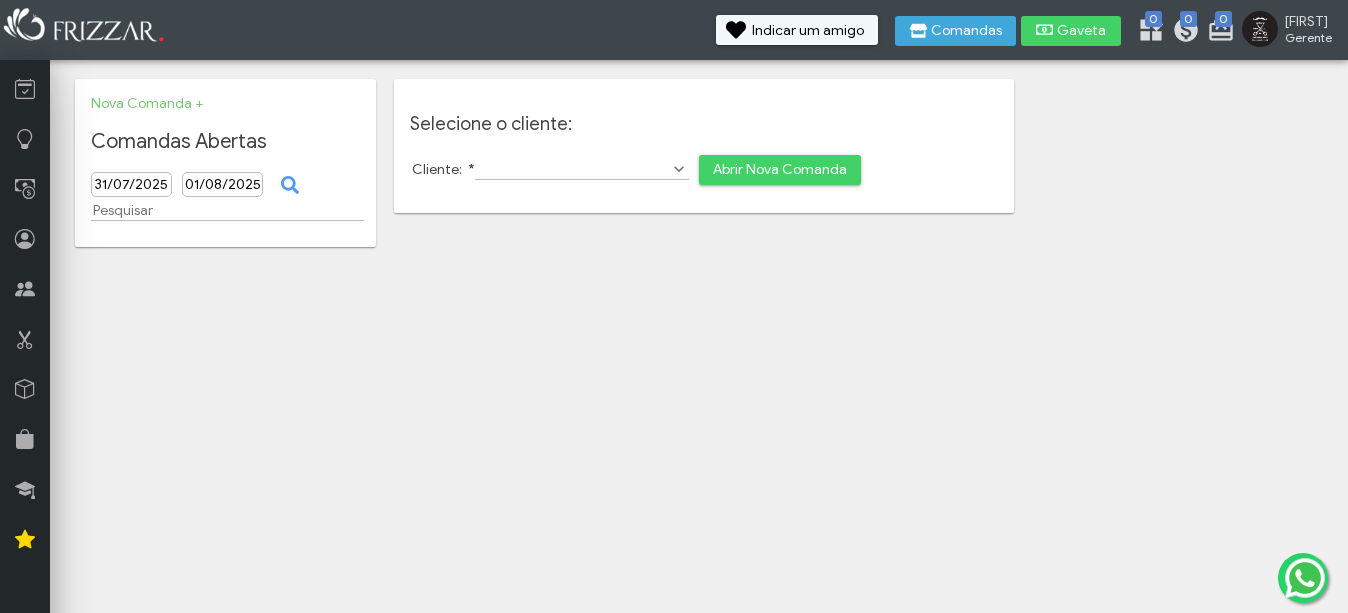 scroll, scrollTop: 0, scrollLeft: 0, axis: both 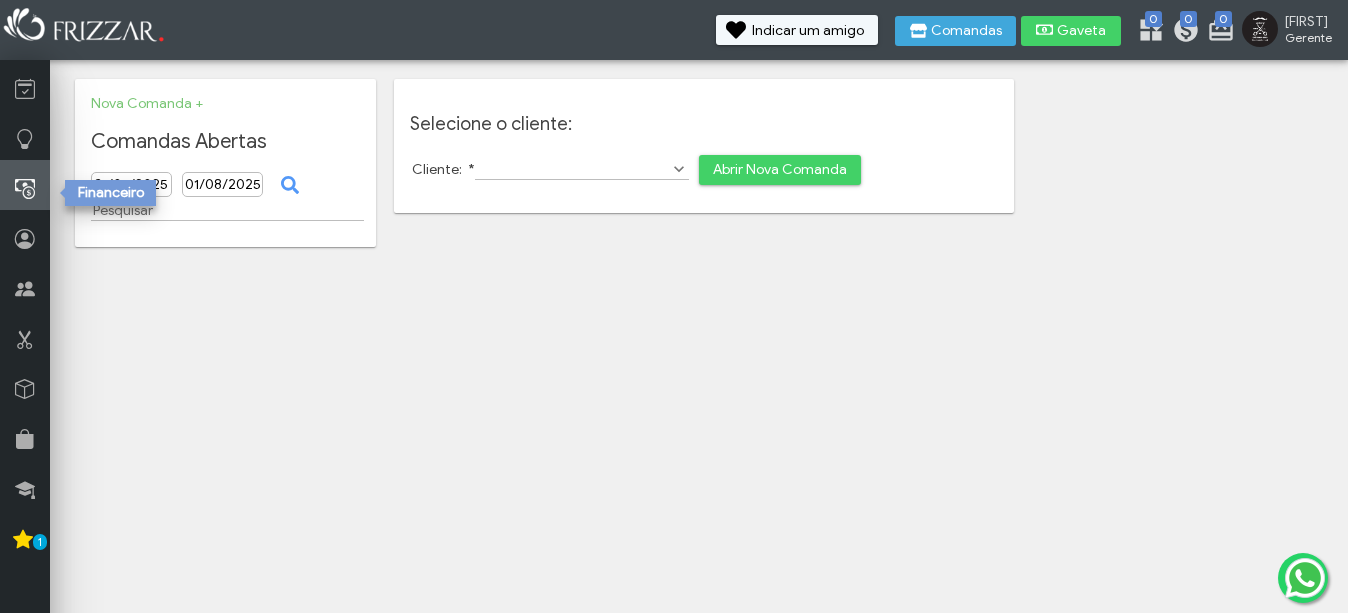 click at bounding box center (25, 185) 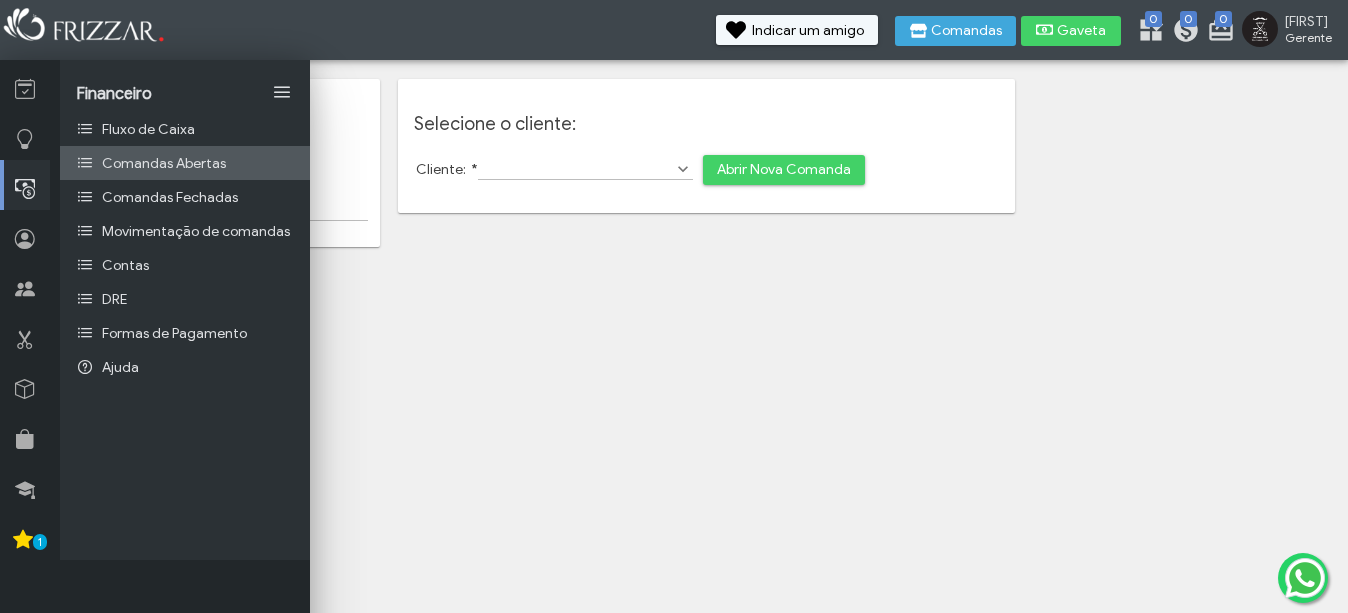 click on "Comandas Abertas" at bounding box center (164, 163) 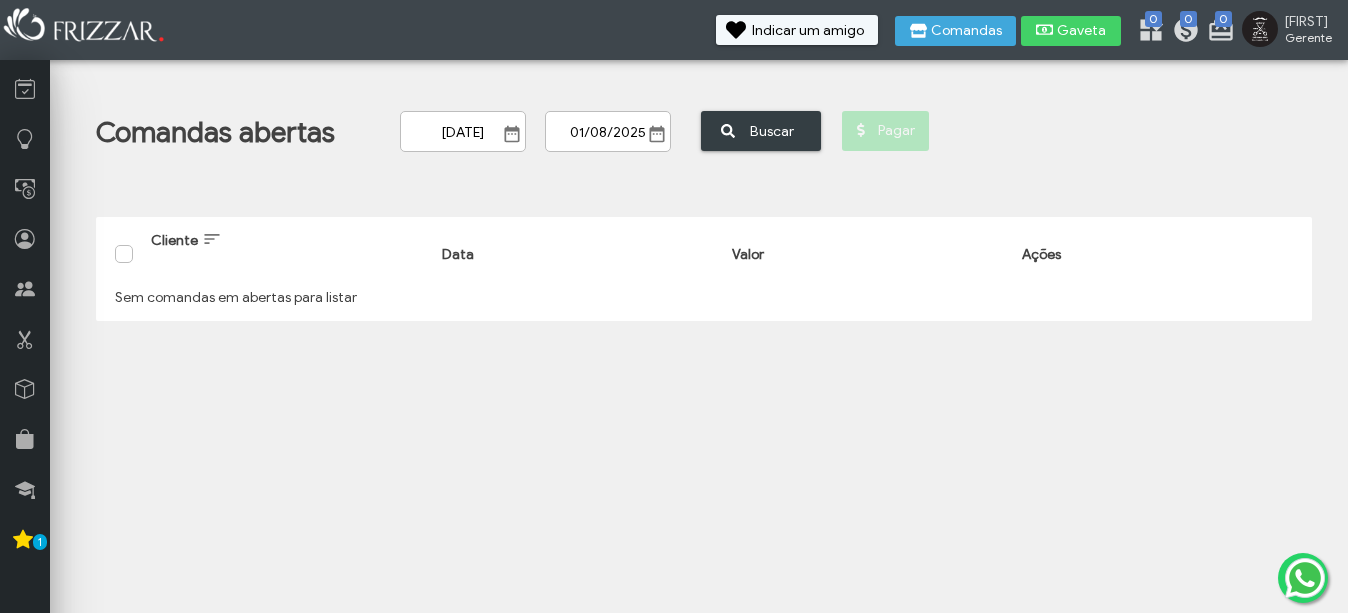 scroll, scrollTop: 0, scrollLeft: 0, axis: both 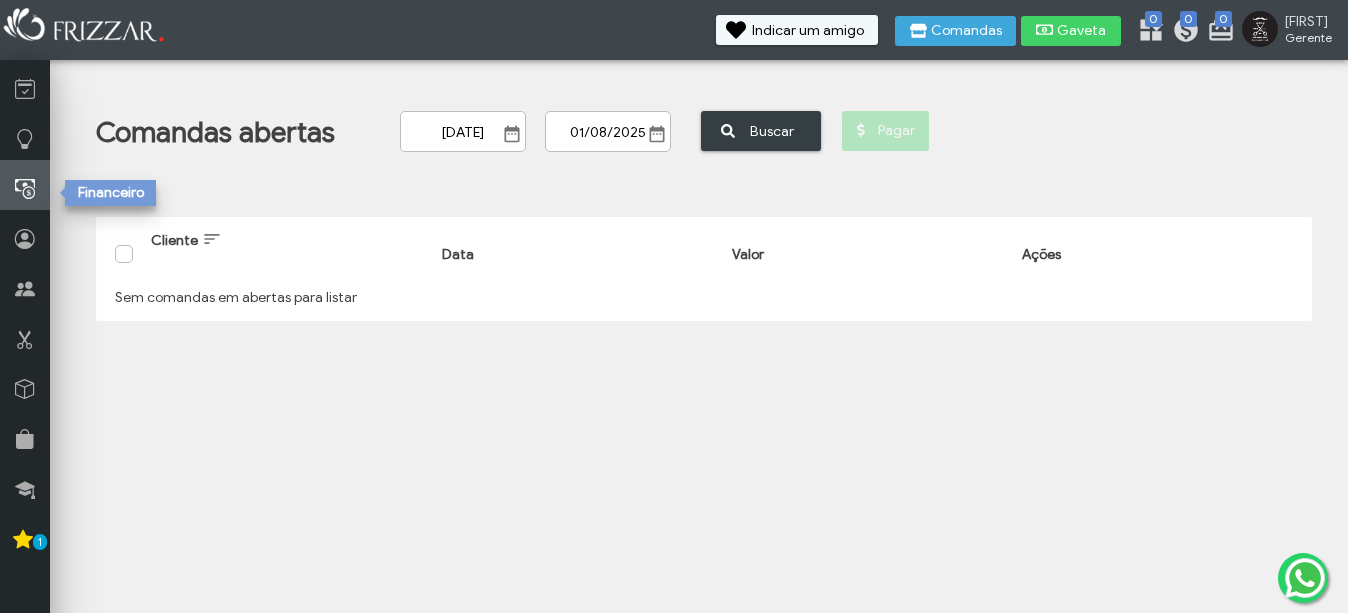 click at bounding box center [25, 189] 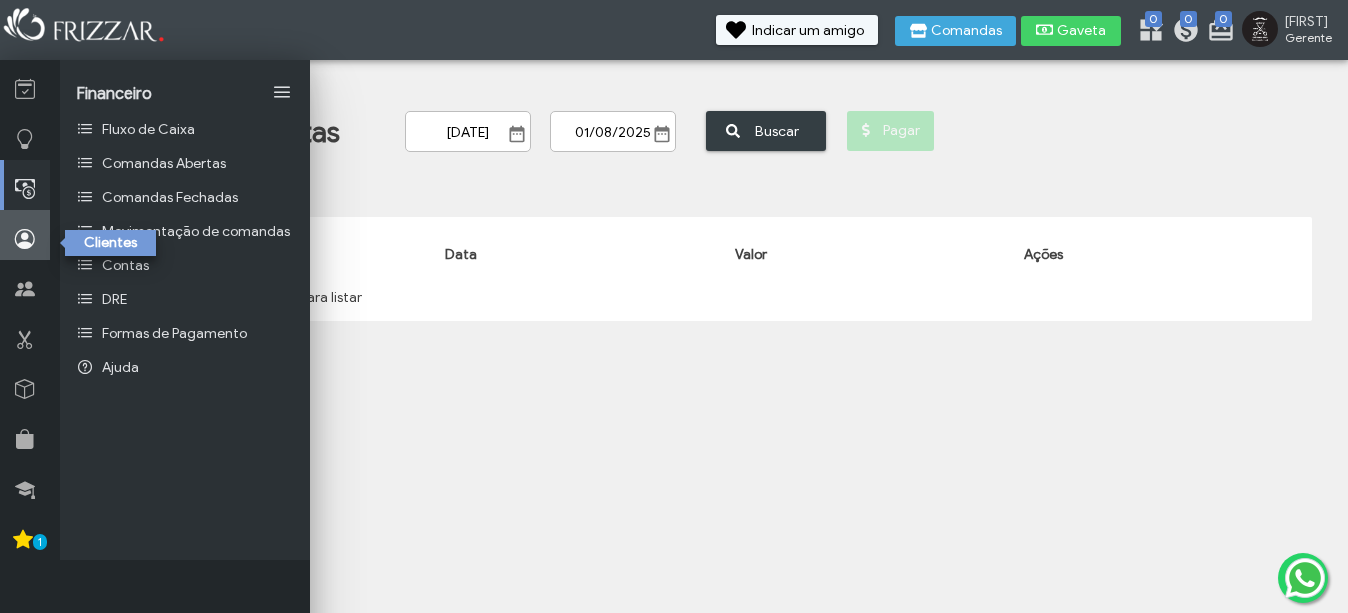click at bounding box center [25, 239] 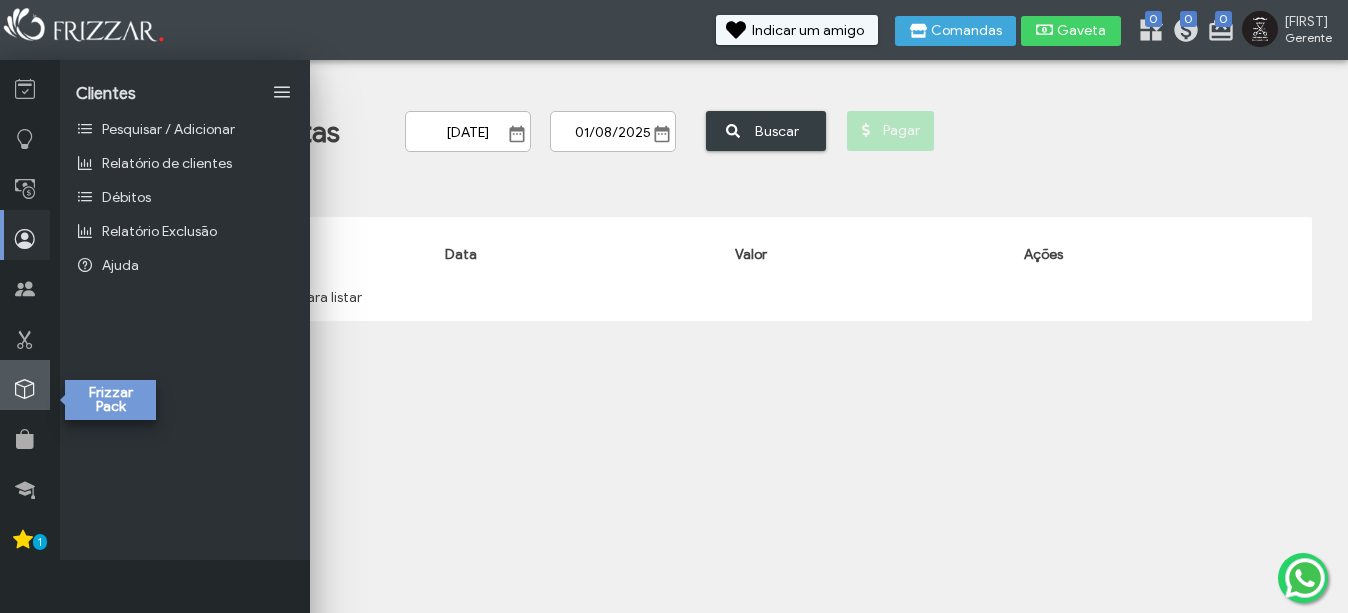 click at bounding box center (25, 385) 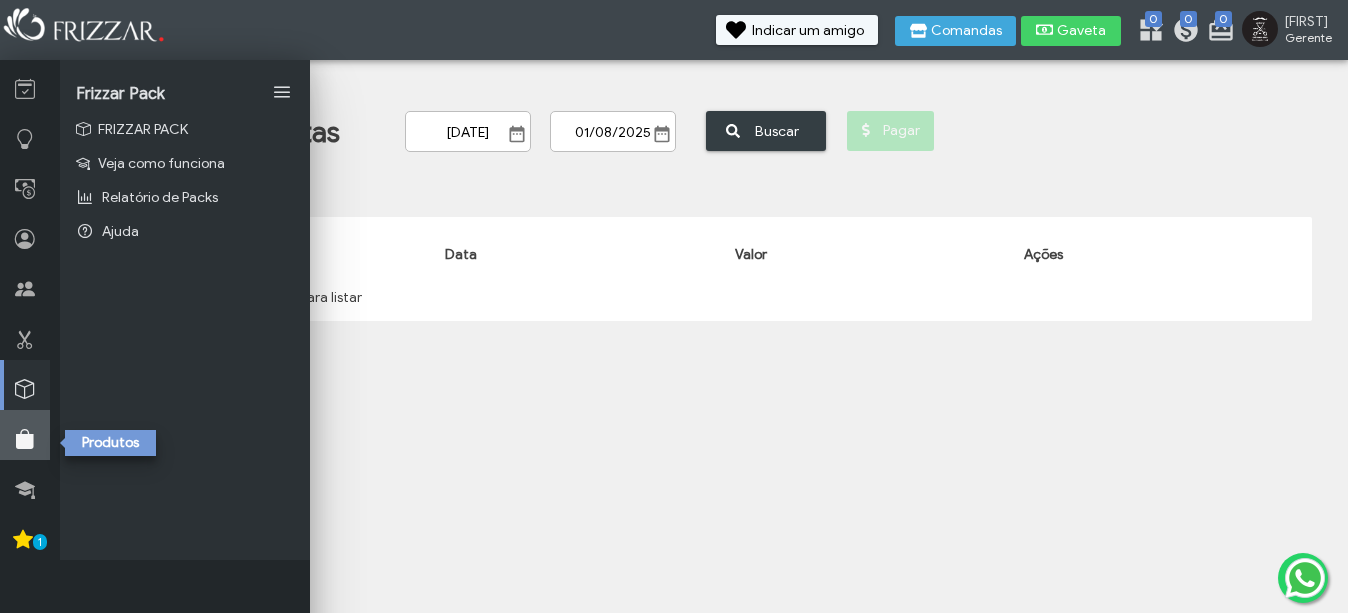 click at bounding box center (25, 435) 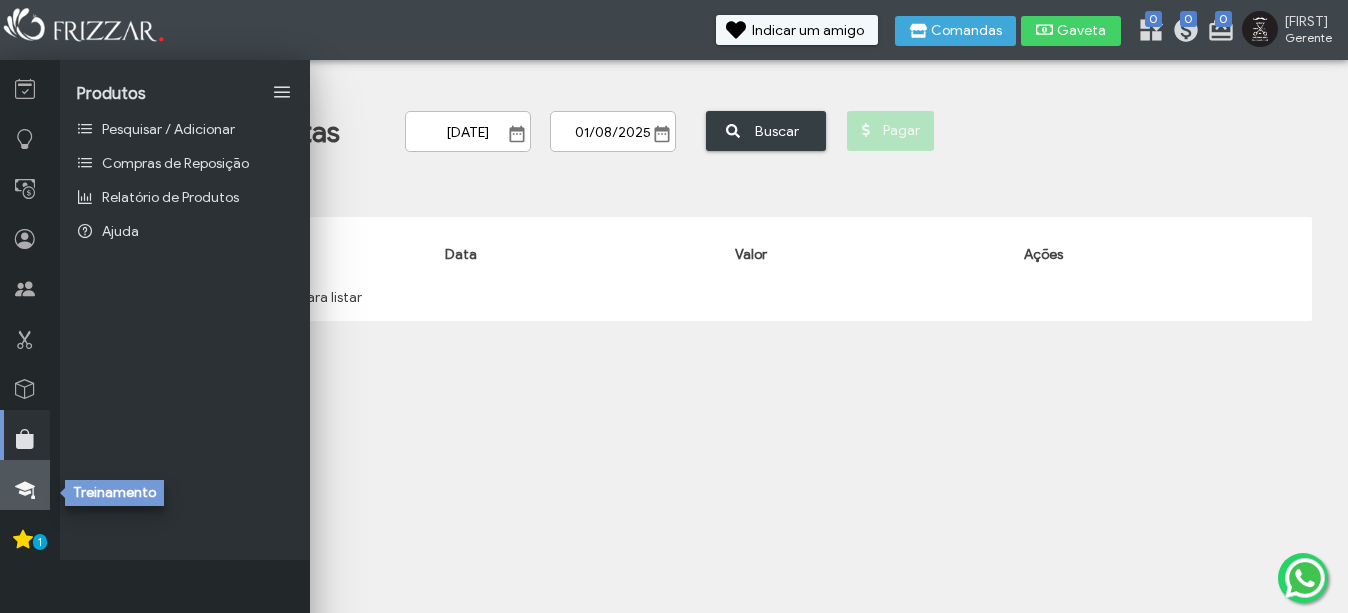 click at bounding box center (25, 489) 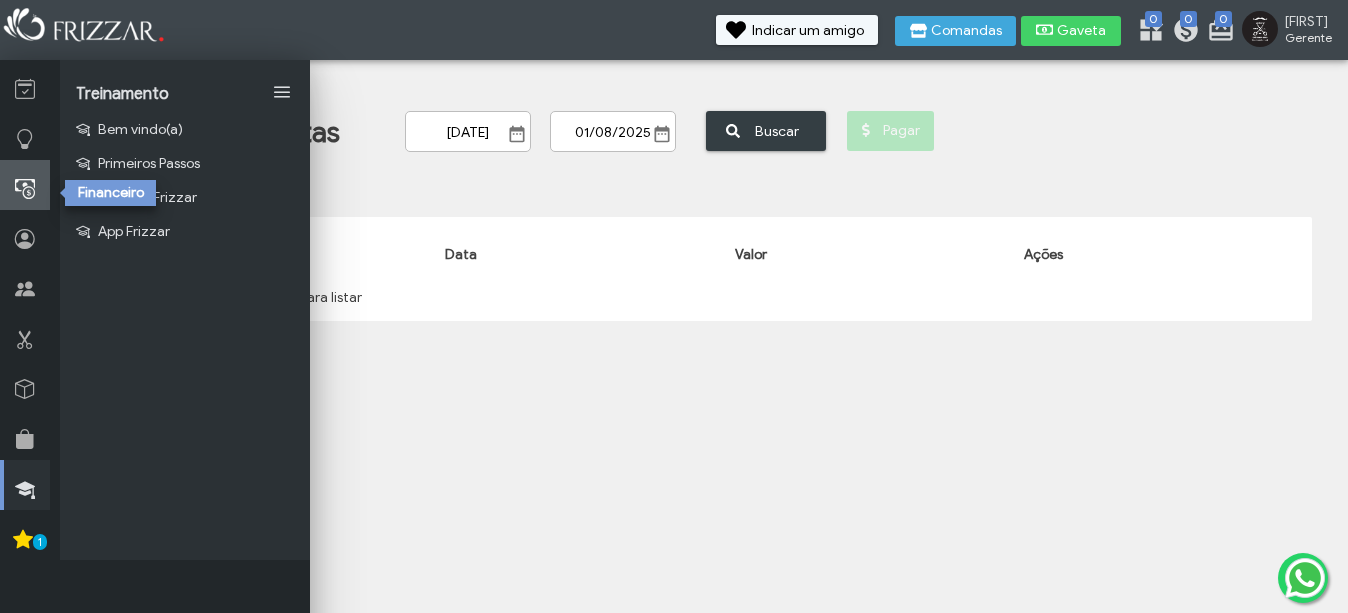 click at bounding box center (25, 185) 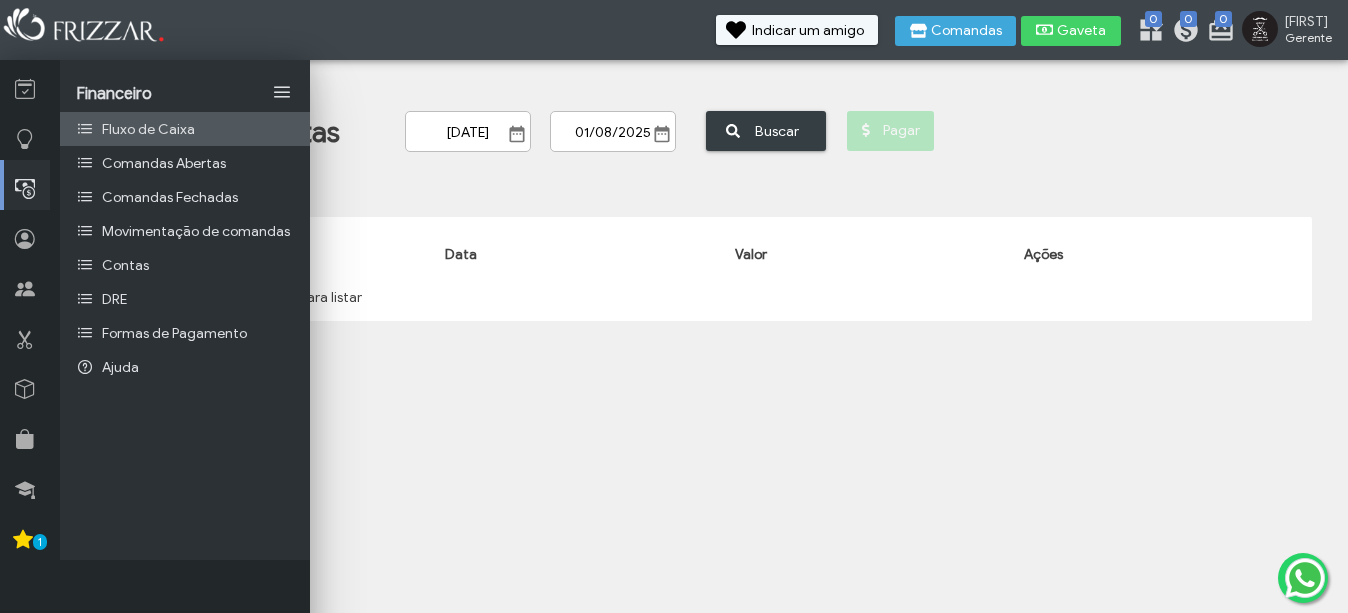 click on "Fluxo de Caixa" at bounding box center [185, 129] 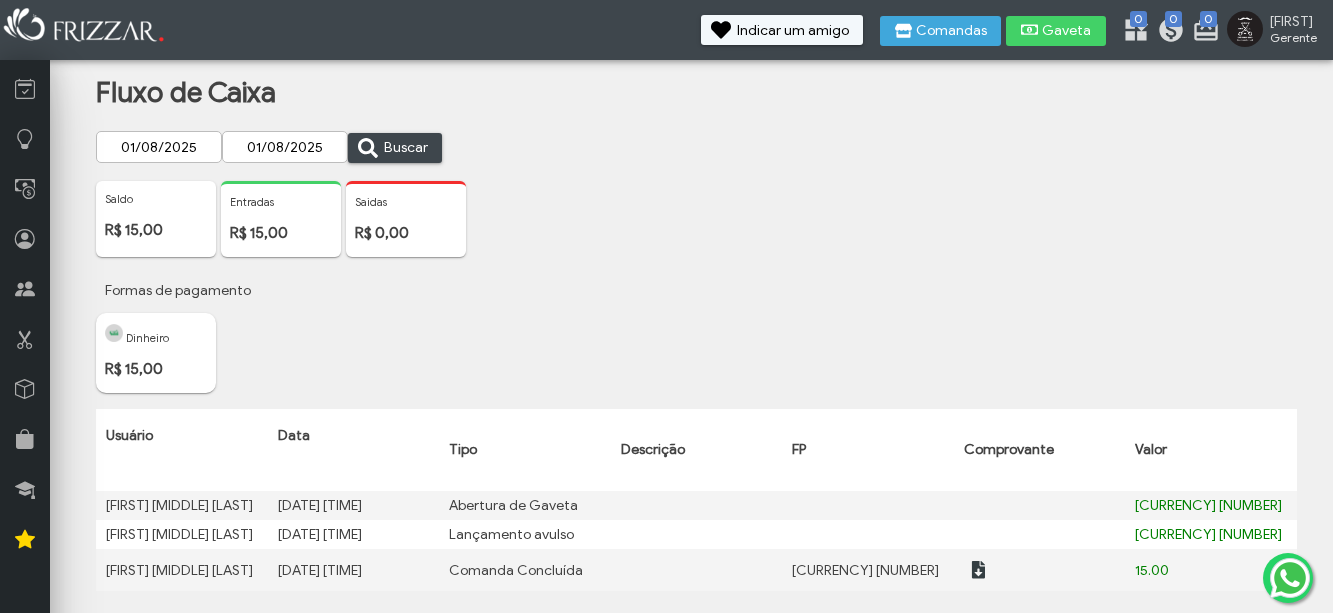 scroll, scrollTop: 0, scrollLeft: 0, axis: both 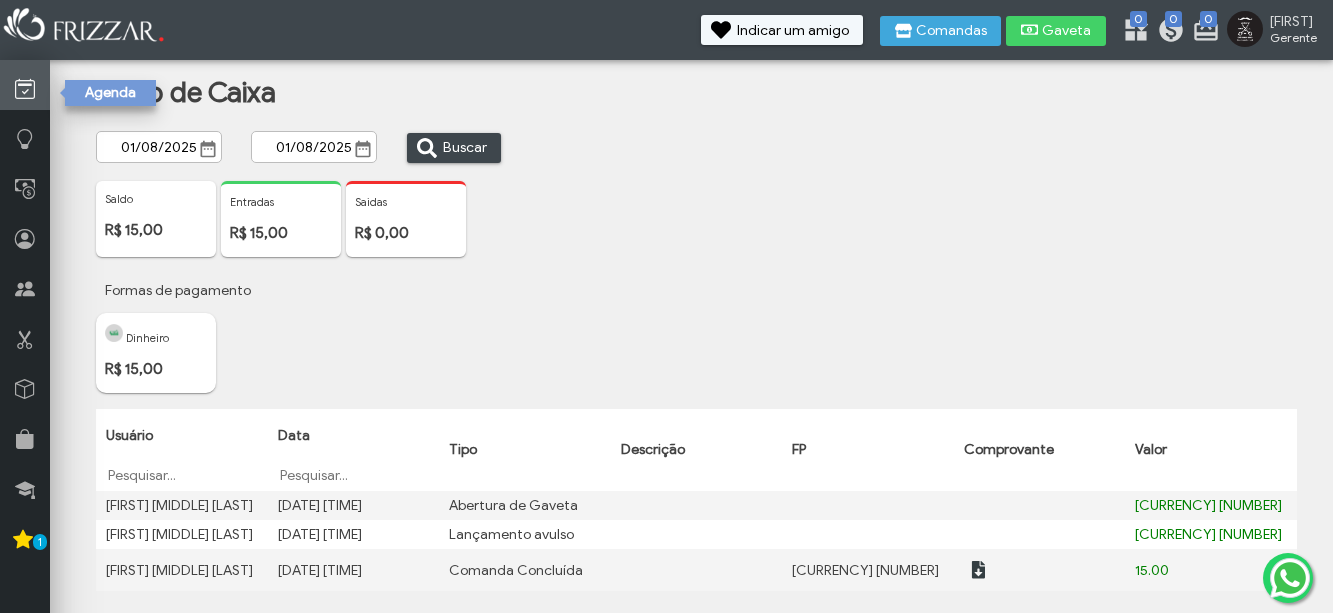 click at bounding box center [25, 85] 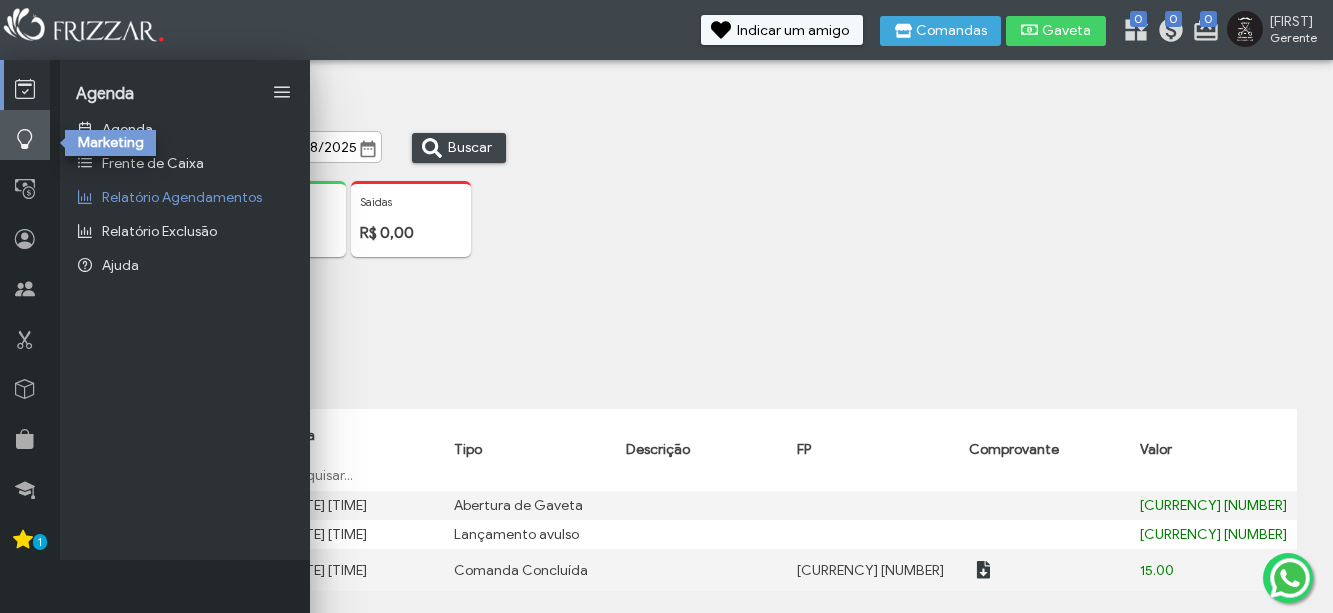 click at bounding box center [25, 139] 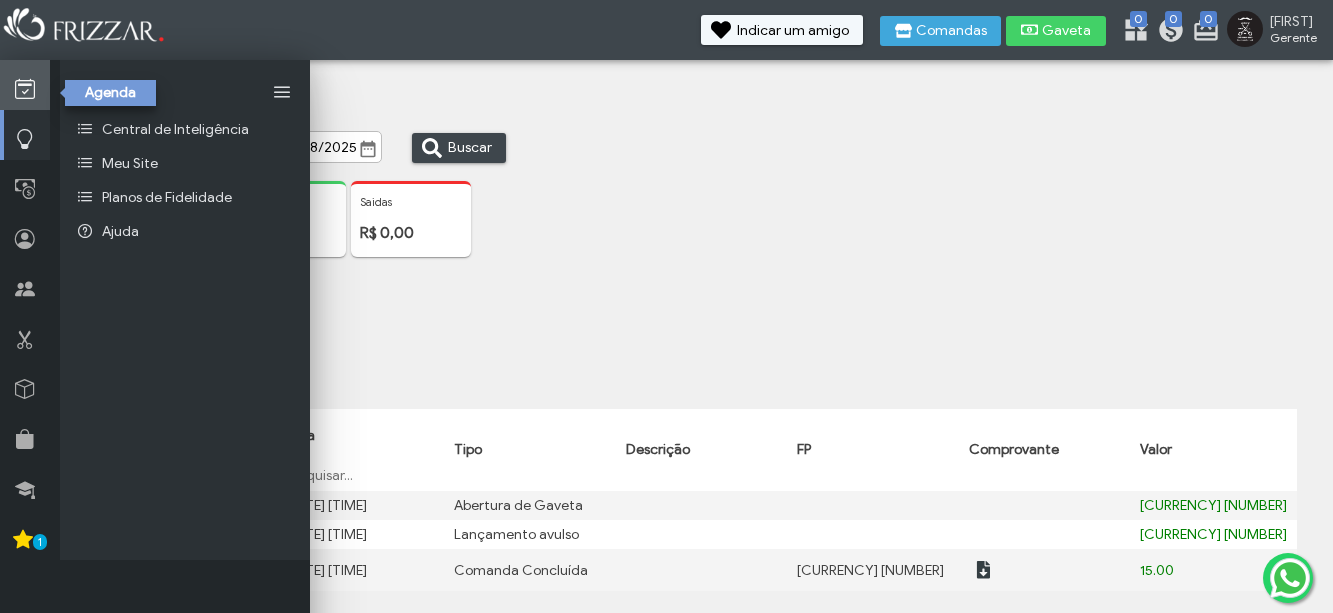 click at bounding box center (25, 85) 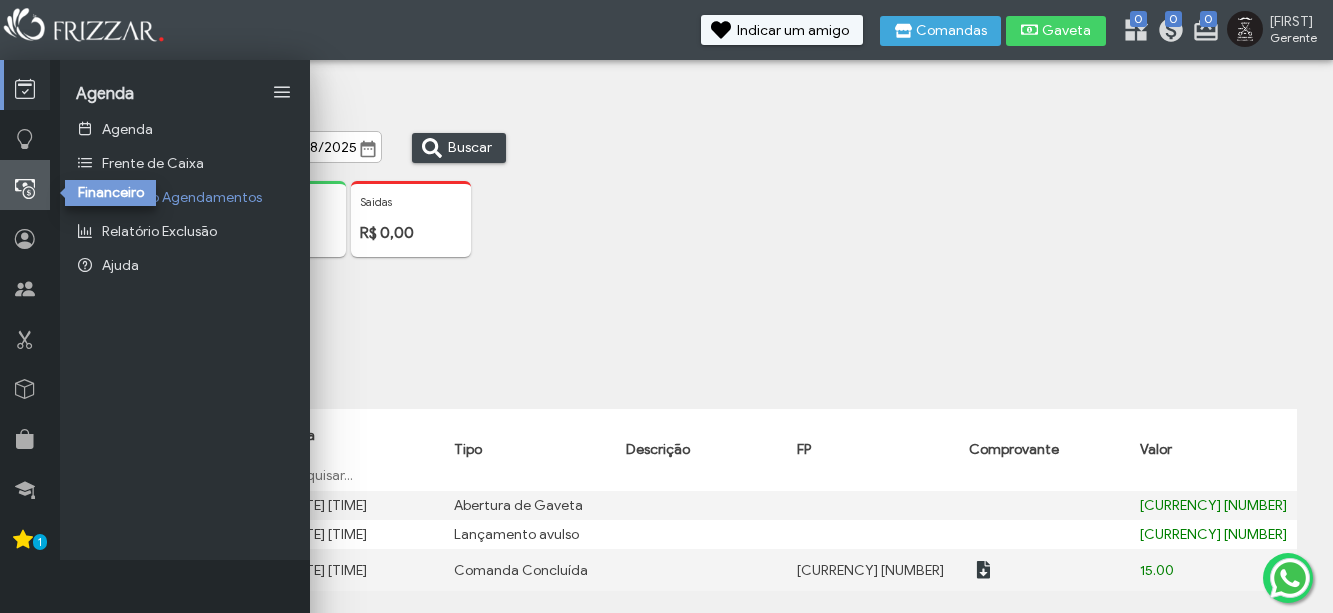 click at bounding box center [25, 185] 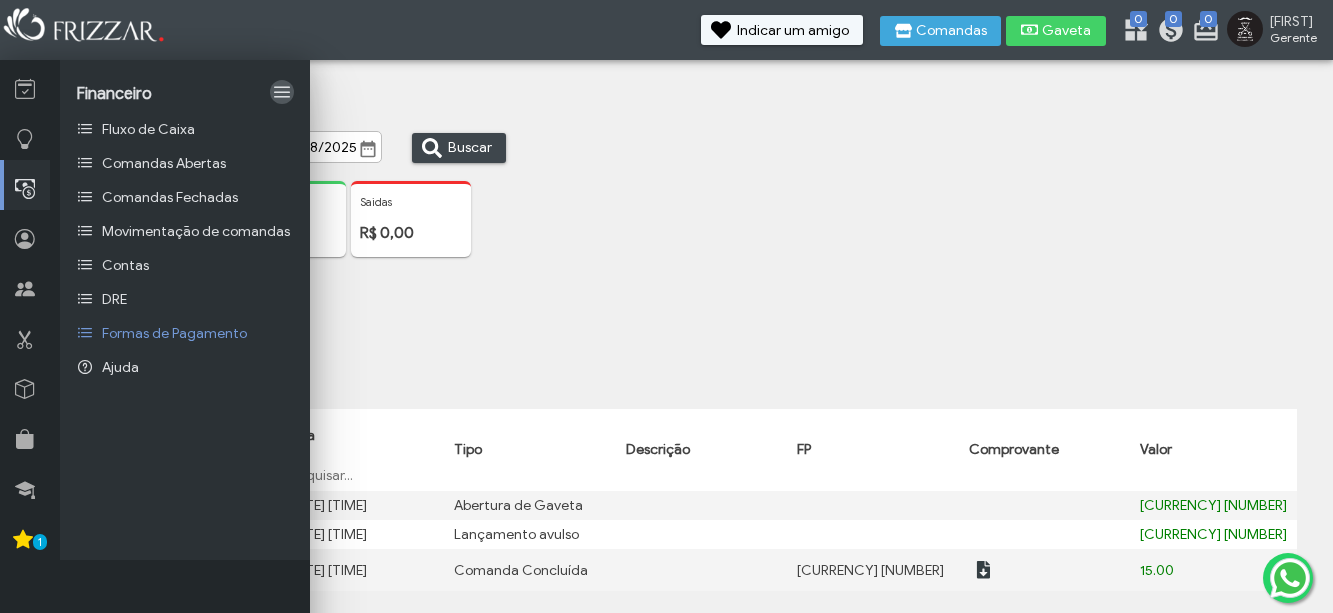 click at bounding box center (282, 92) 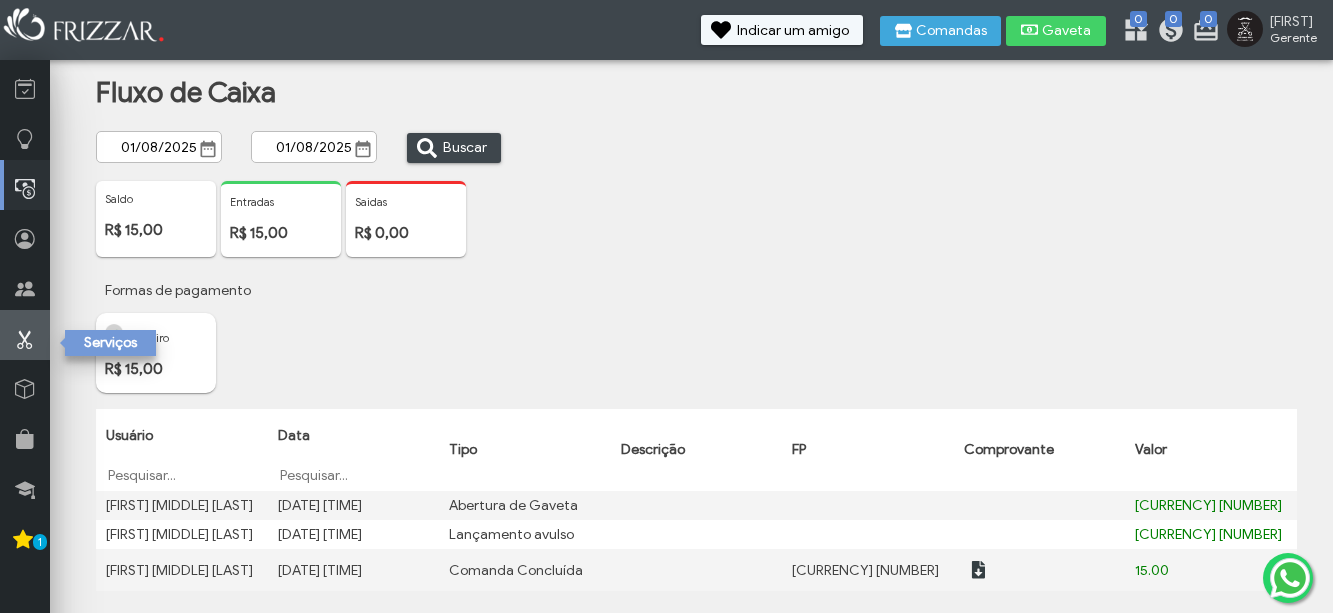 click at bounding box center [25, 339] 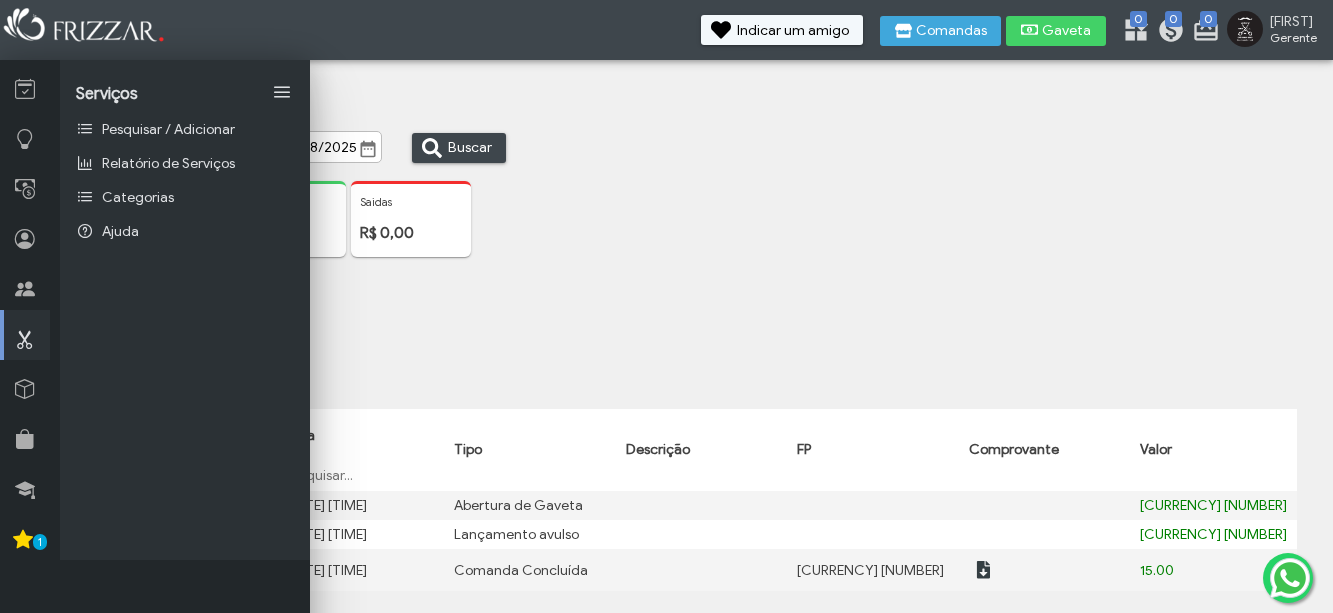 click on "Pesquisar / Adicionar Relatório de Serviços Categorias Ajuda" at bounding box center [185, 362] 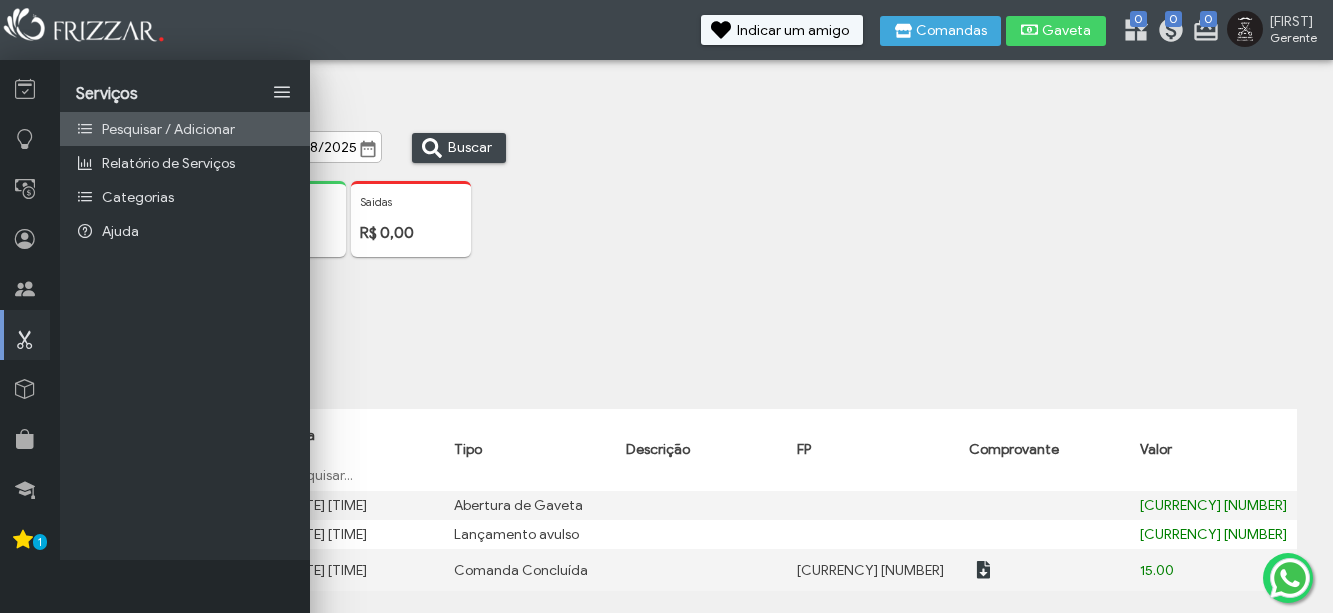 click on "Pesquisar / Adicionar" at bounding box center [168, 129] 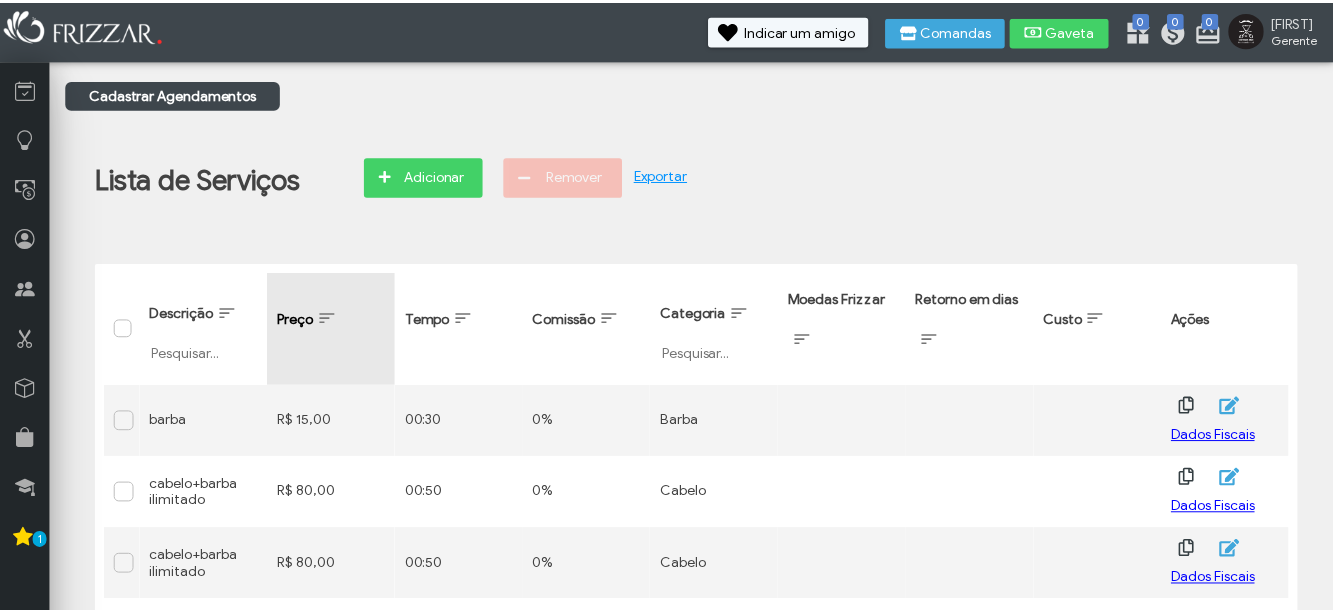 scroll, scrollTop: 0, scrollLeft: 0, axis: both 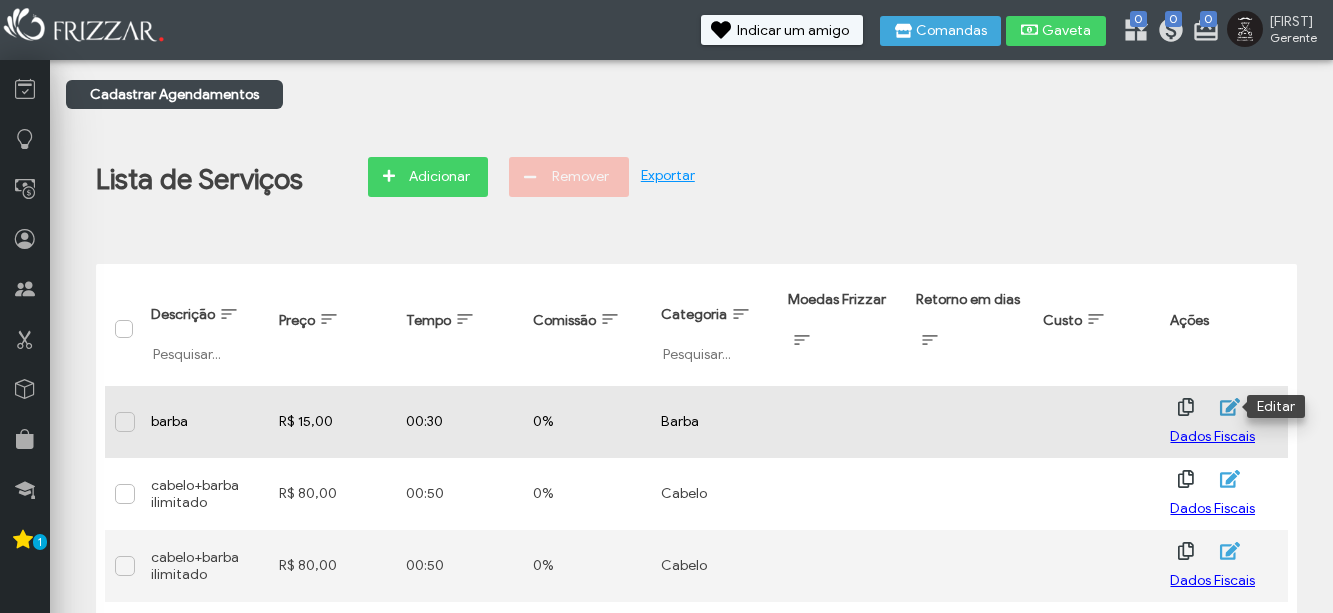 click 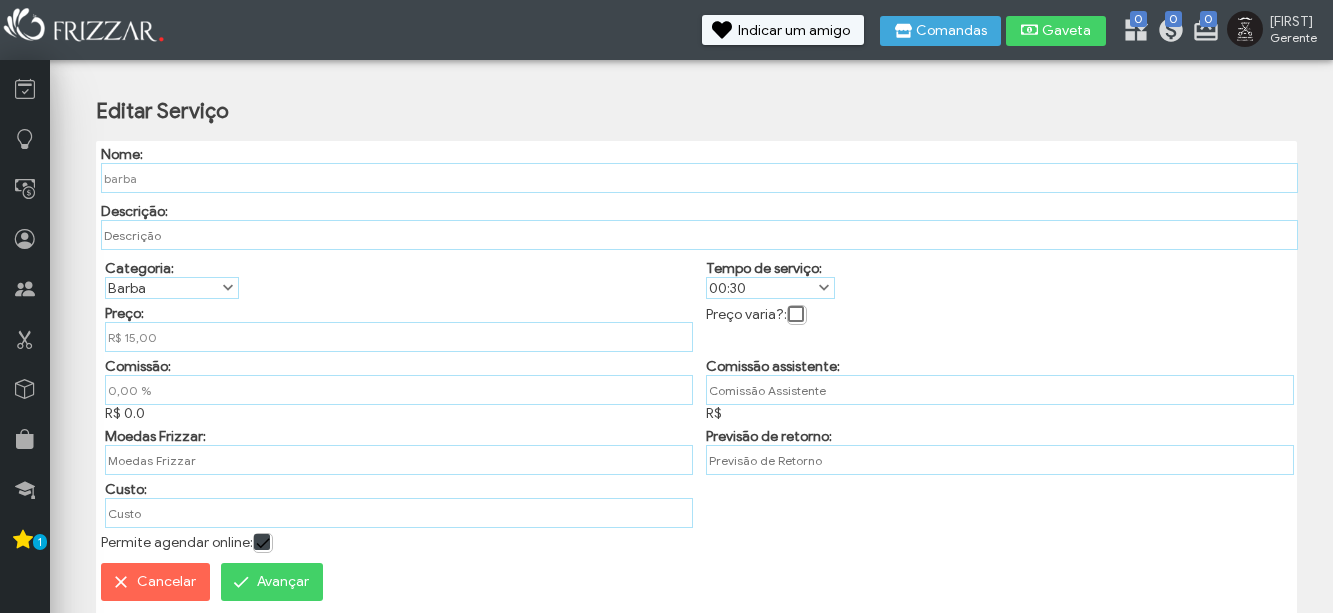 scroll, scrollTop: 0, scrollLeft: 0, axis: both 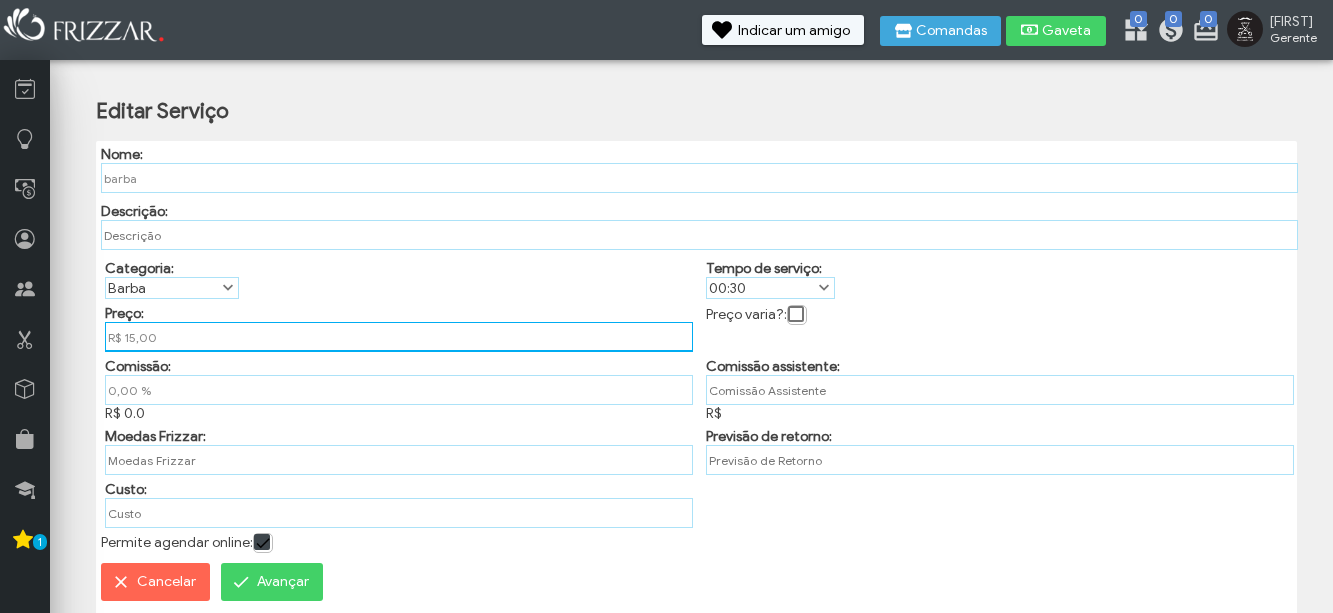 click on "R$ 15,00" at bounding box center [399, 337] 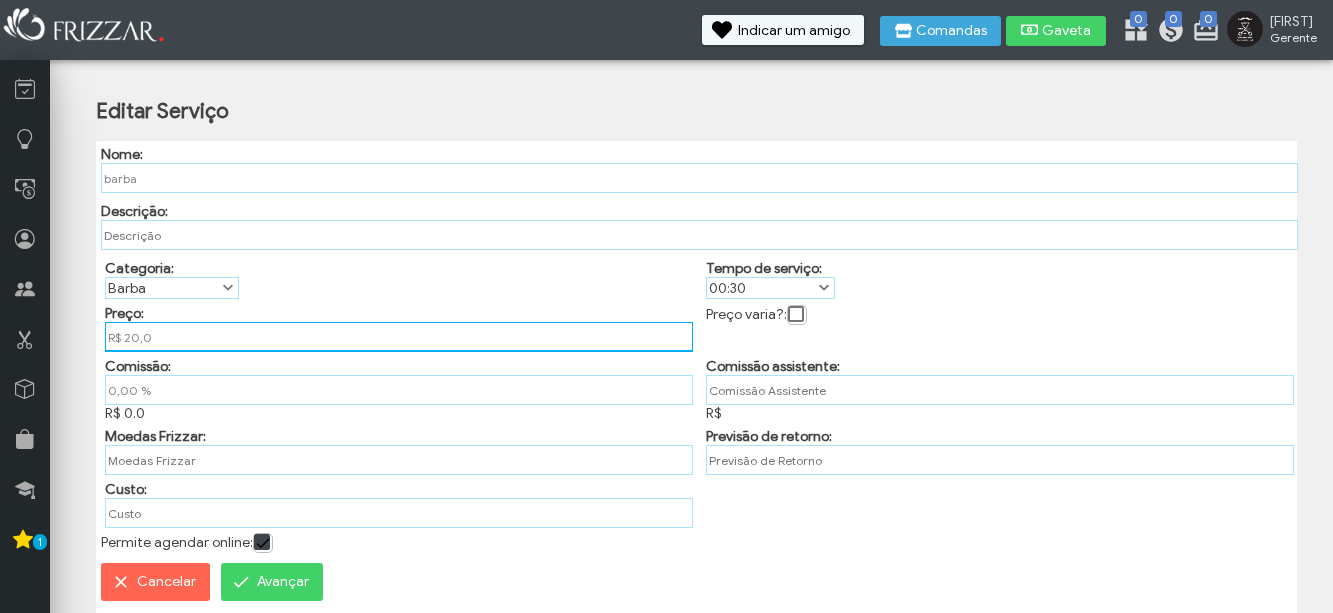 type on "R$ 20,00" 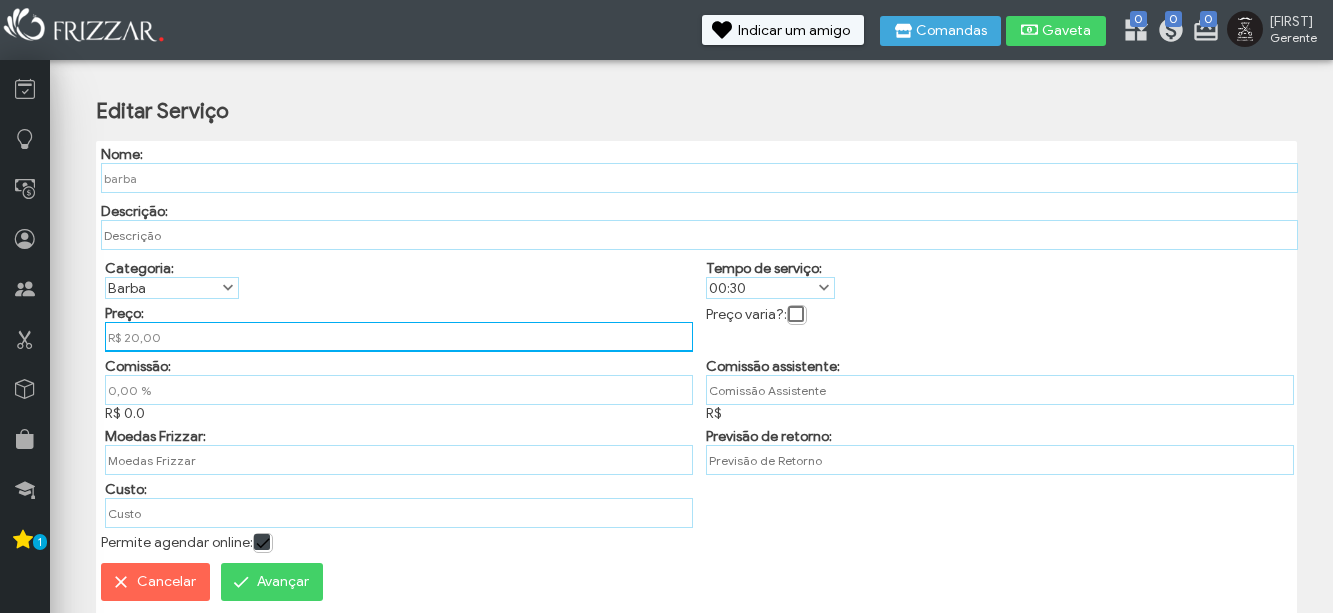 type on "R$" 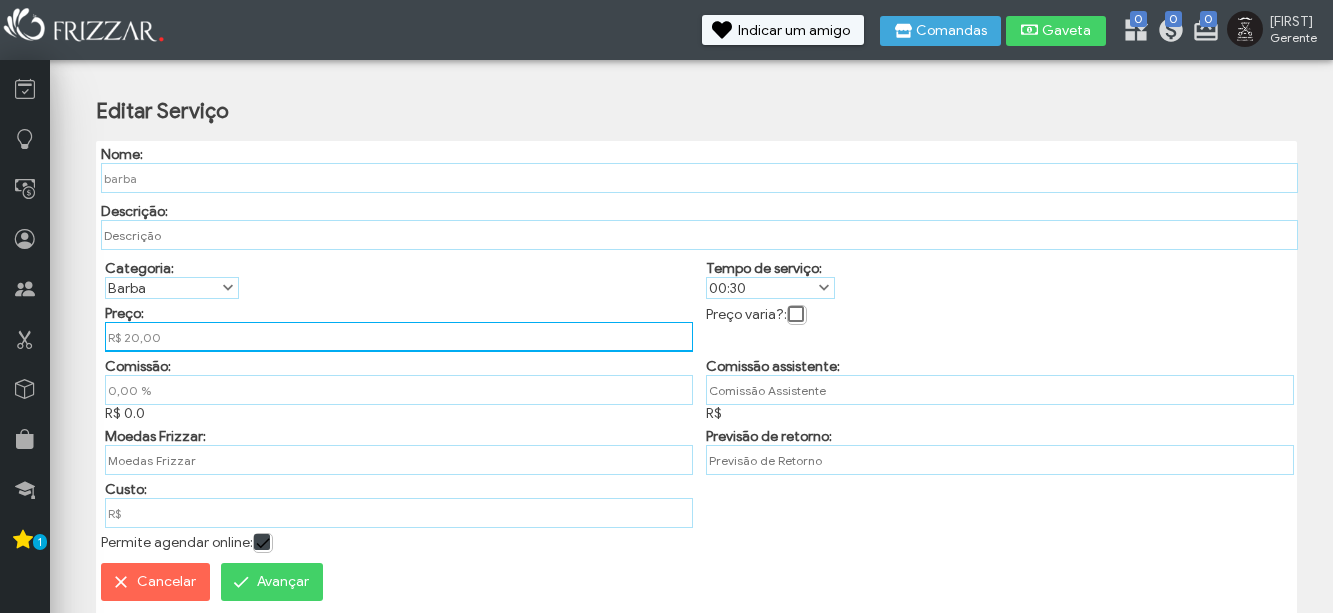 type 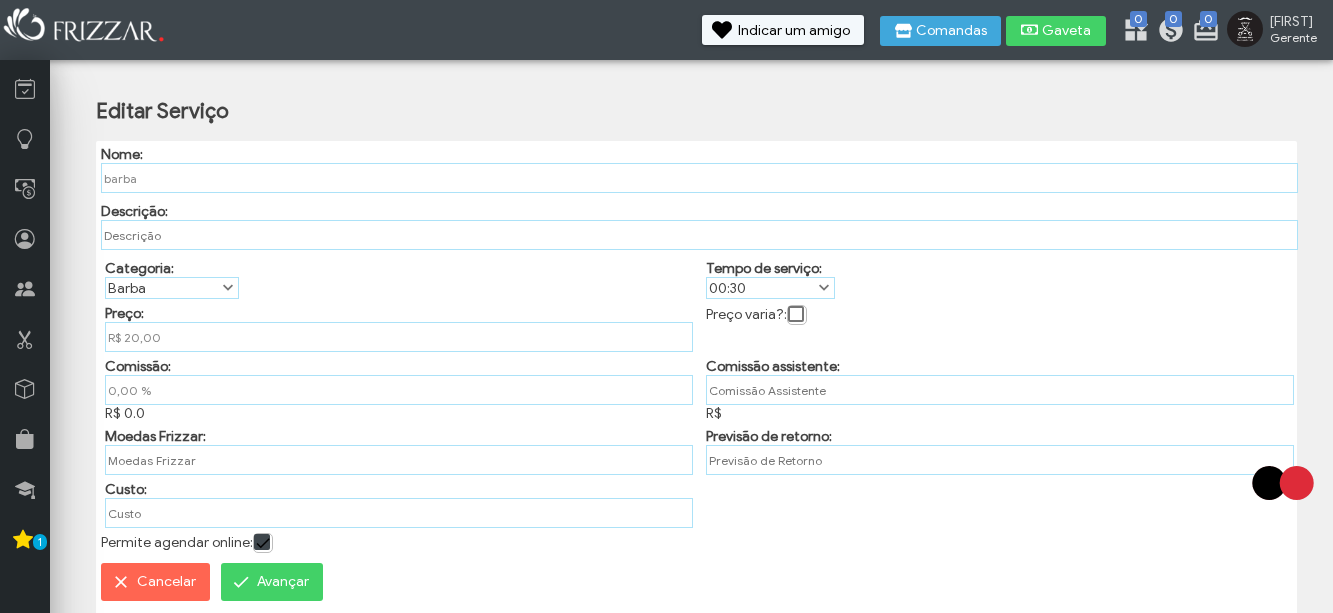 click on "Avançar" at bounding box center [283, 582] 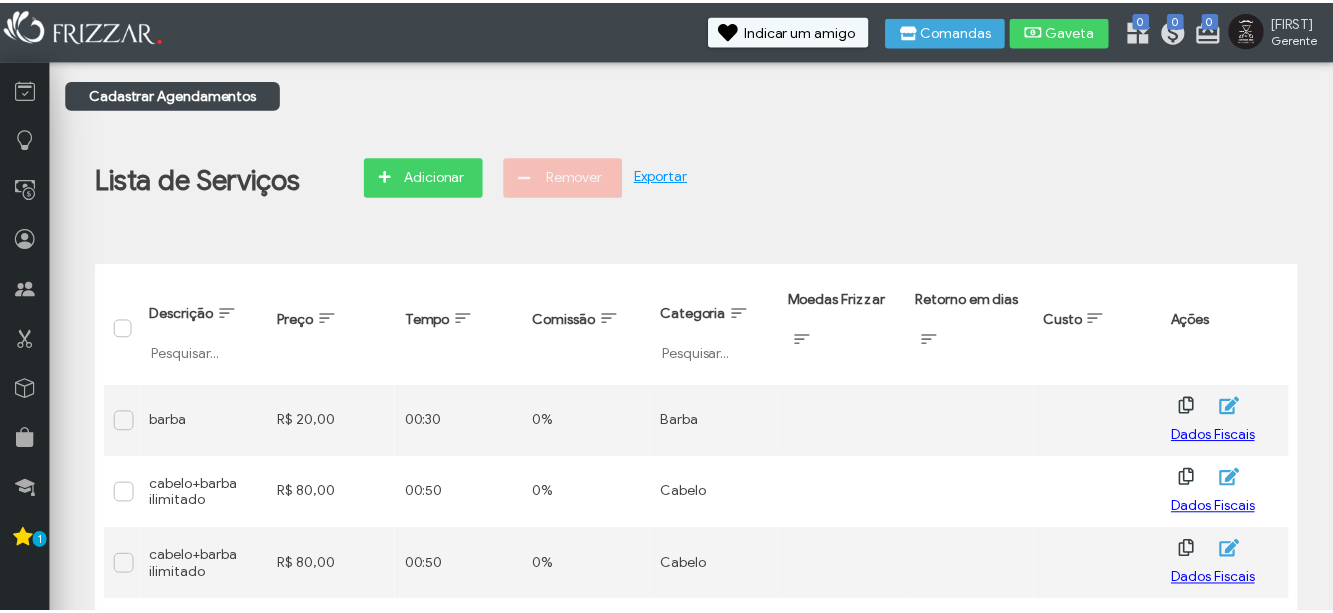 scroll, scrollTop: 0, scrollLeft: 0, axis: both 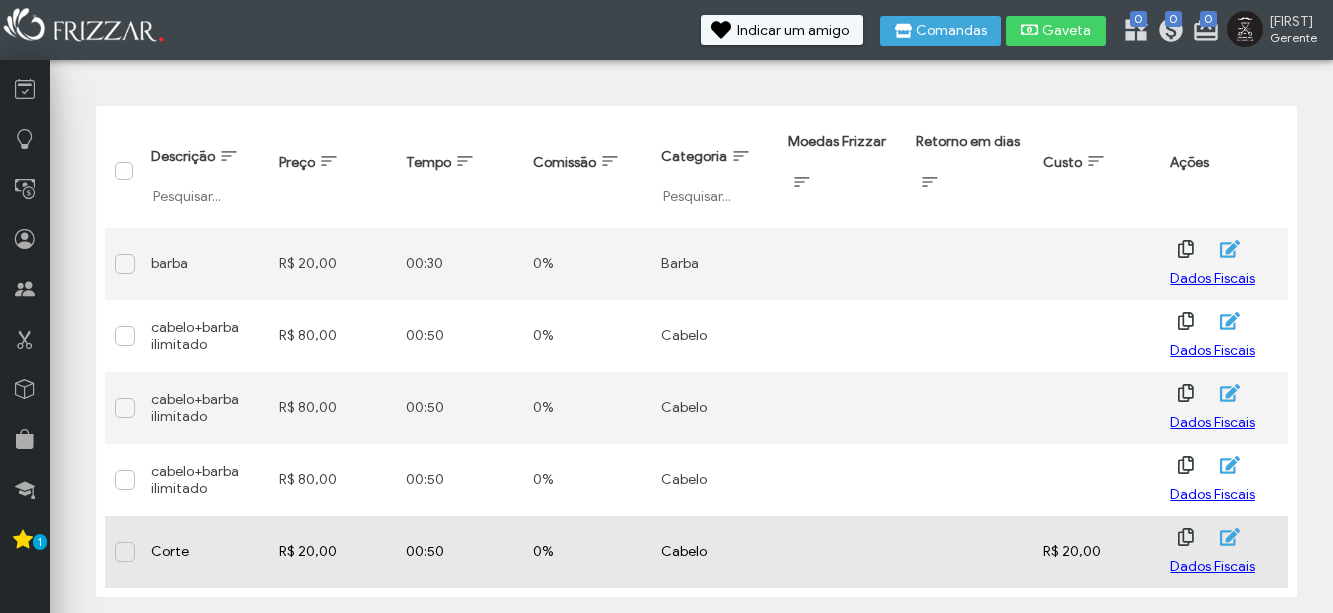click on "R$ 20,00" at bounding box center (332, 551) 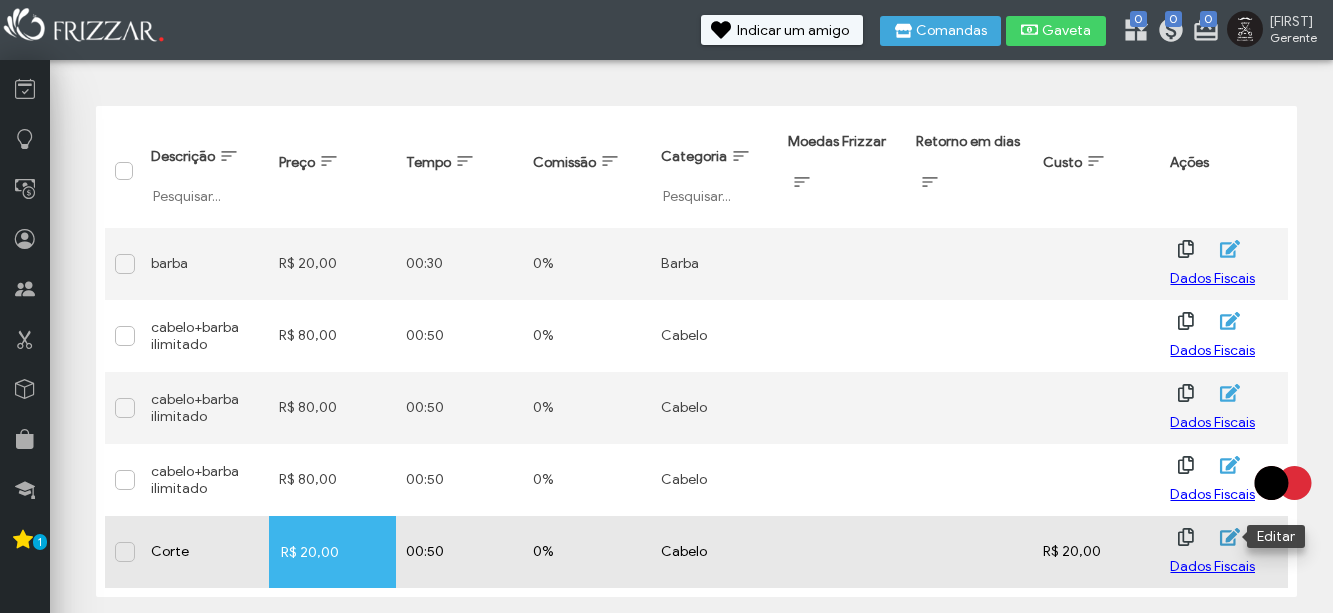 click 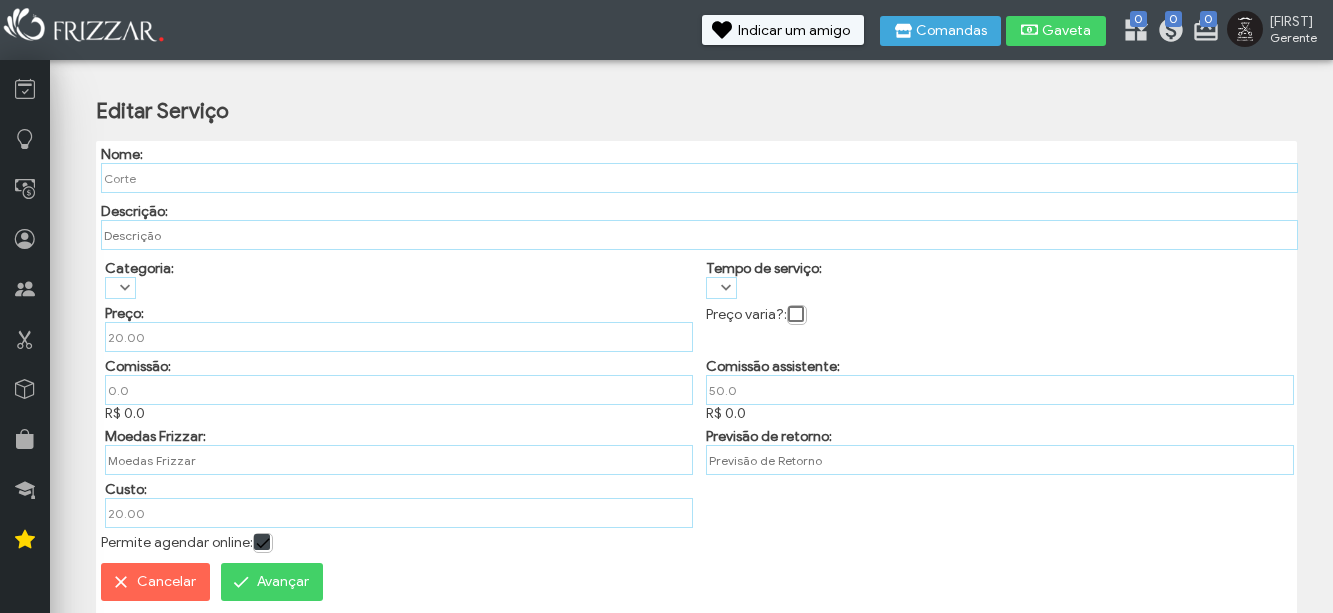 type on "R$ 20,00" 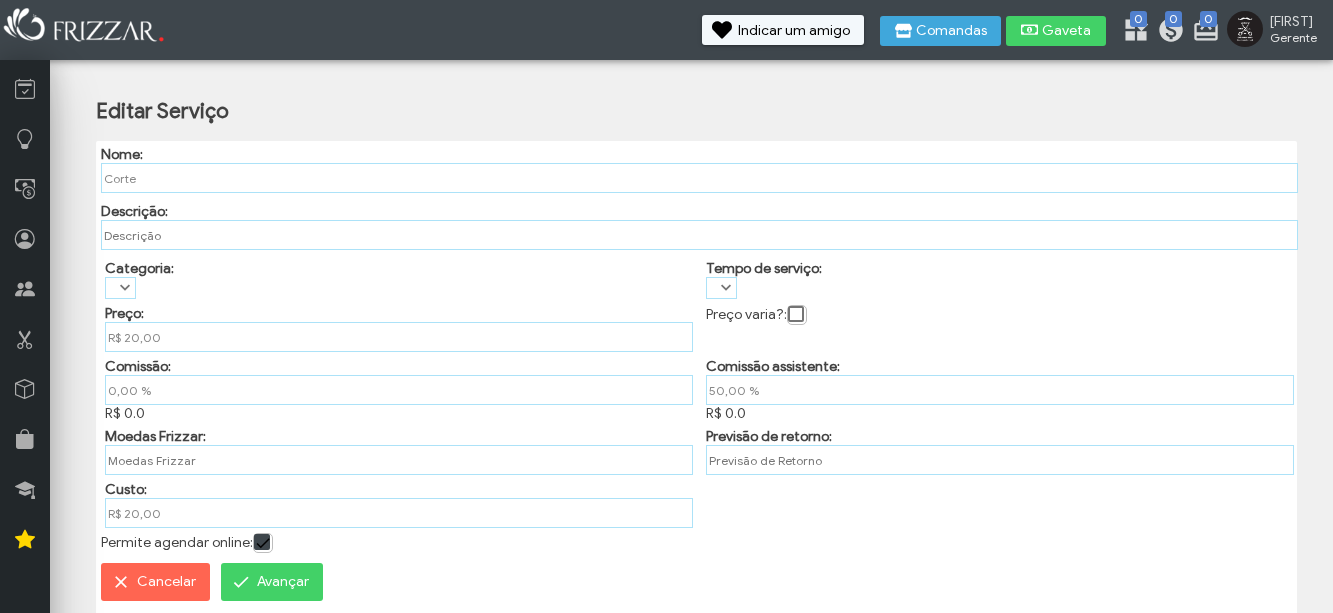 scroll, scrollTop: 0, scrollLeft: 0, axis: both 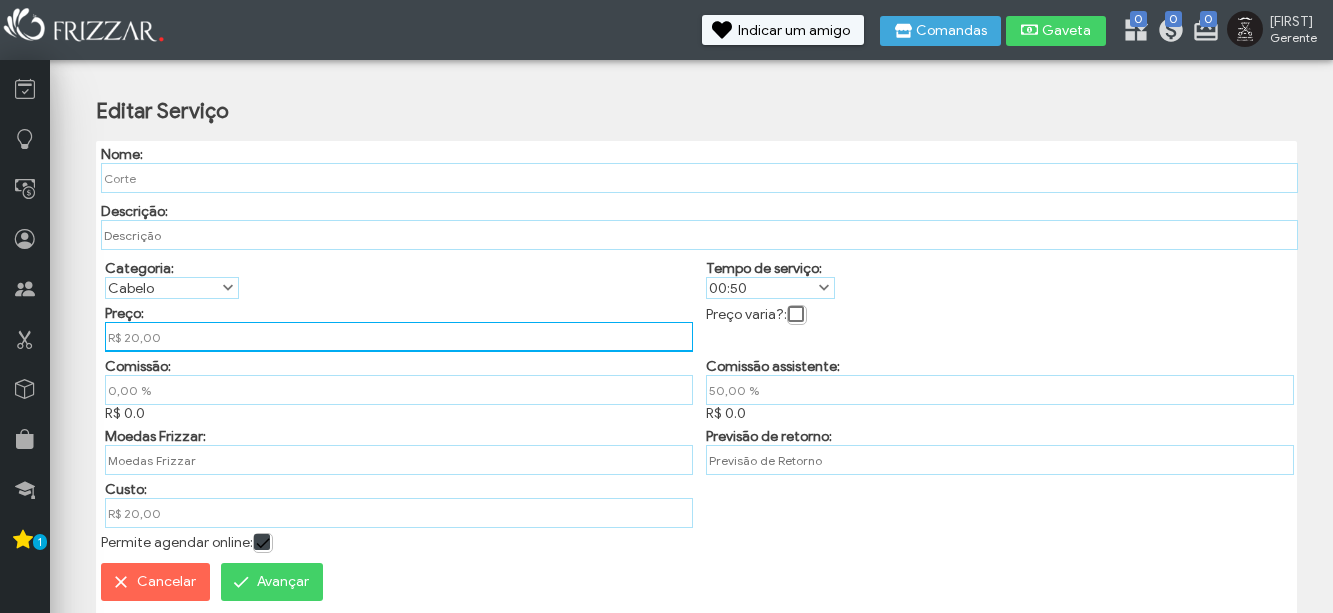 click on "R$ 20,00" at bounding box center [399, 337] 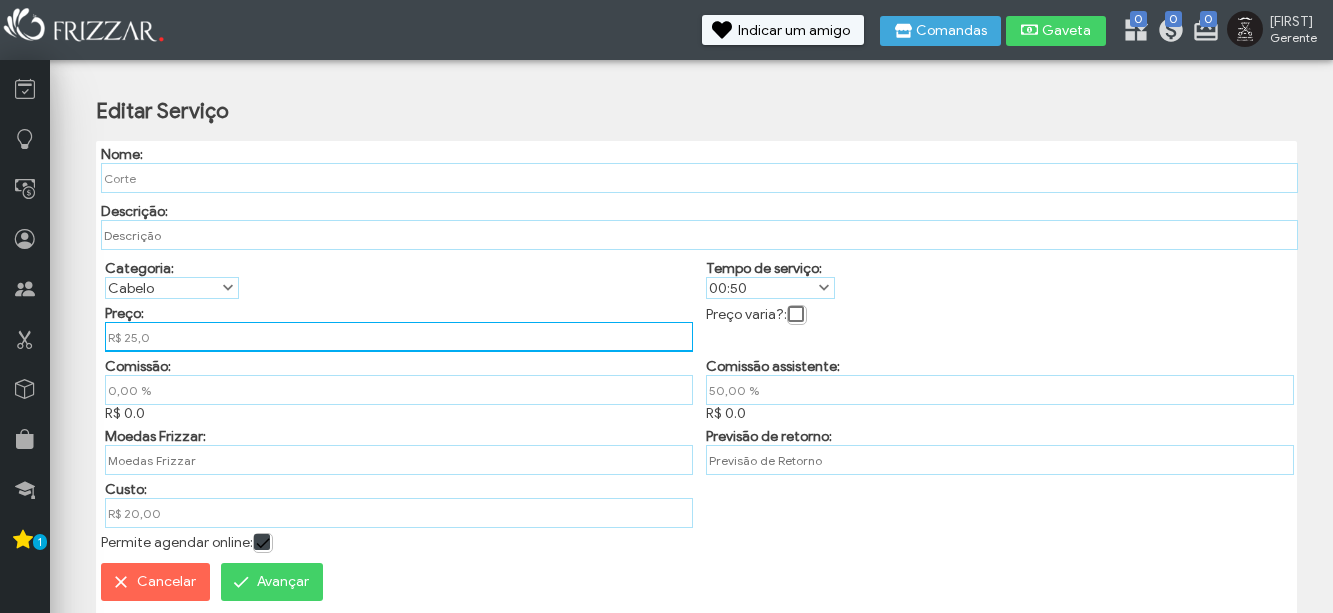 type on "R$ 25,00" 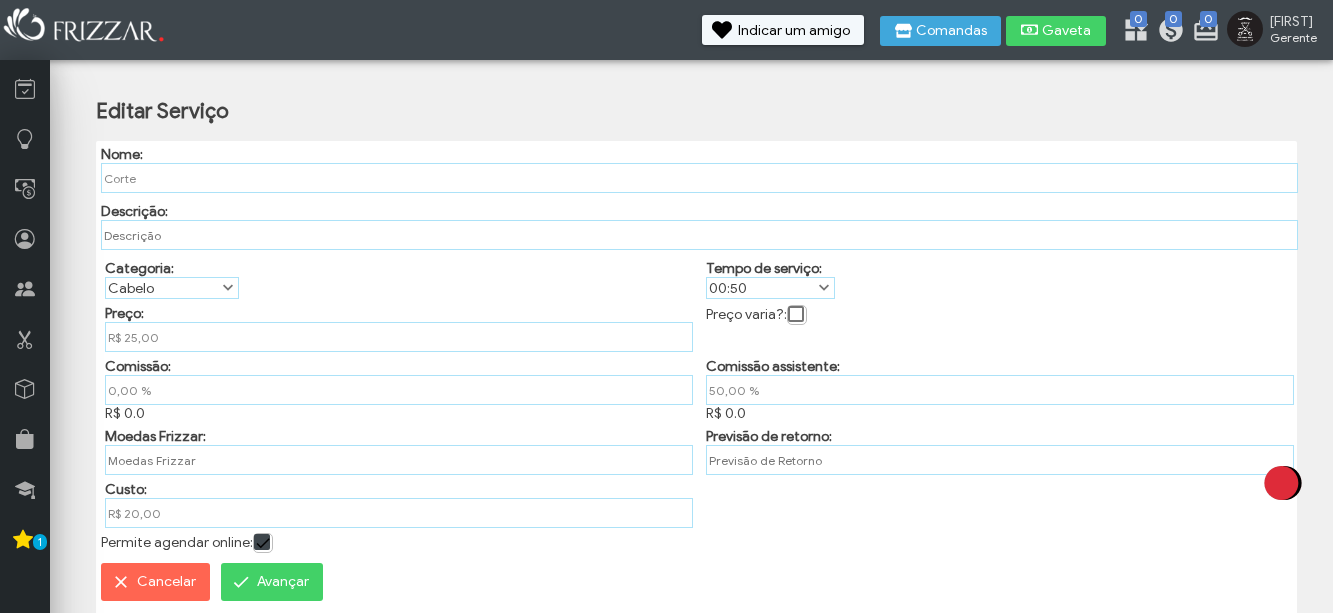 click on "Avançar" at bounding box center [283, 582] 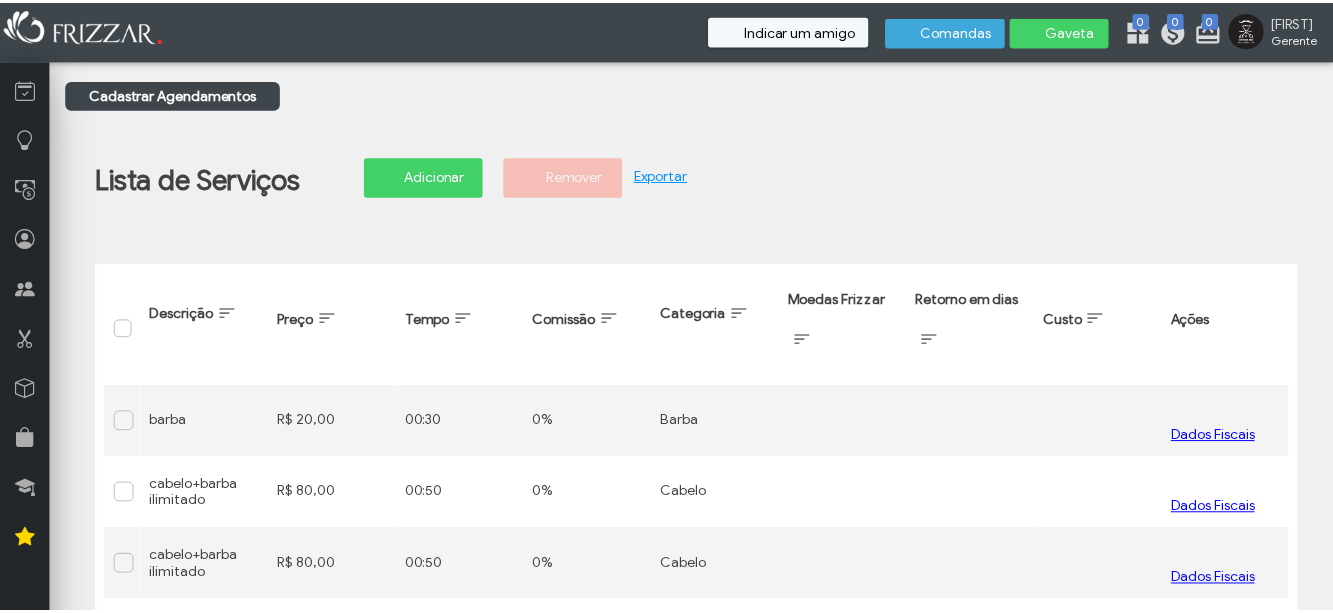 scroll, scrollTop: 0, scrollLeft: 0, axis: both 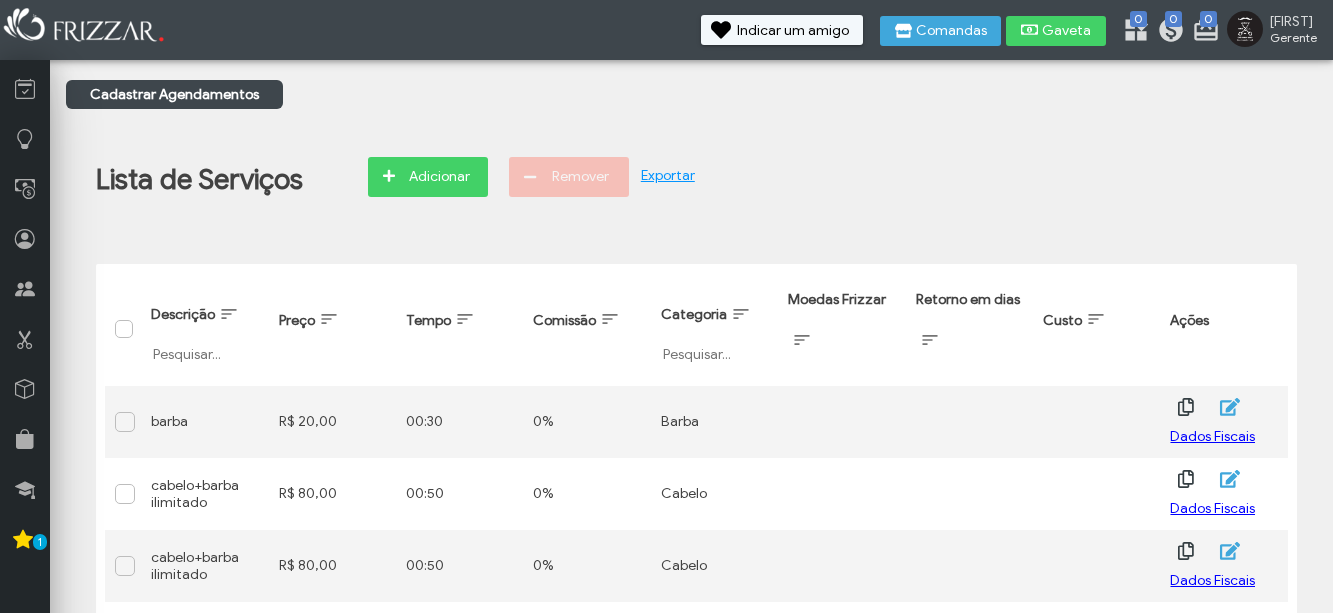 click on "cabelo+barba ilimitado cabelo+barba ilimitado" at bounding box center (204, 566) 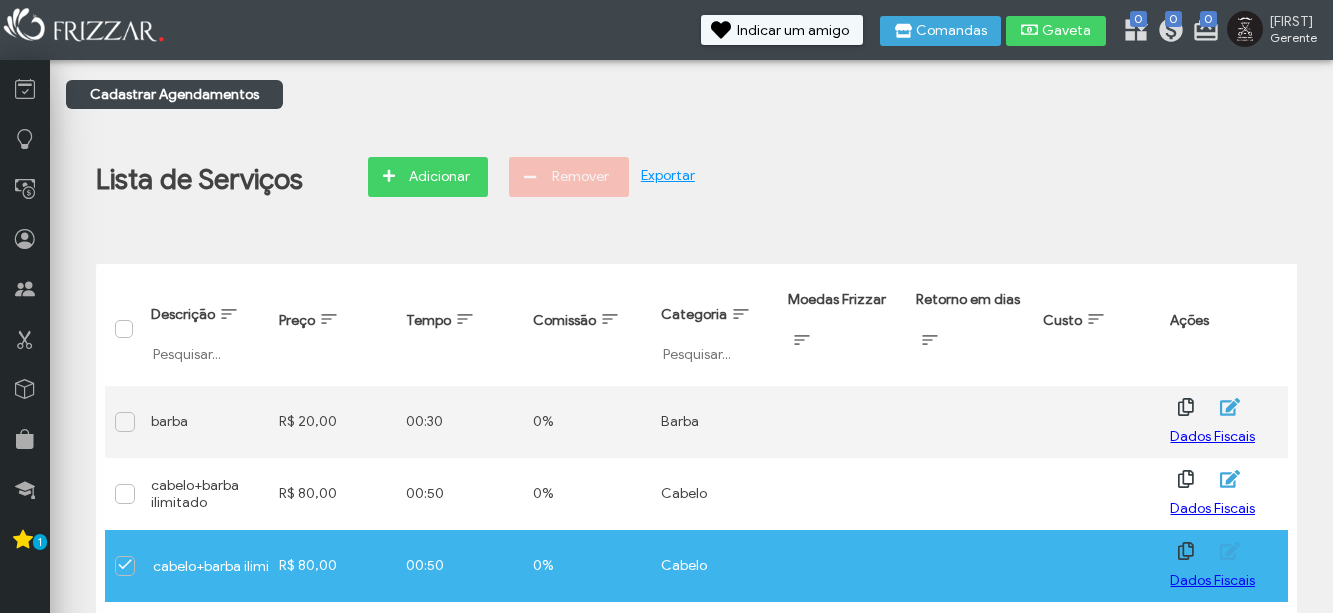 scroll, scrollTop: 0, scrollLeft: 10, axis: horizontal 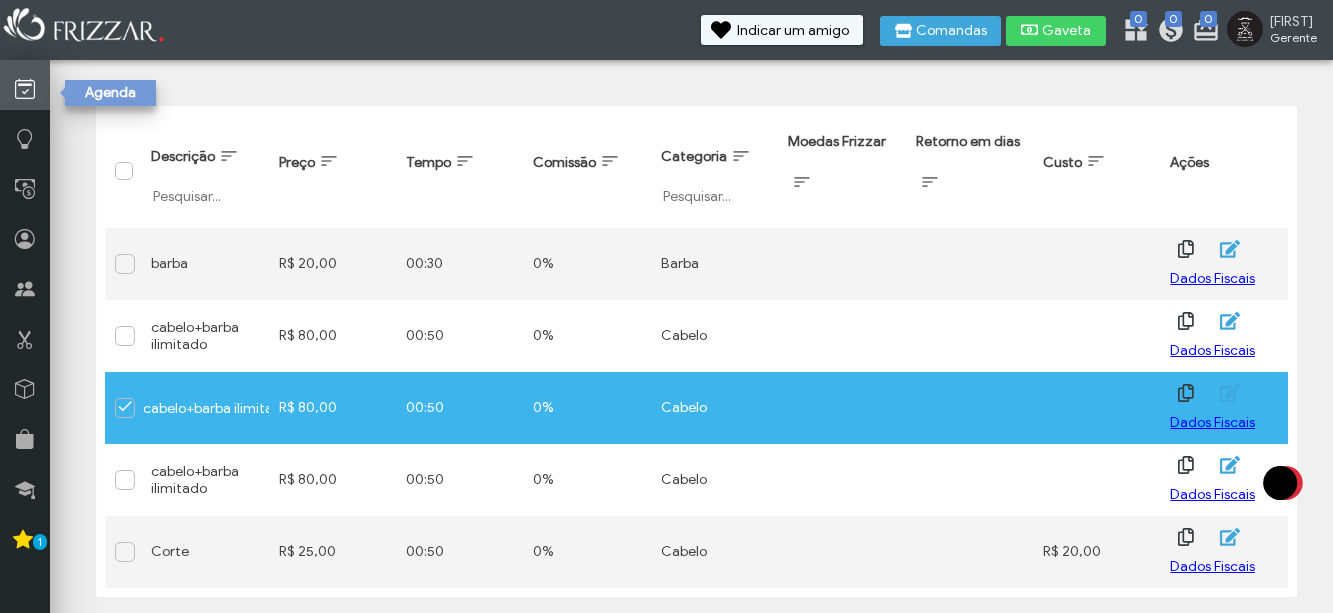 click at bounding box center [25, 85] 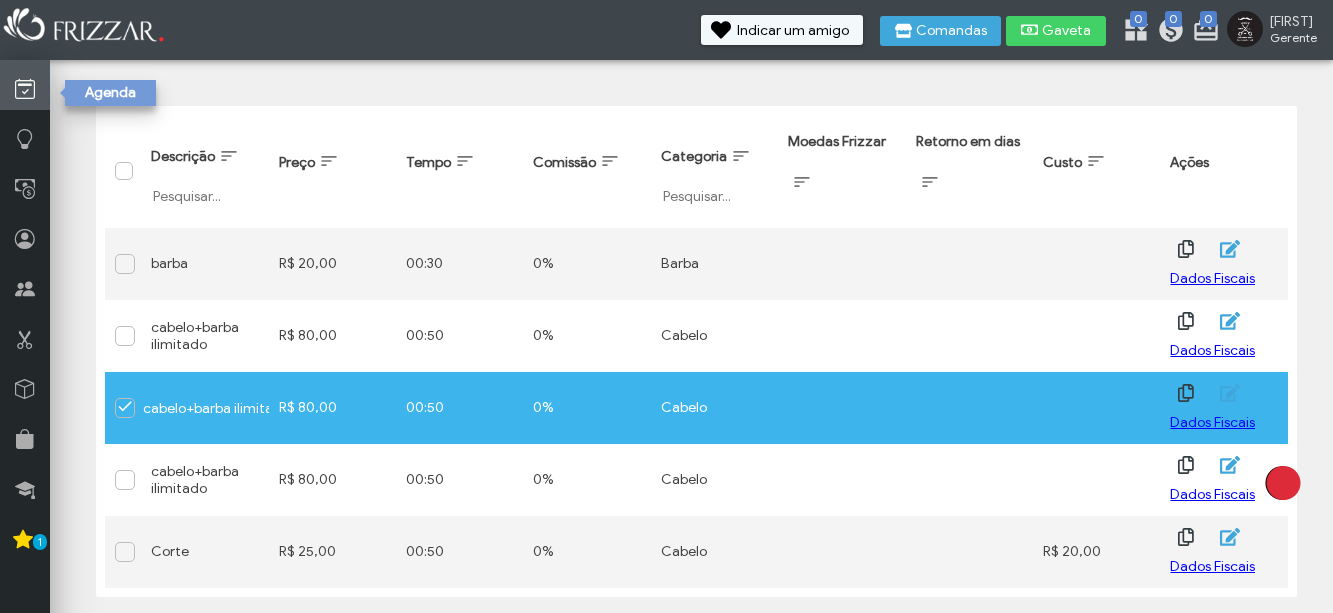 scroll, scrollTop: 0, scrollLeft: 0, axis: both 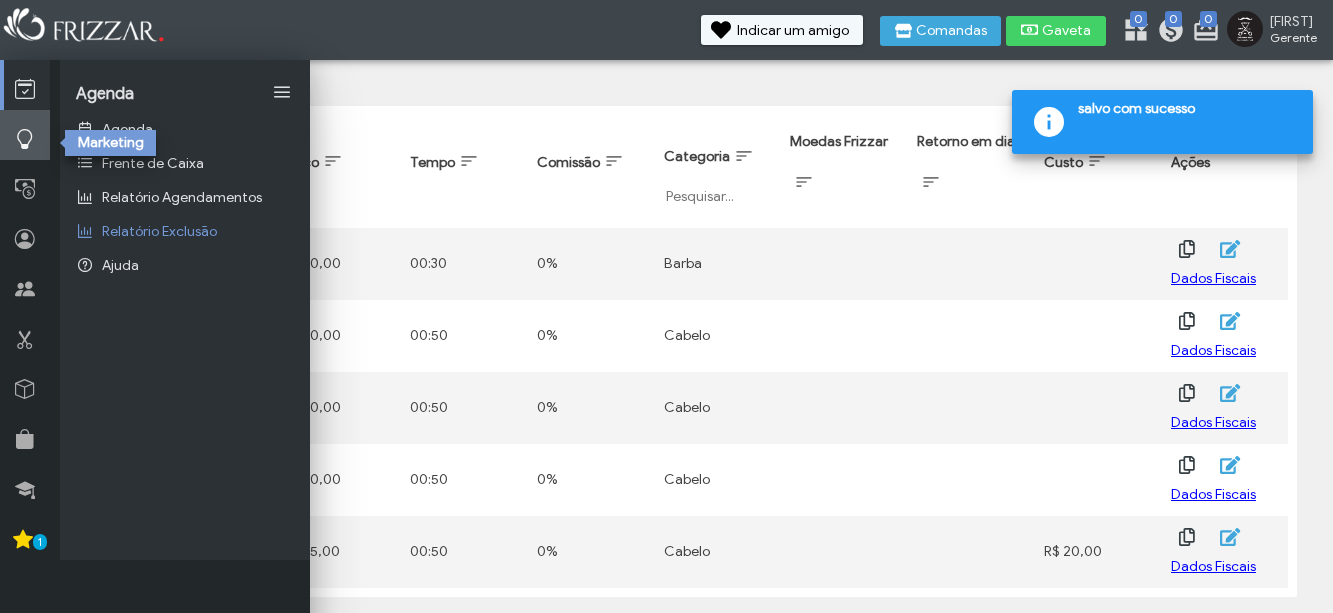 click at bounding box center (25, 139) 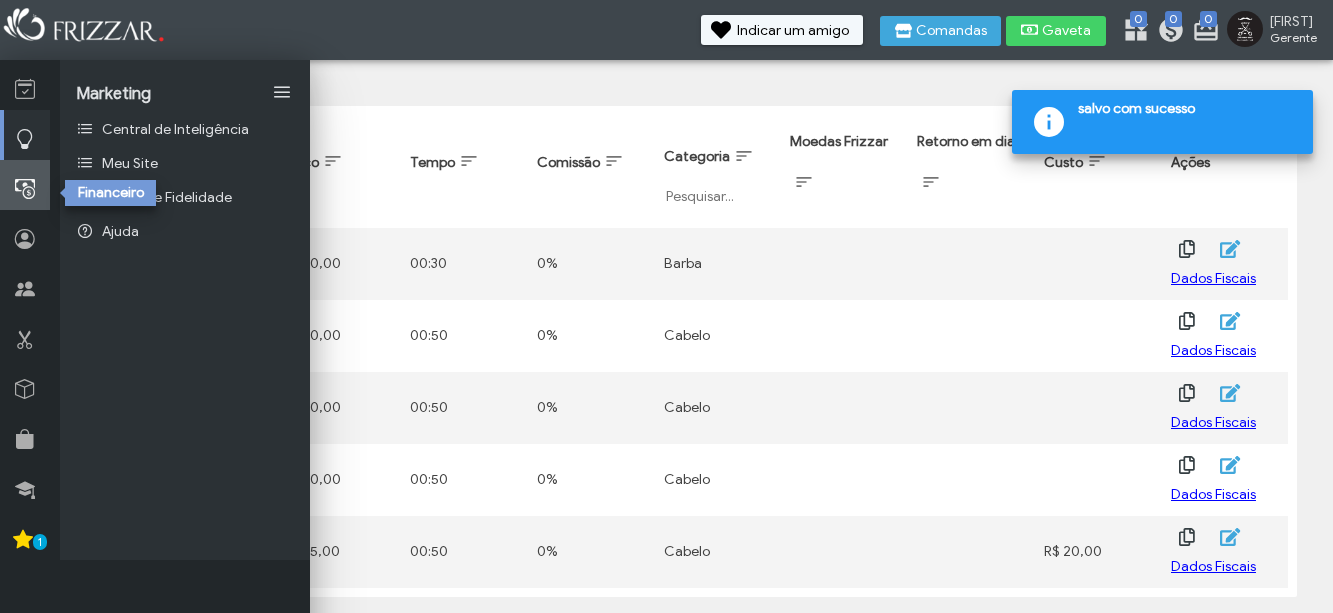 click at bounding box center (25, 185) 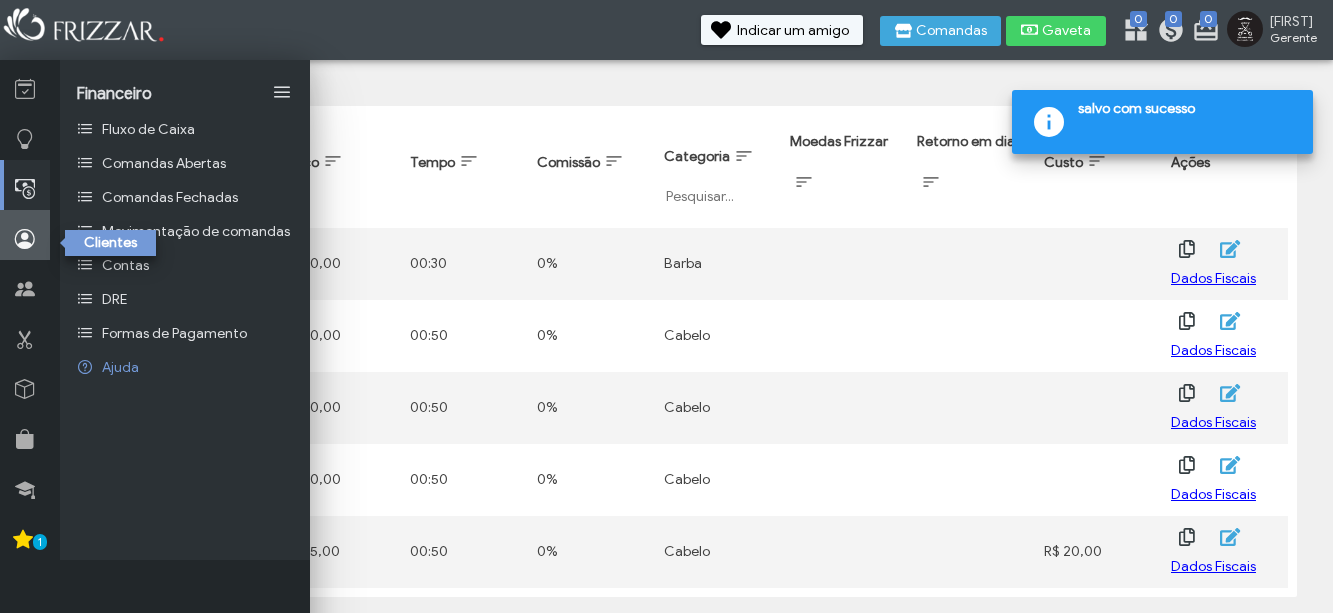 click at bounding box center (25, 239) 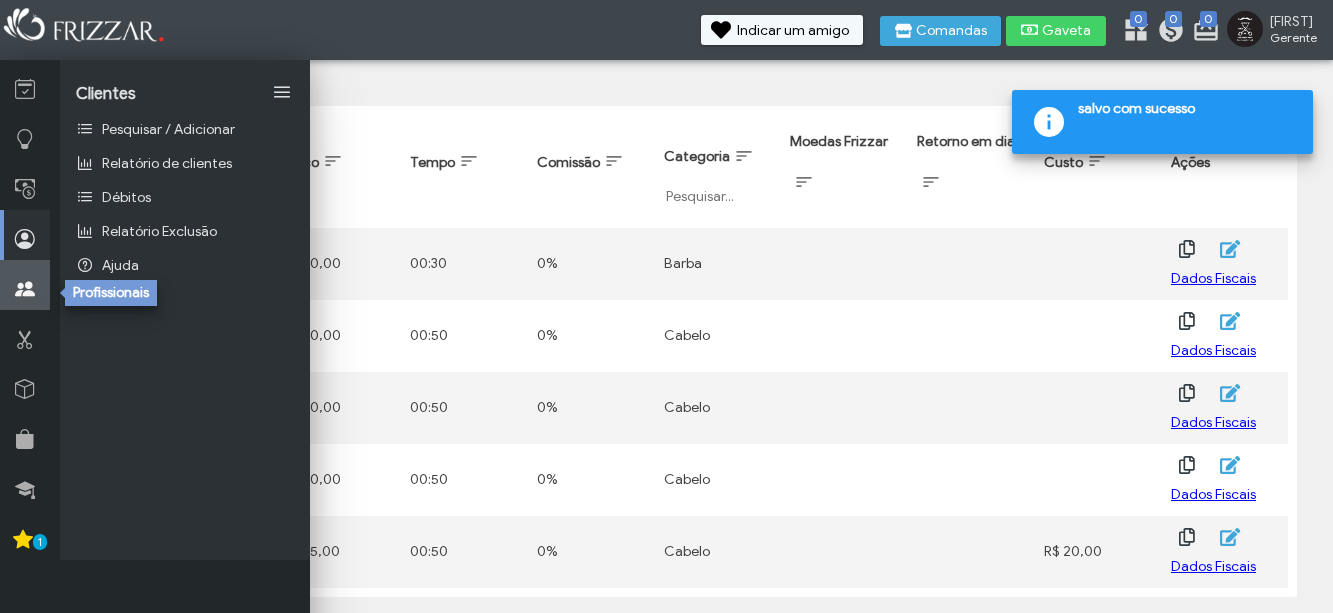click at bounding box center [25, 285] 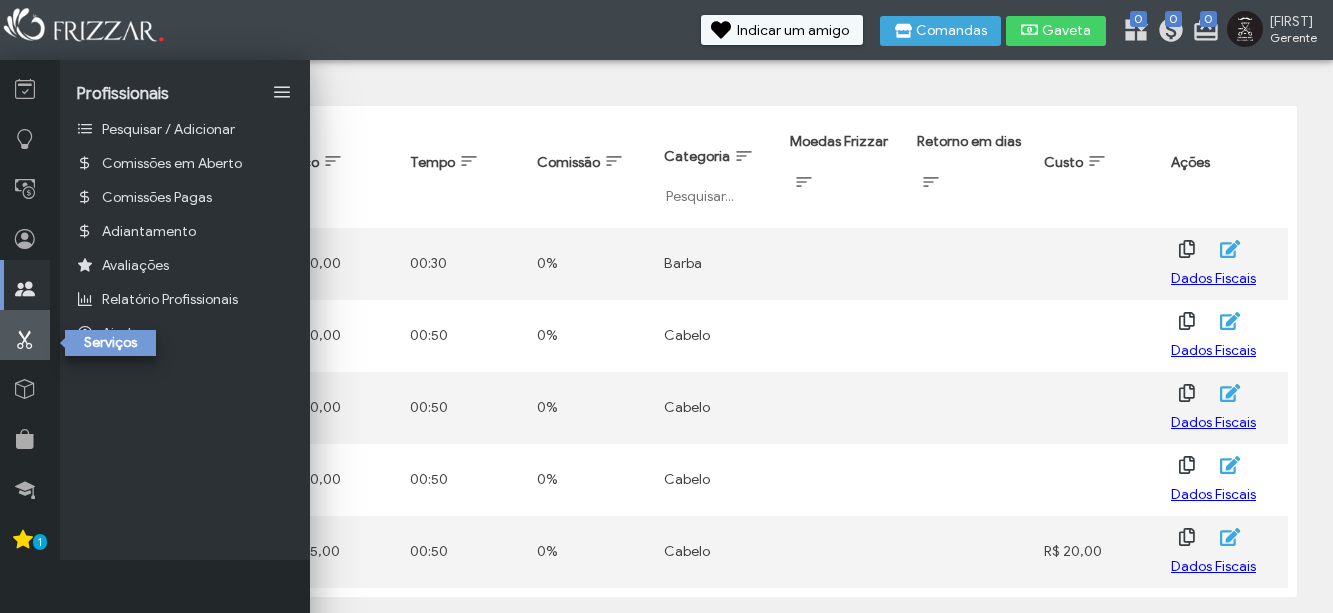 click at bounding box center [25, 339] 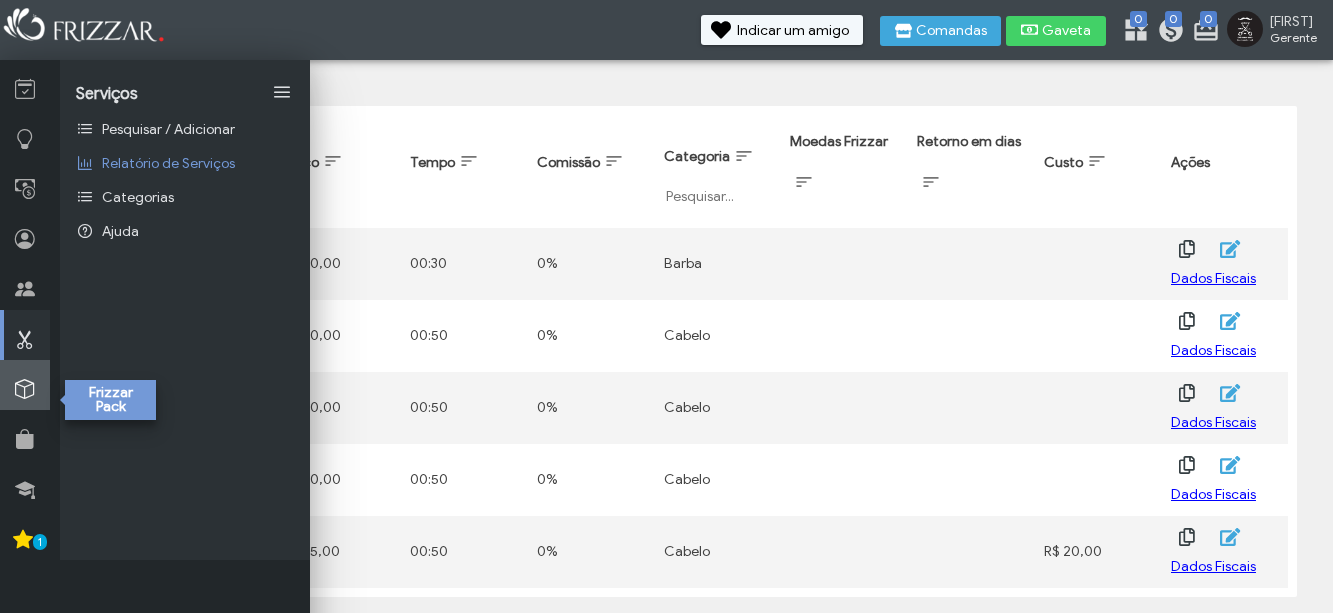 click at bounding box center [25, 385] 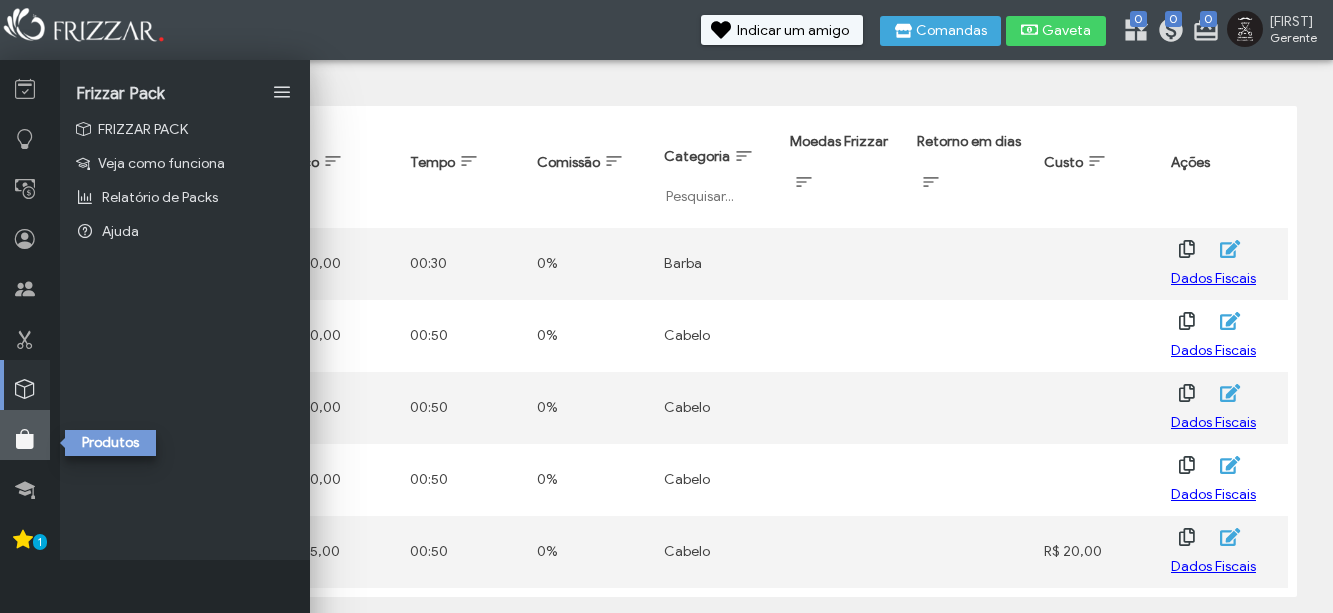 click at bounding box center [25, 435] 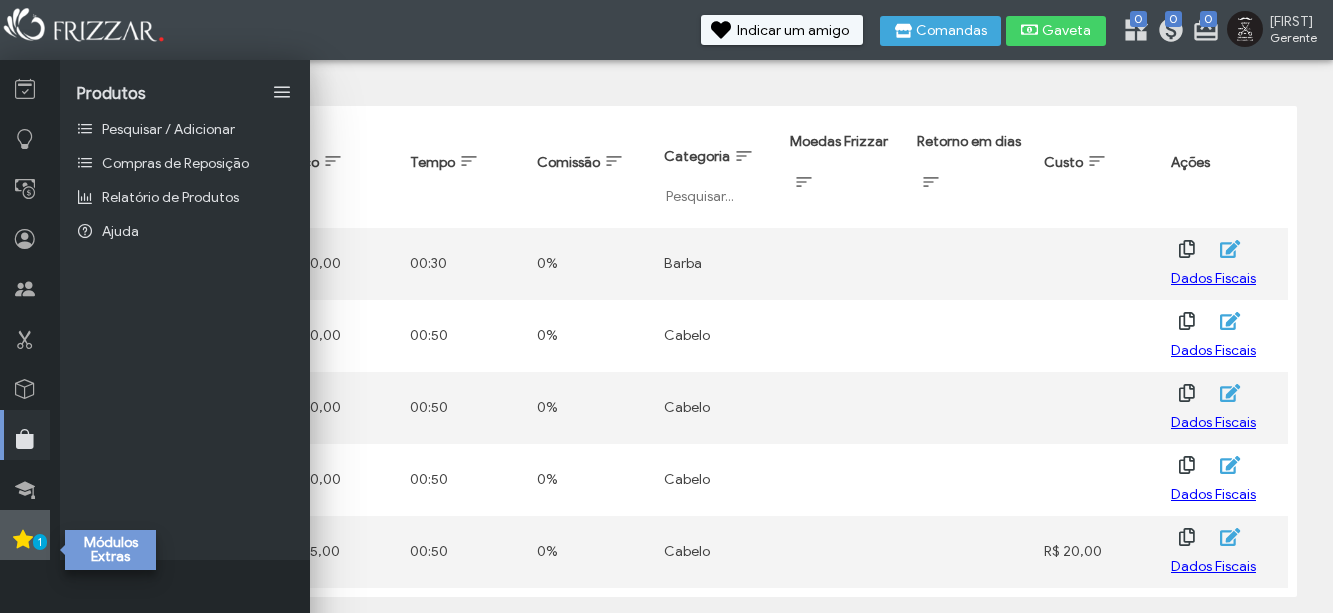click at bounding box center [23, 539] 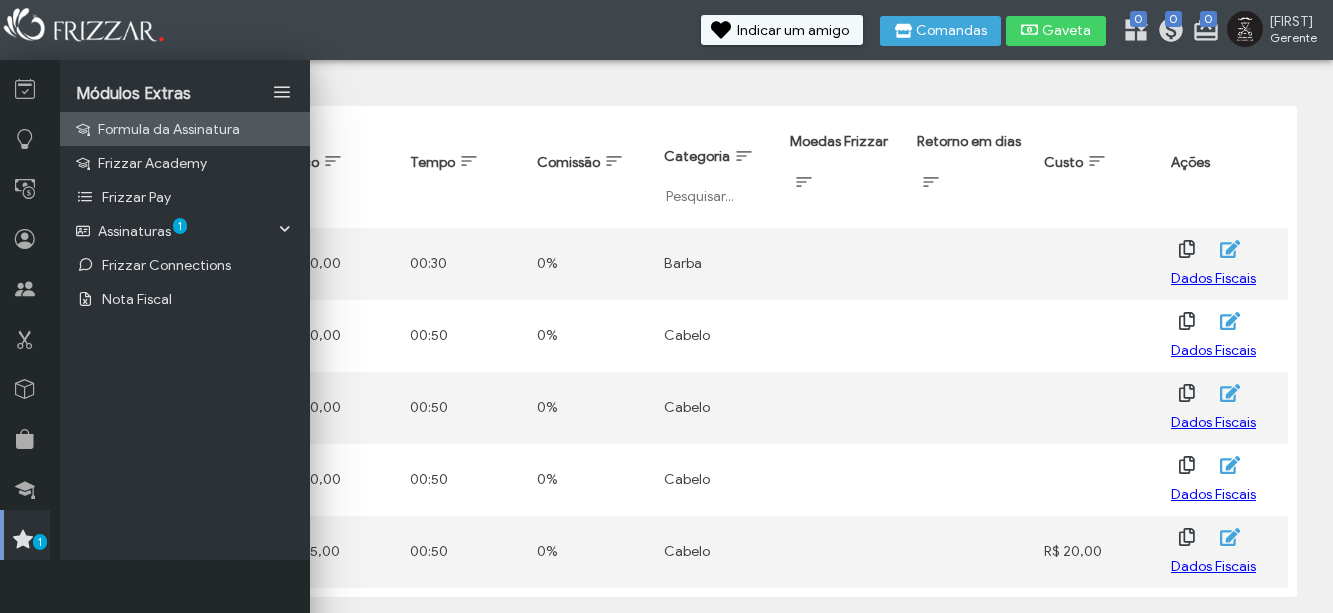click on "Formula da Assinatura" at bounding box center (169, 129) 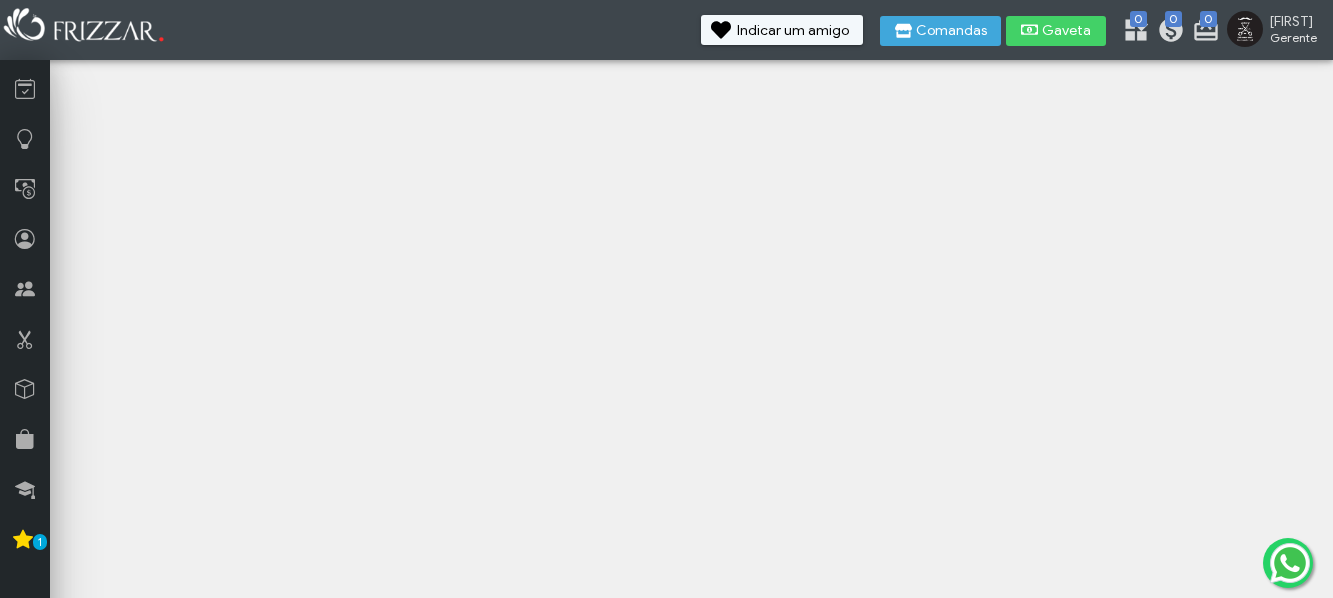 scroll, scrollTop: 0, scrollLeft: 0, axis: both 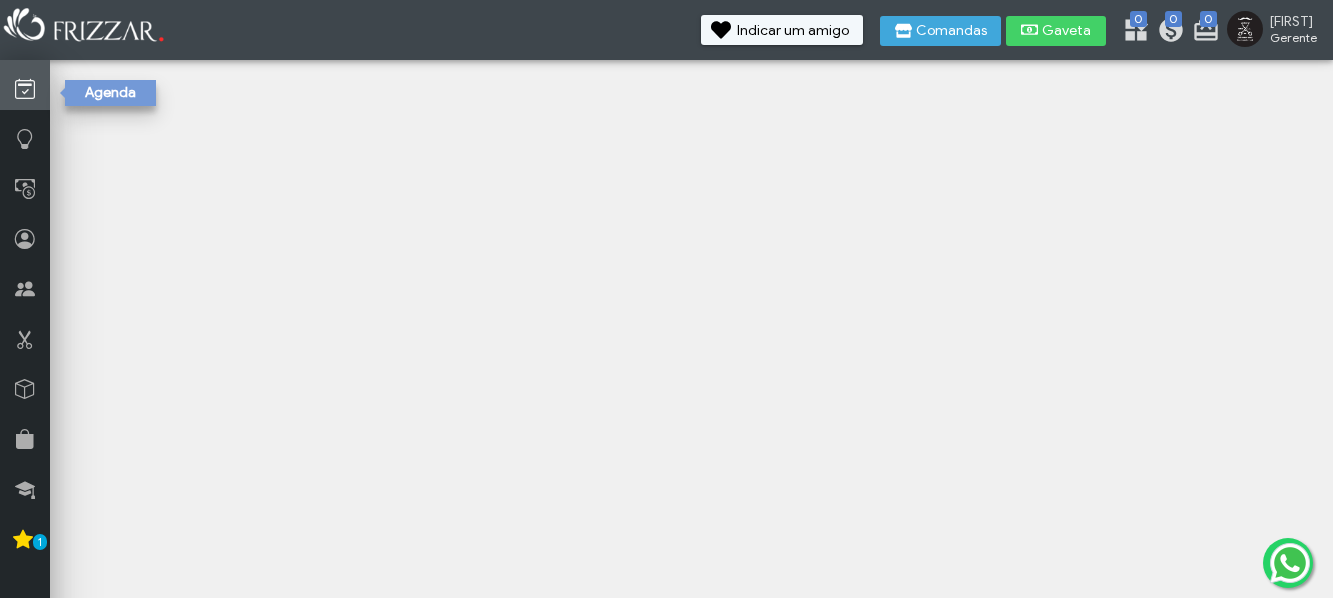 click at bounding box center [25, 85] 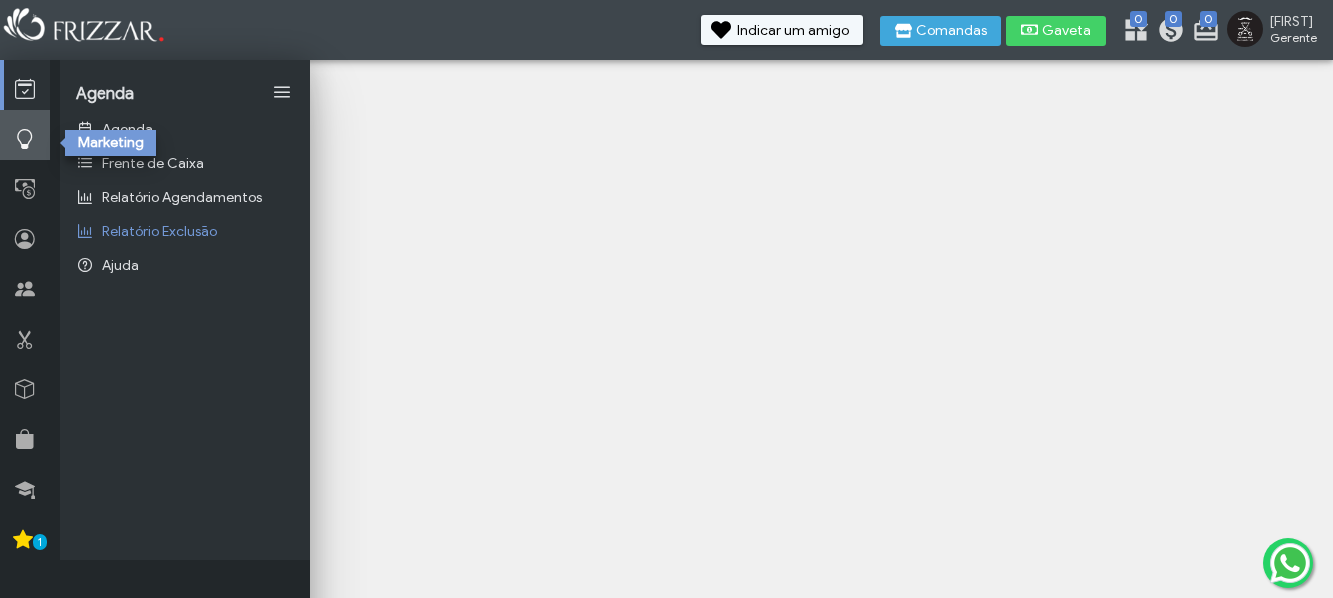 click at bounding box center (25, 139) 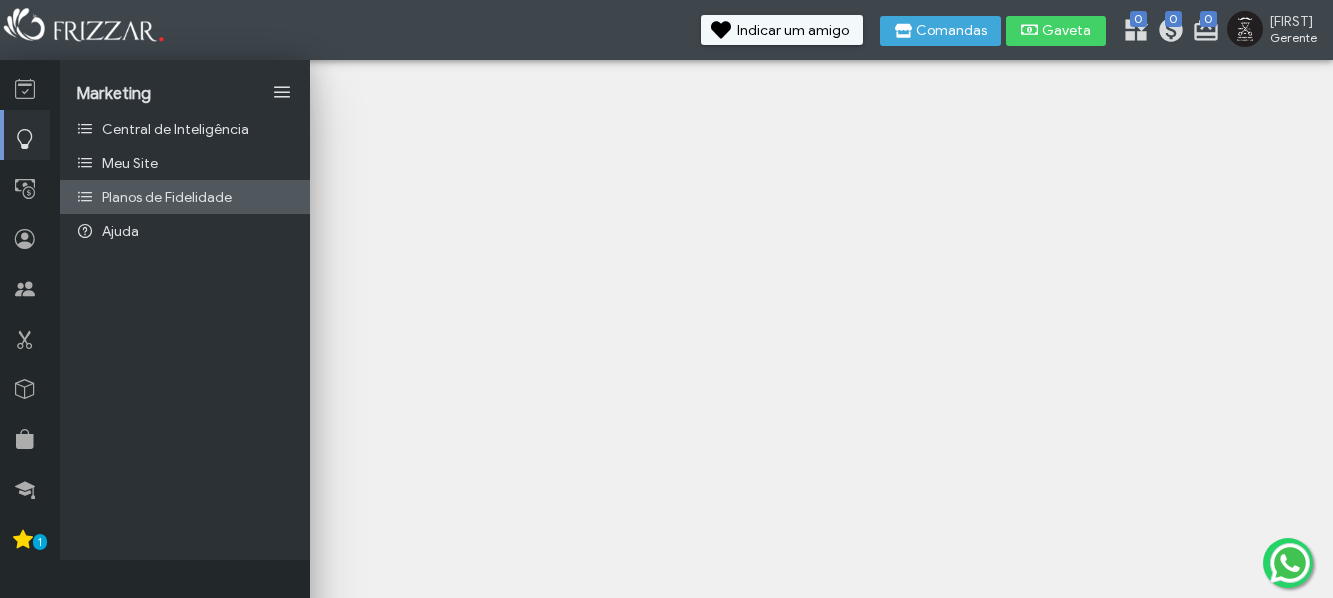 click on "Planos de Fidelidade" at bounding box center (185, 197) 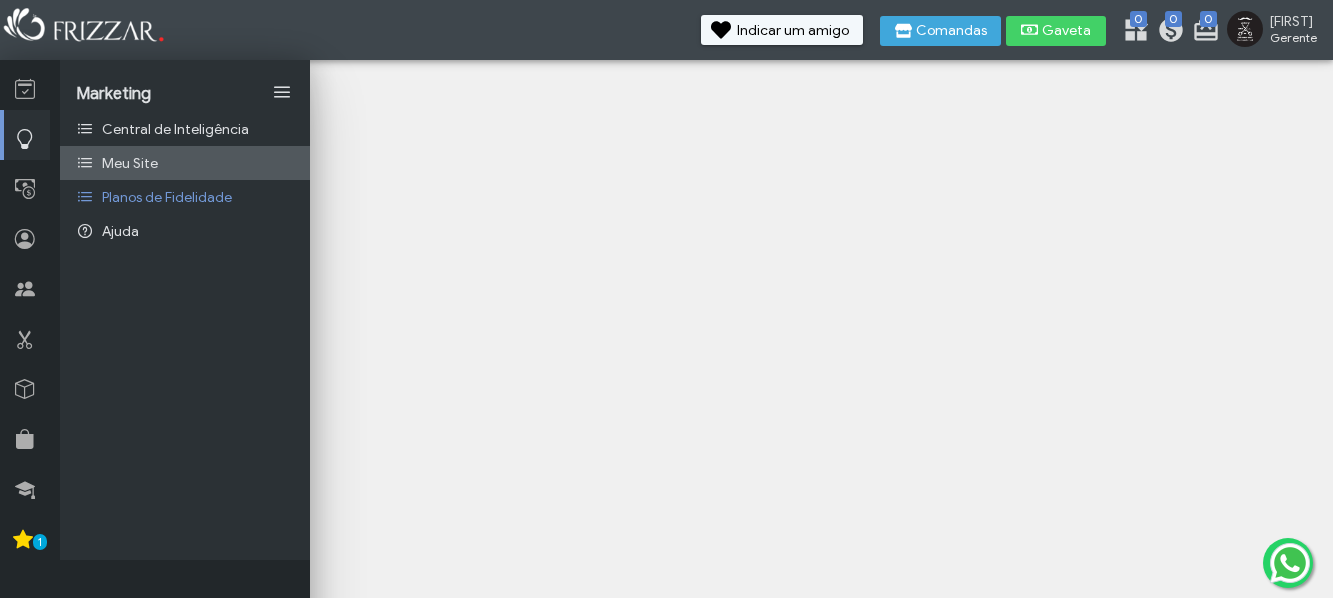 click on "Meu Site" at bounding box center (130, 163) 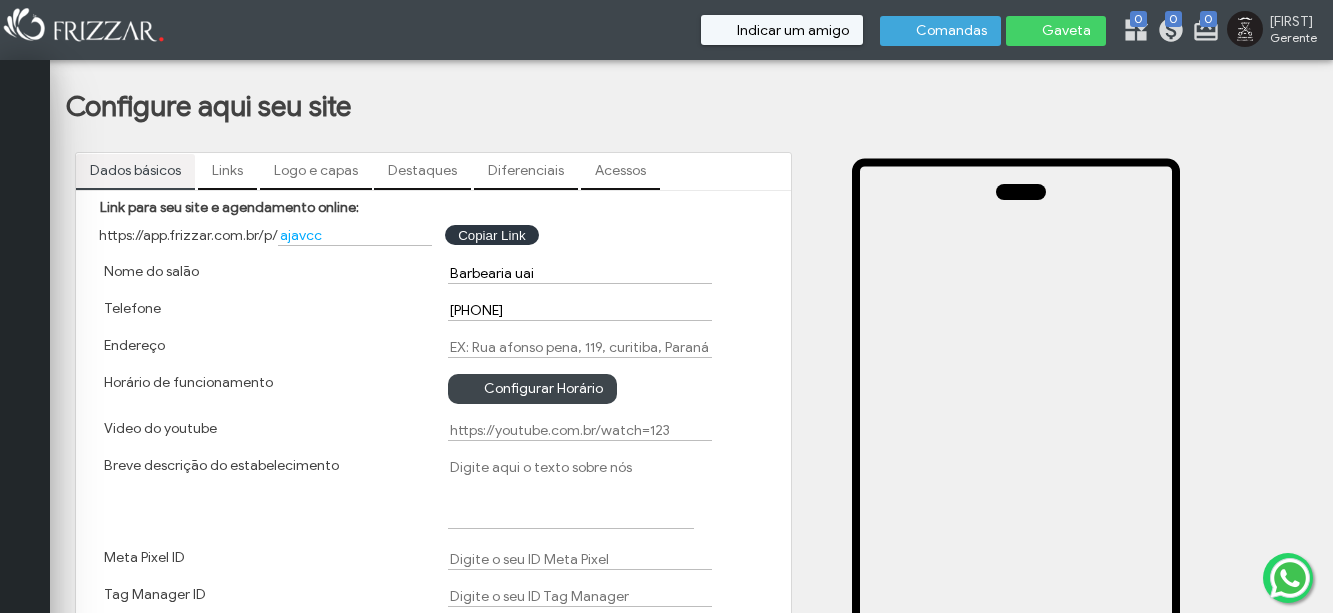 scroll, scrollTop: 0, scrollLeft: 0, axis: both 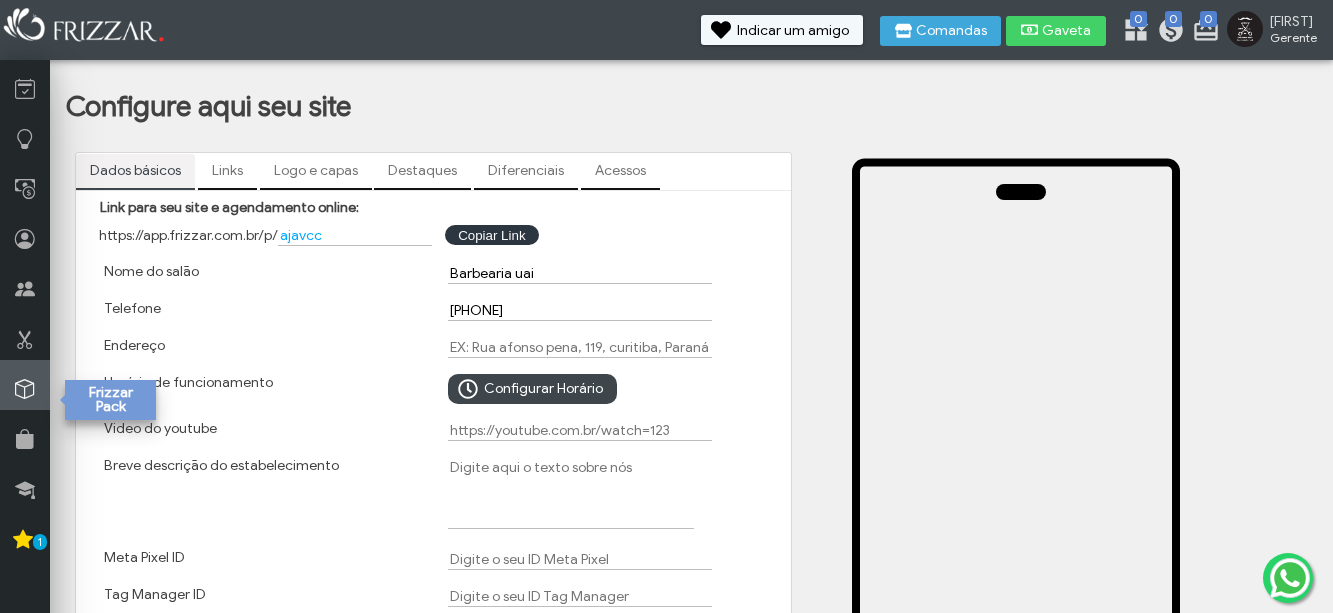 click at bounding box center (25, 385) 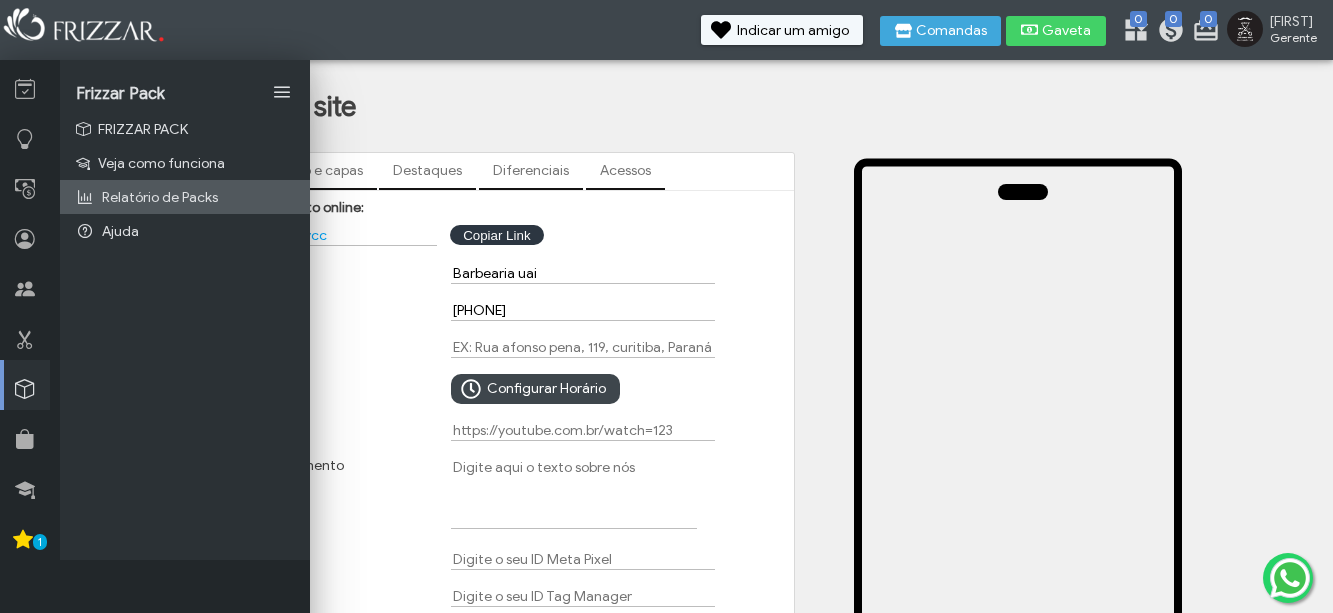 click on "Relatório de Packs" at bounding box center [160, 197] 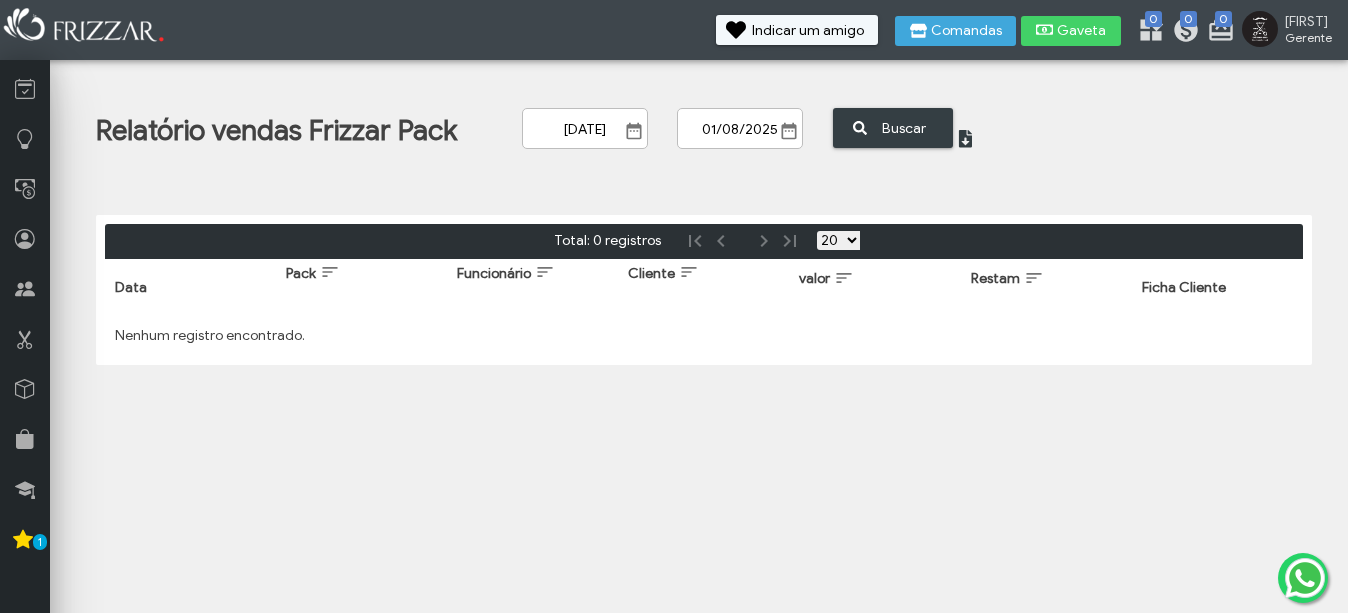 scroll, scrollTop: 0, scrollLeft: 0, axis: both 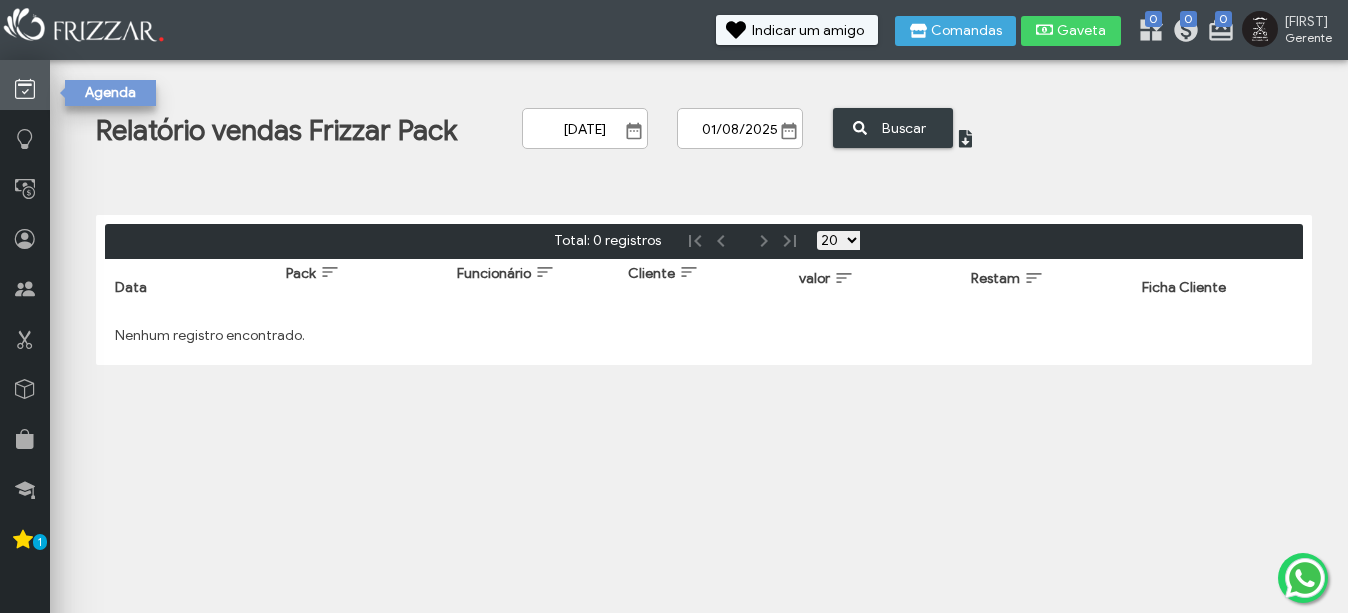 click at bounding box center [25, 89] 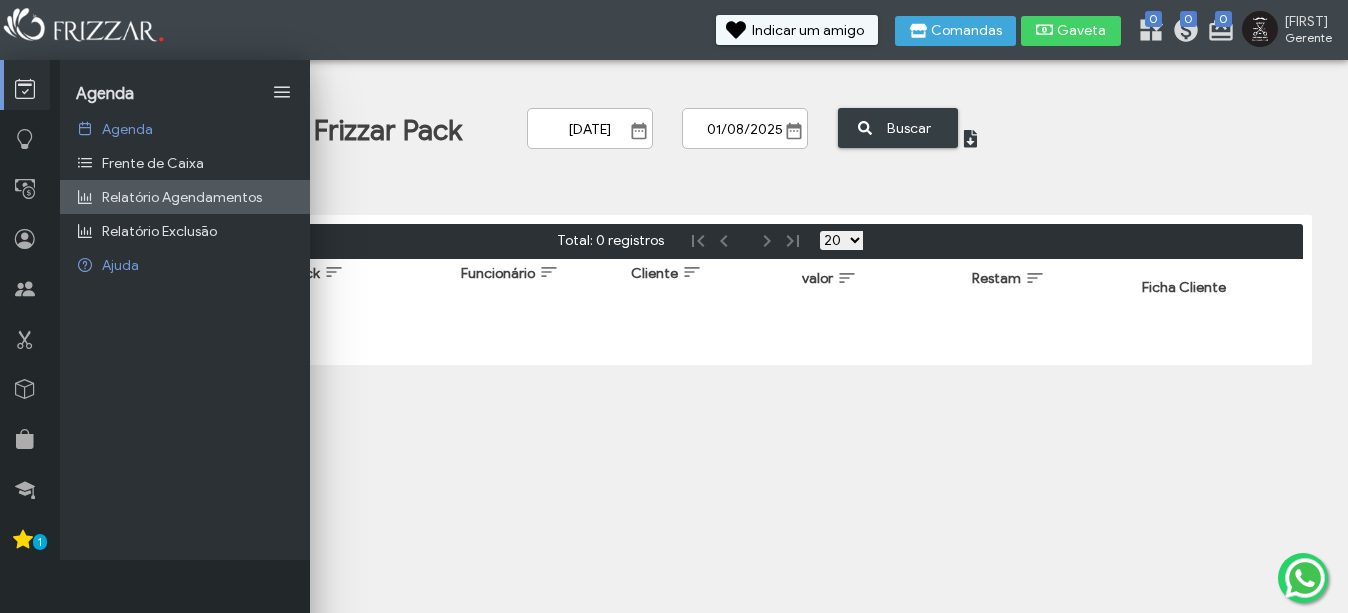 click on "Relatório Agendamentos" at bounding box center (185, 197) 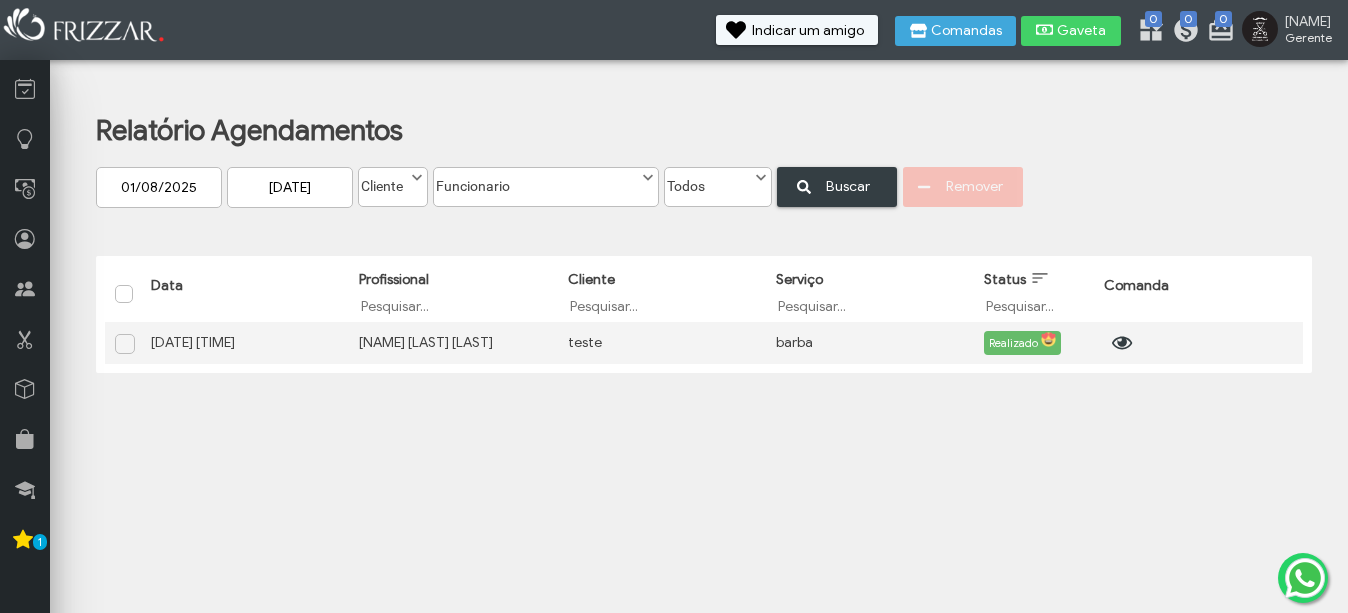 scroll, scrollTop: 0, scrollLeft: 0, axis: both 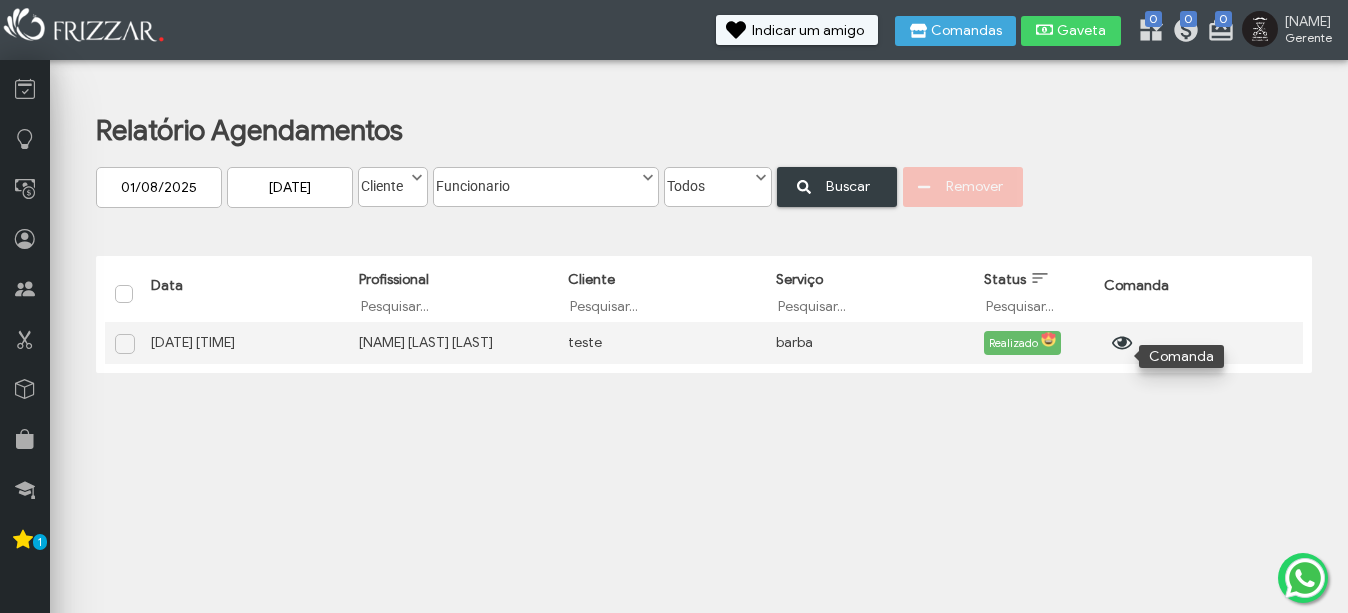 click on "ui-button" at bounding box center [1119, 343] 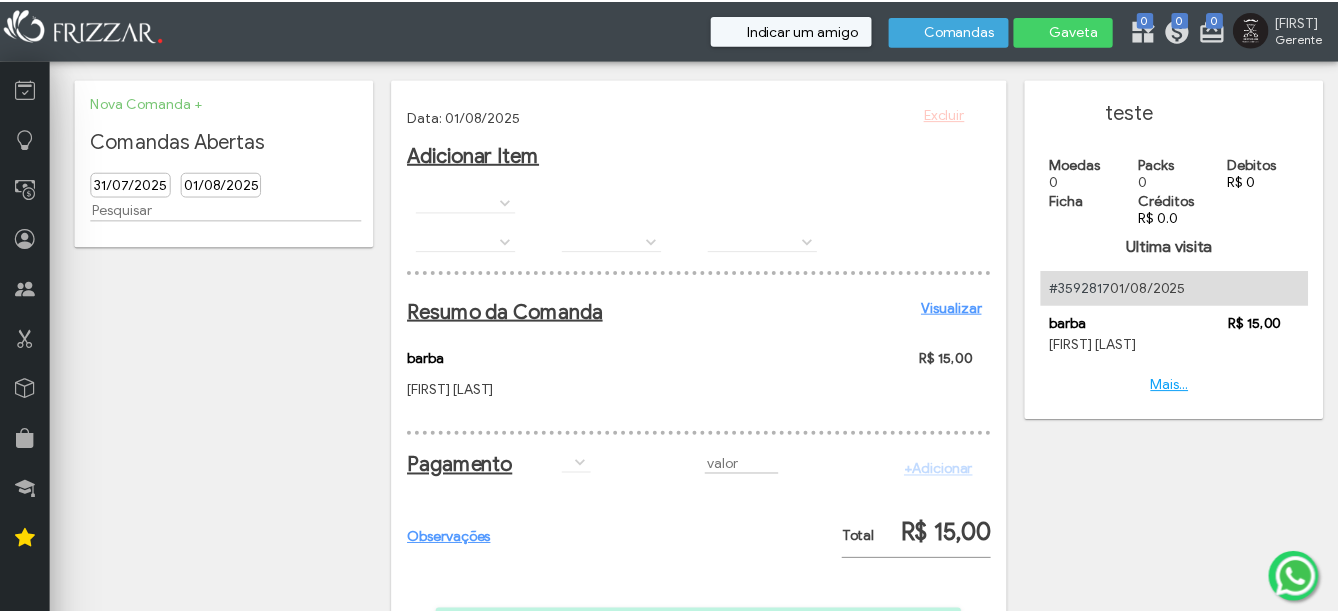 scroll, scrollTop: 0, scrollLeft: 0, axis: both 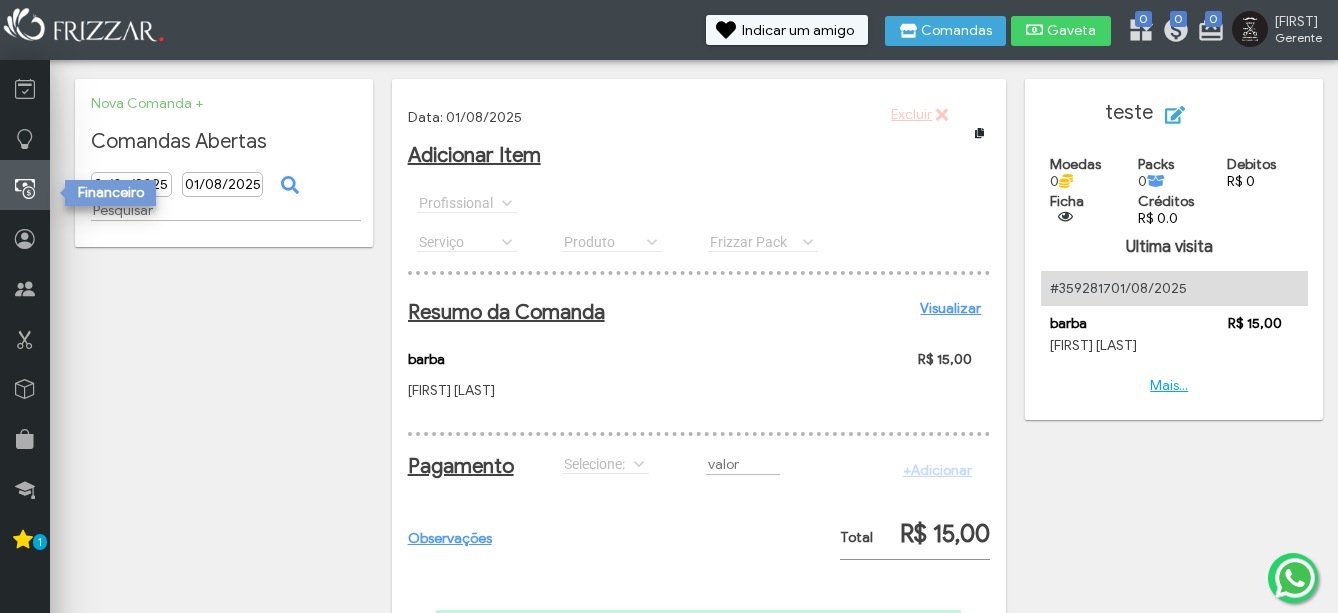 click at bounding box center (25, 185) 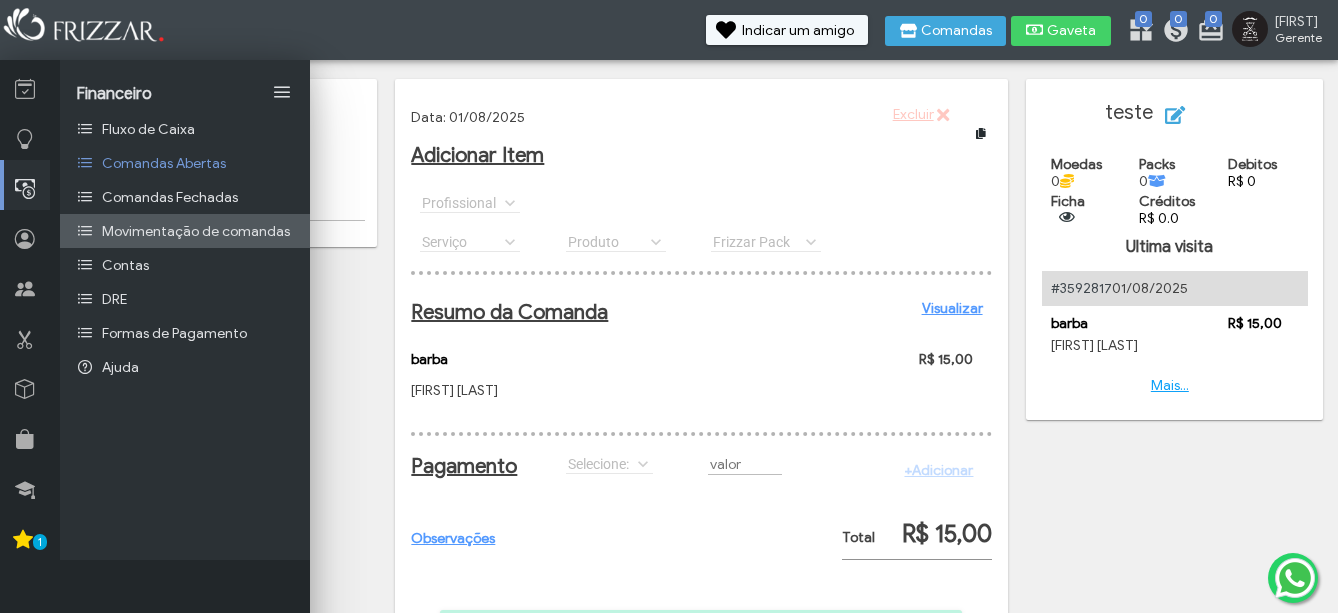 click on "Movimentação de comandas" at bounding box center [196, 231] 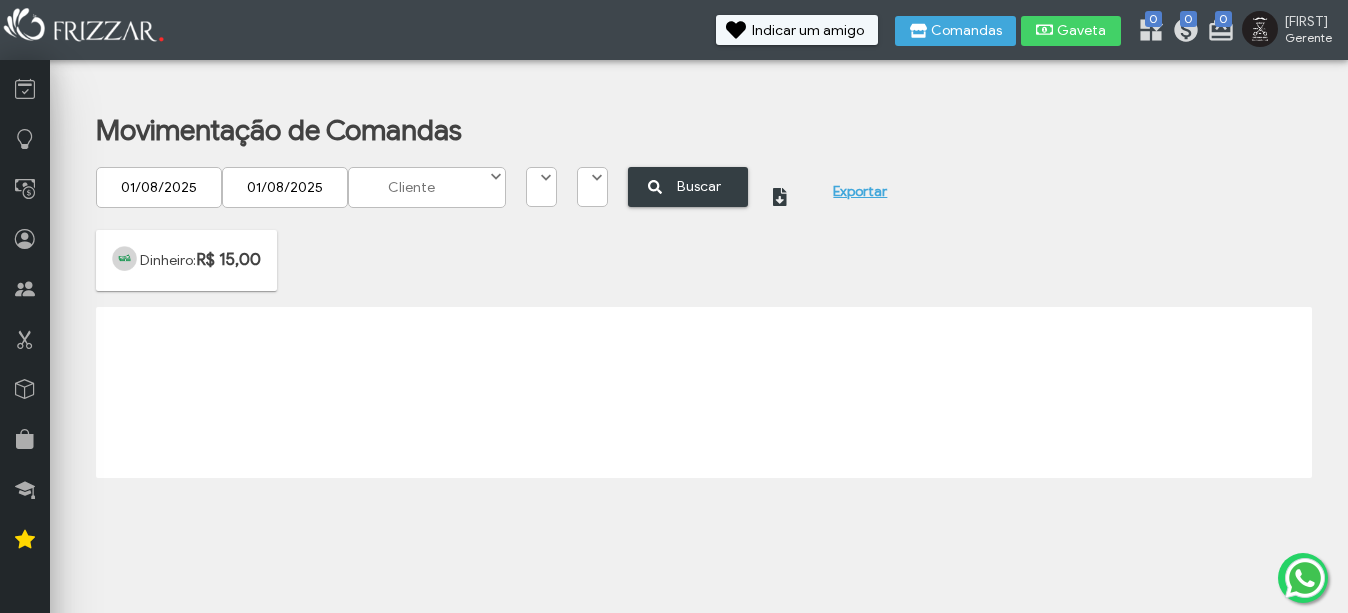 scroll, scrollTop: 0, scrollLeft: 0, axis: both 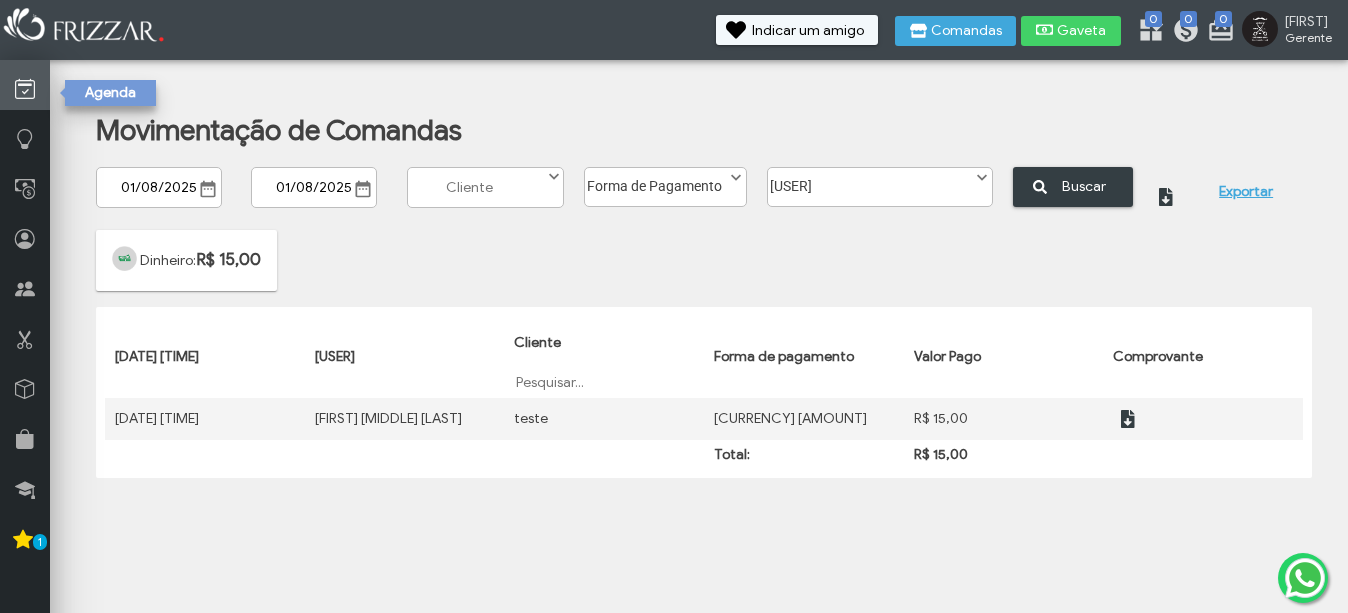 click at bounding box center [25, 85] 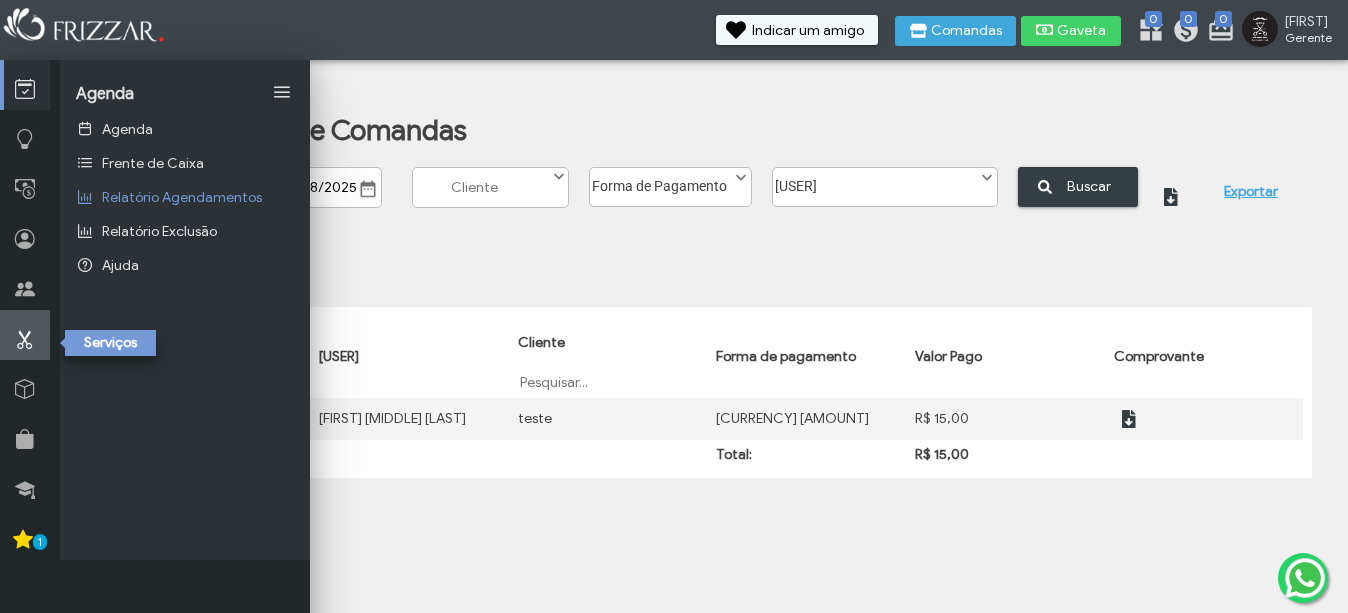 click at bounding box center (25, 335) 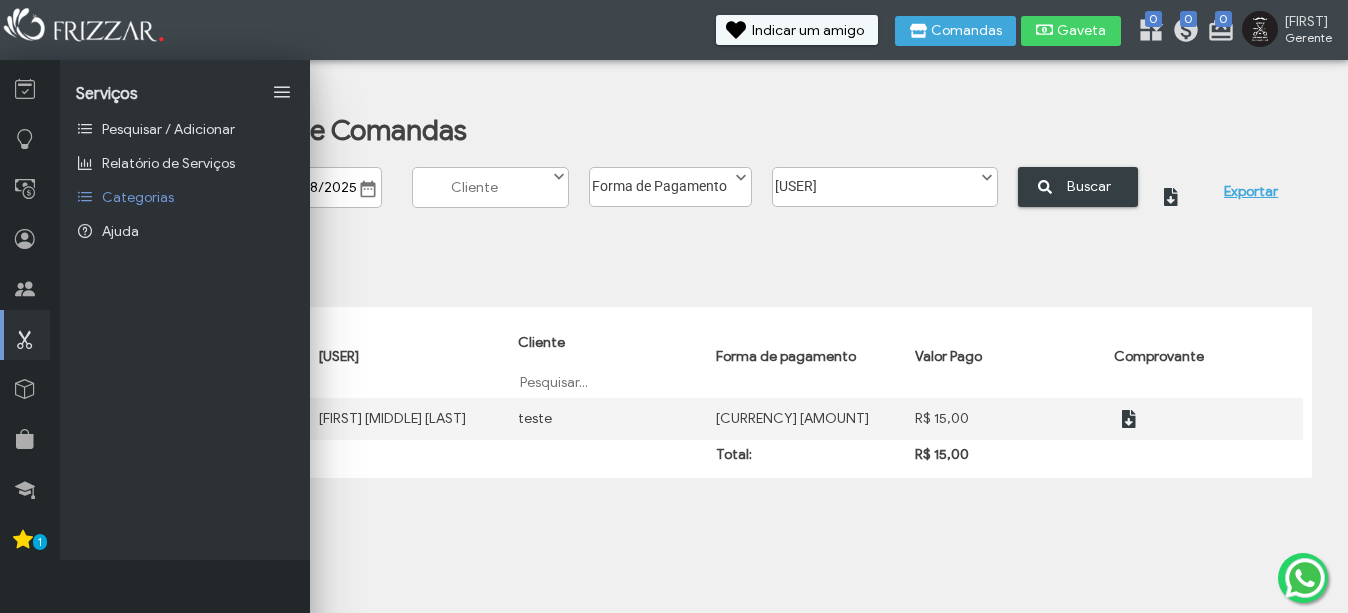 click at bounding box center (27, 335) 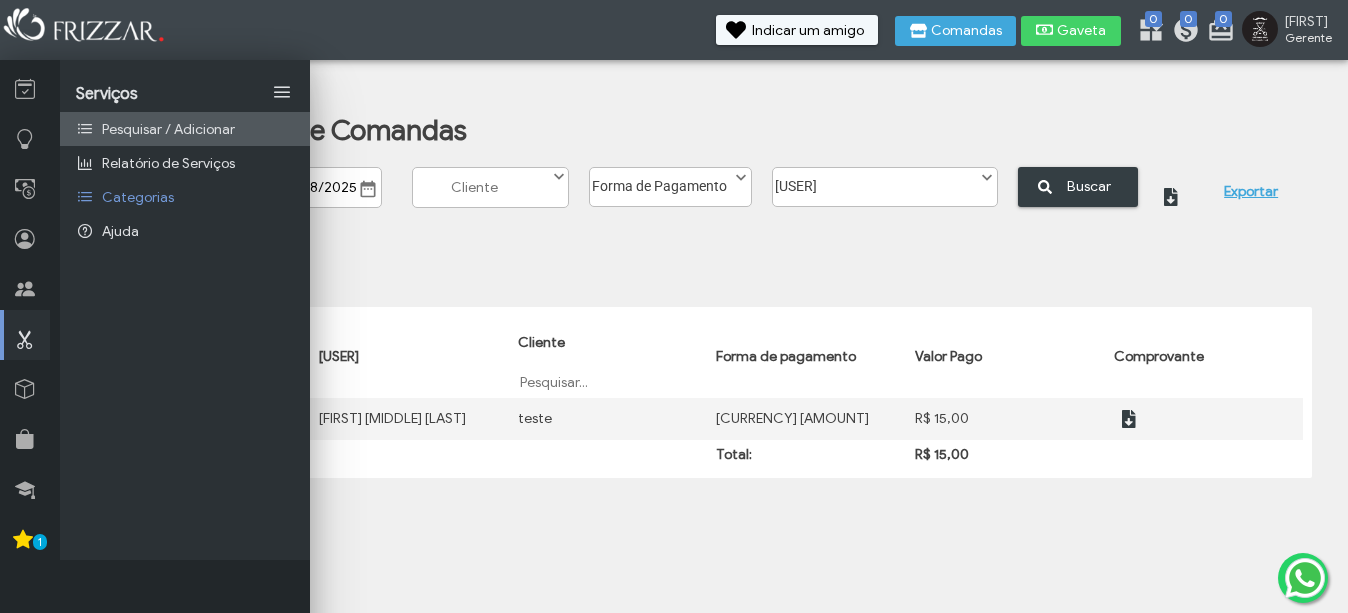 click on "Pesquisar / Adicionar" at bounding box center (168, 129) 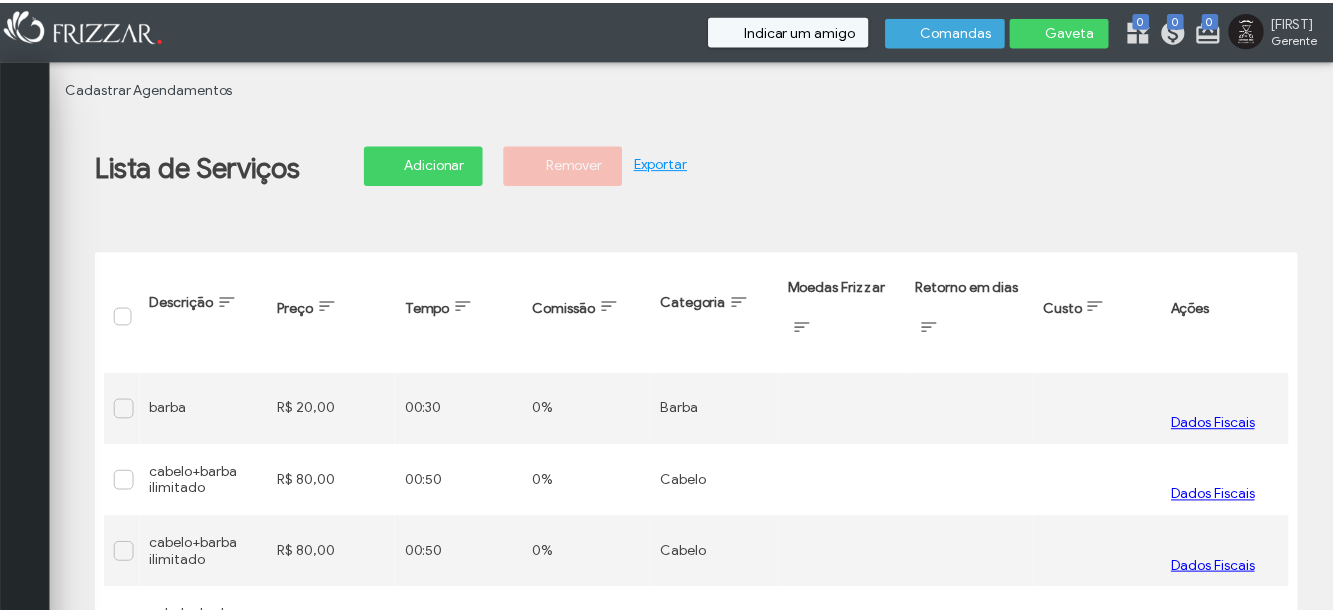 scroll, scrollTop: 0, scrollLeft: 0, axis: both 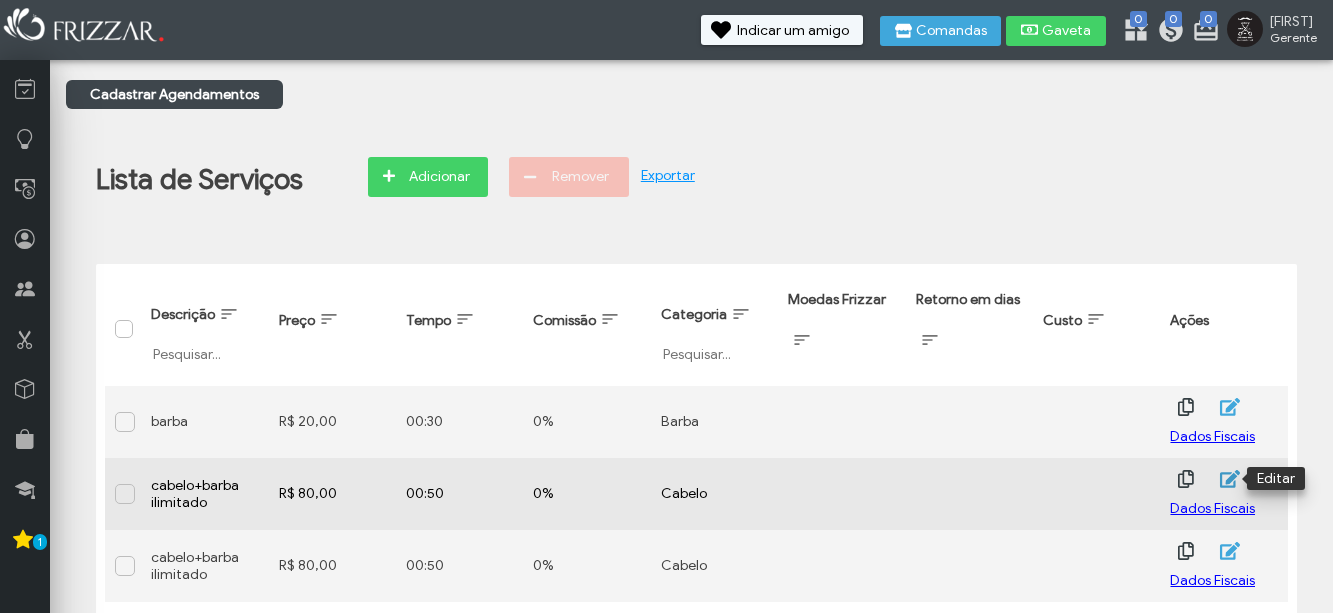 click 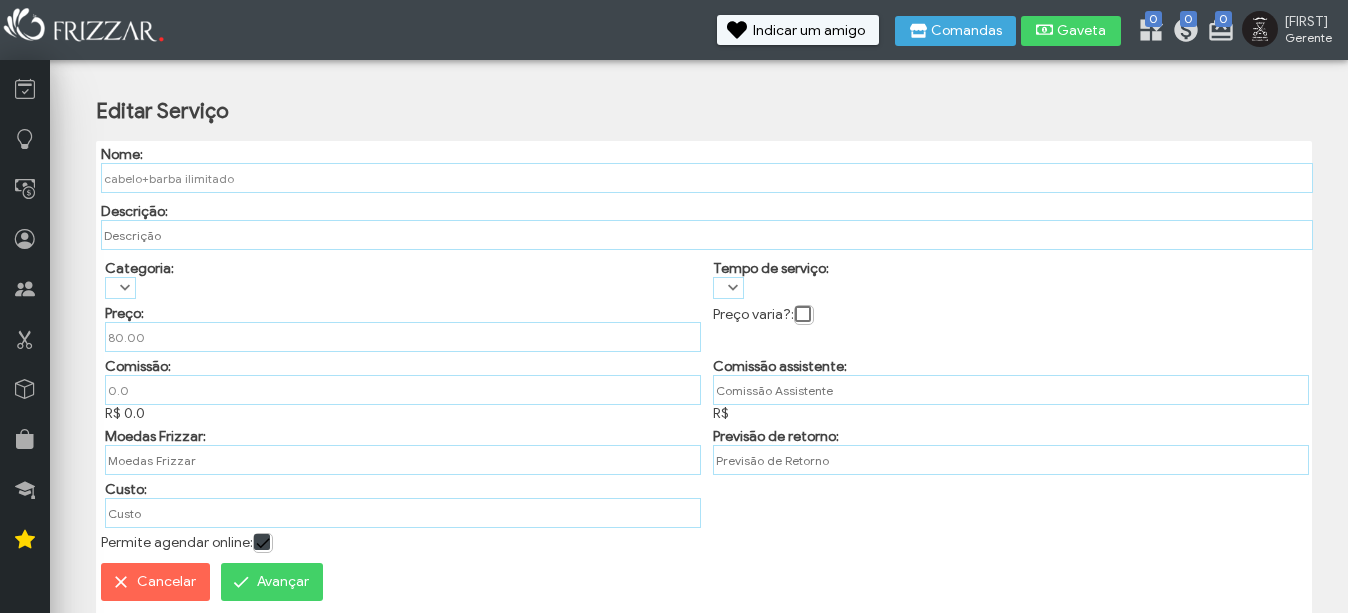 type on "R$ 80,00" 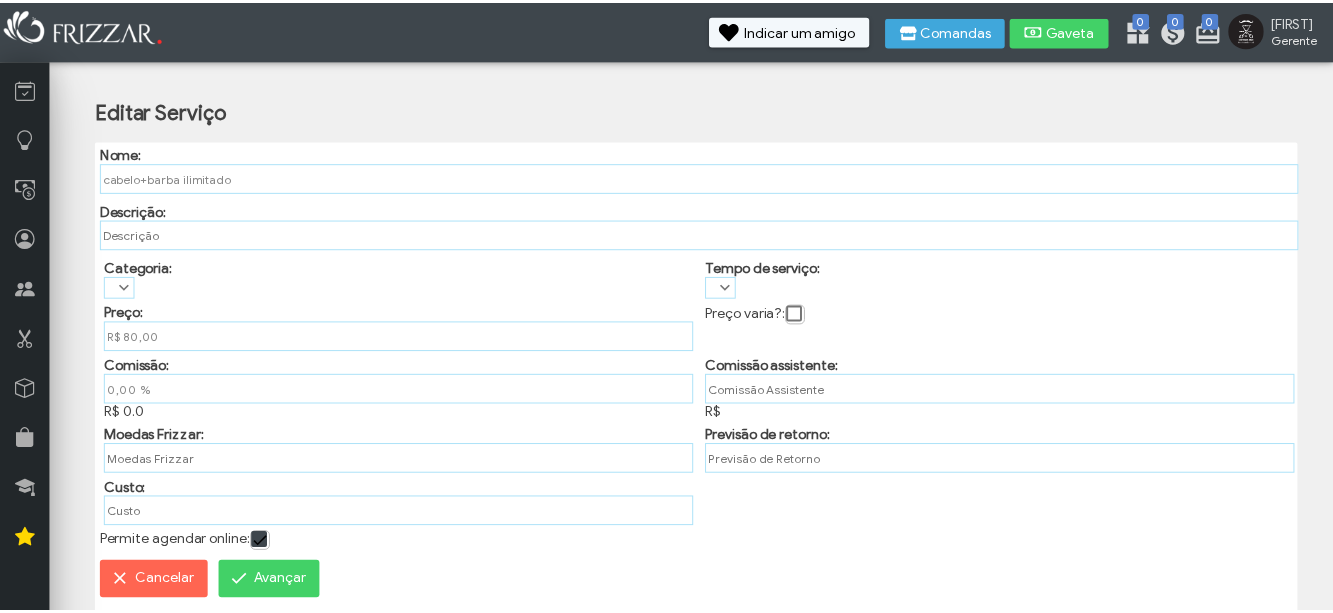 scroll, scrollTop: 0, scrollLeft: 0, axis: both 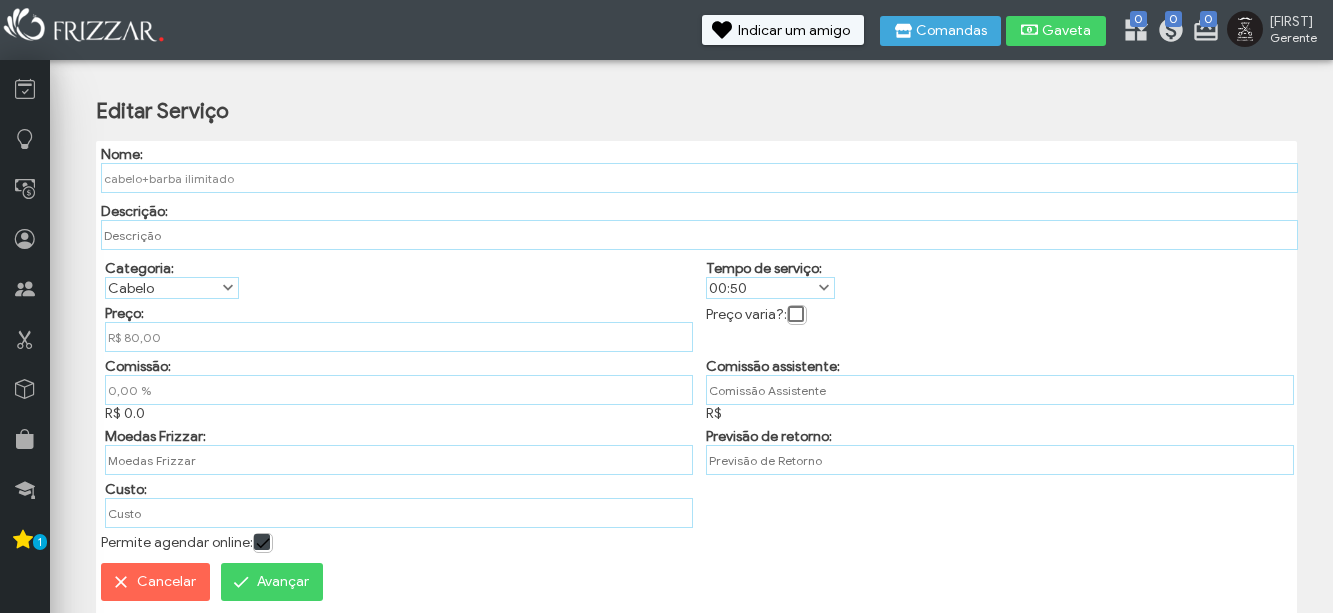 type on "%" 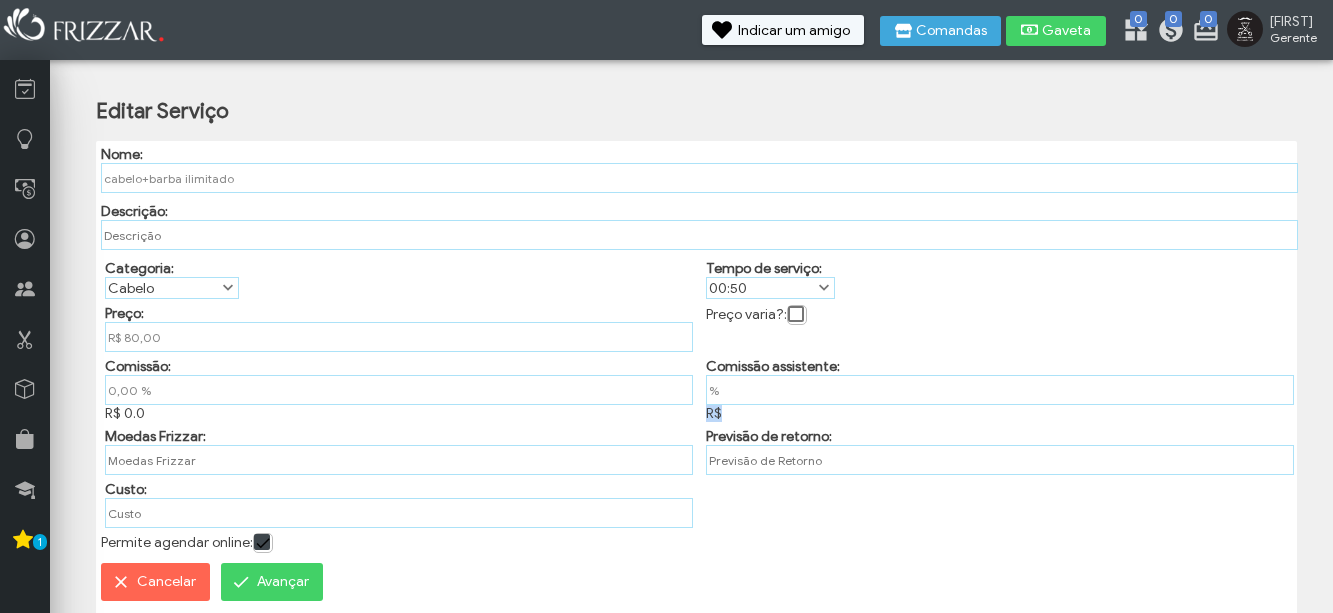 scroll, scrollTop: 0, scrollLeft: 0, axis: both 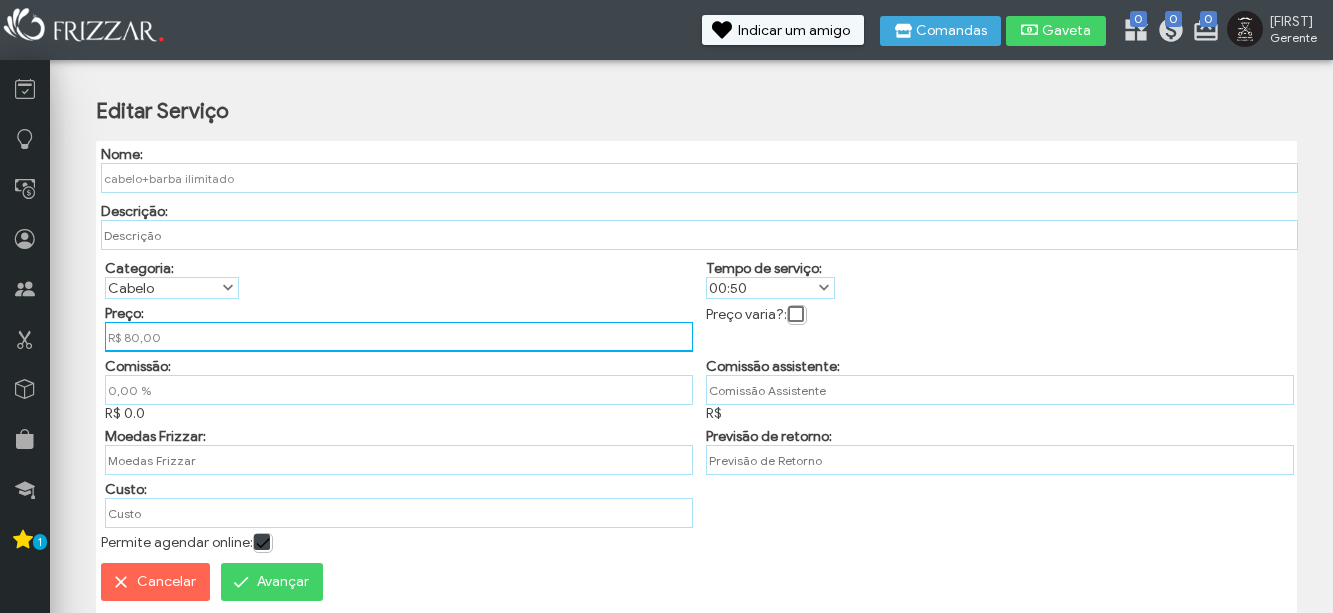 click on "R$ 80,00" at bounding box center (399, 337) 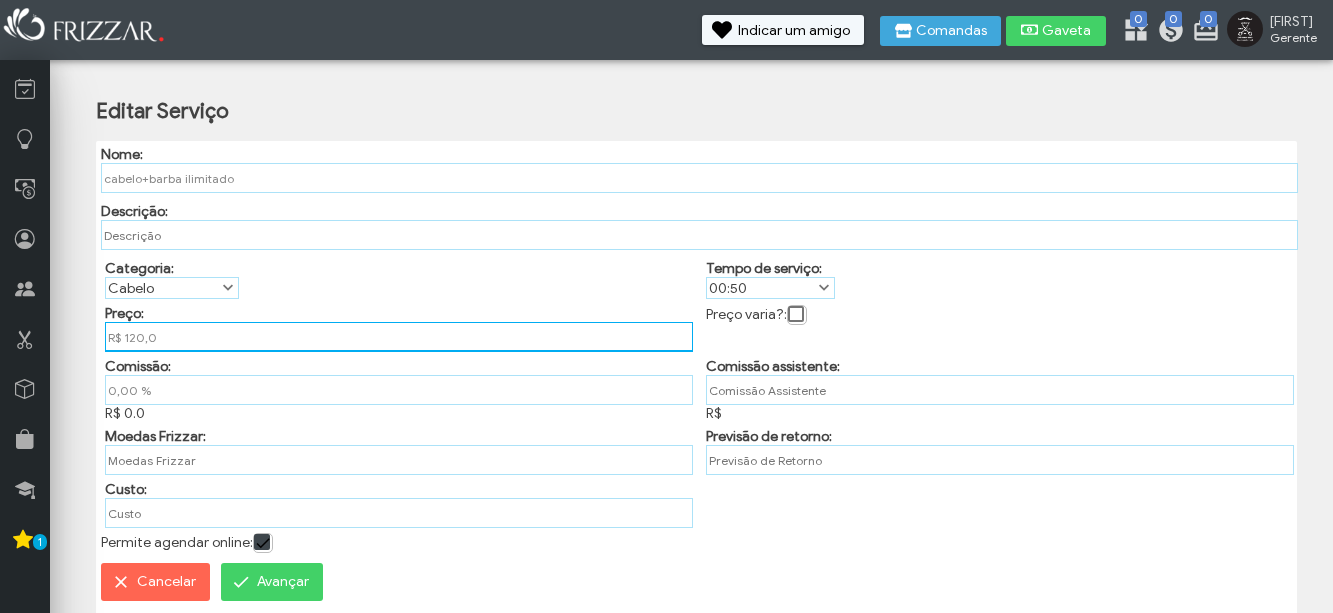 type on "R$ 120,00" 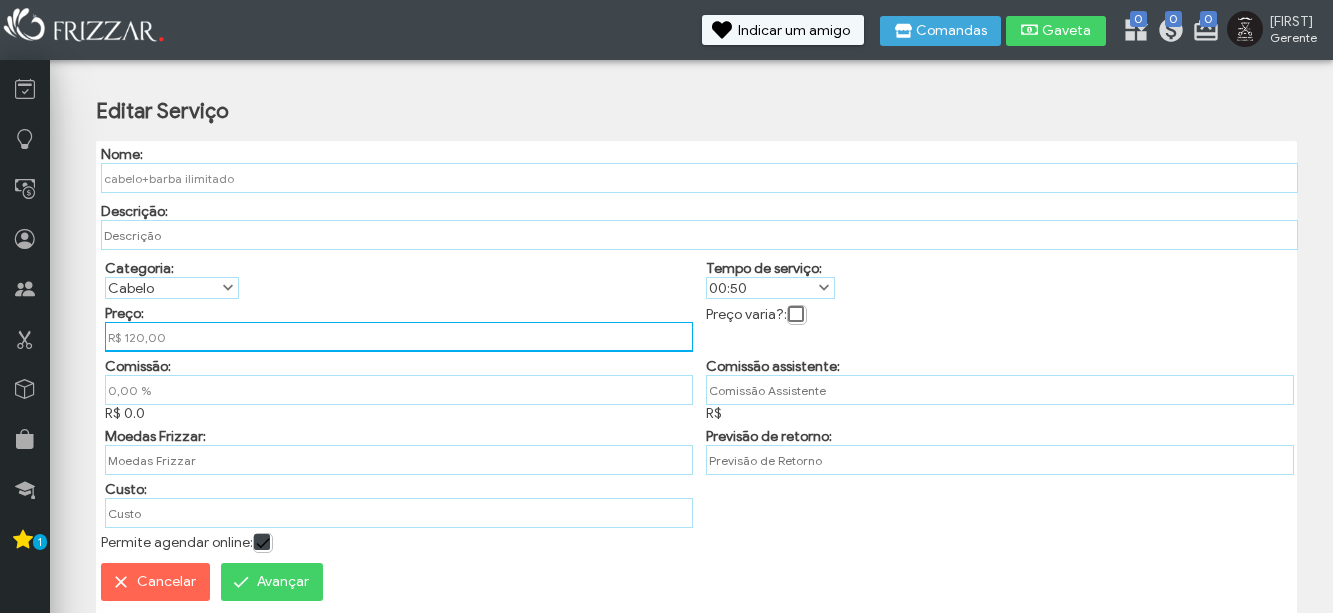 type on "R$" 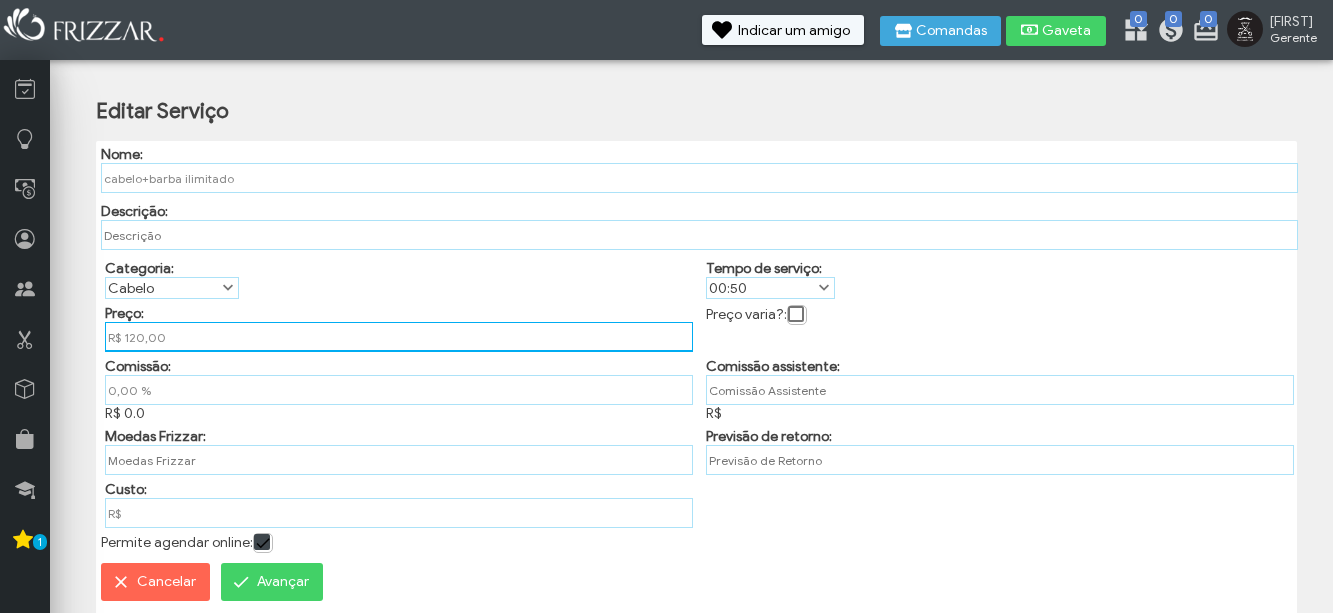 type 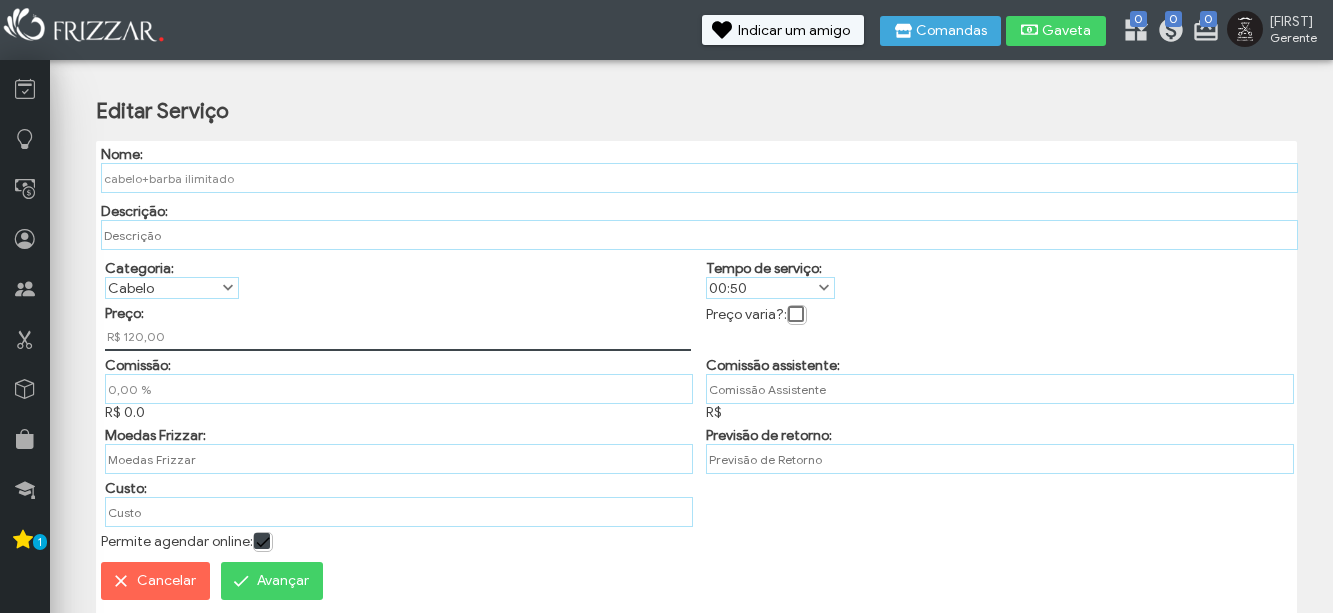 click on "Avançar" at bounding box center [283, 581] 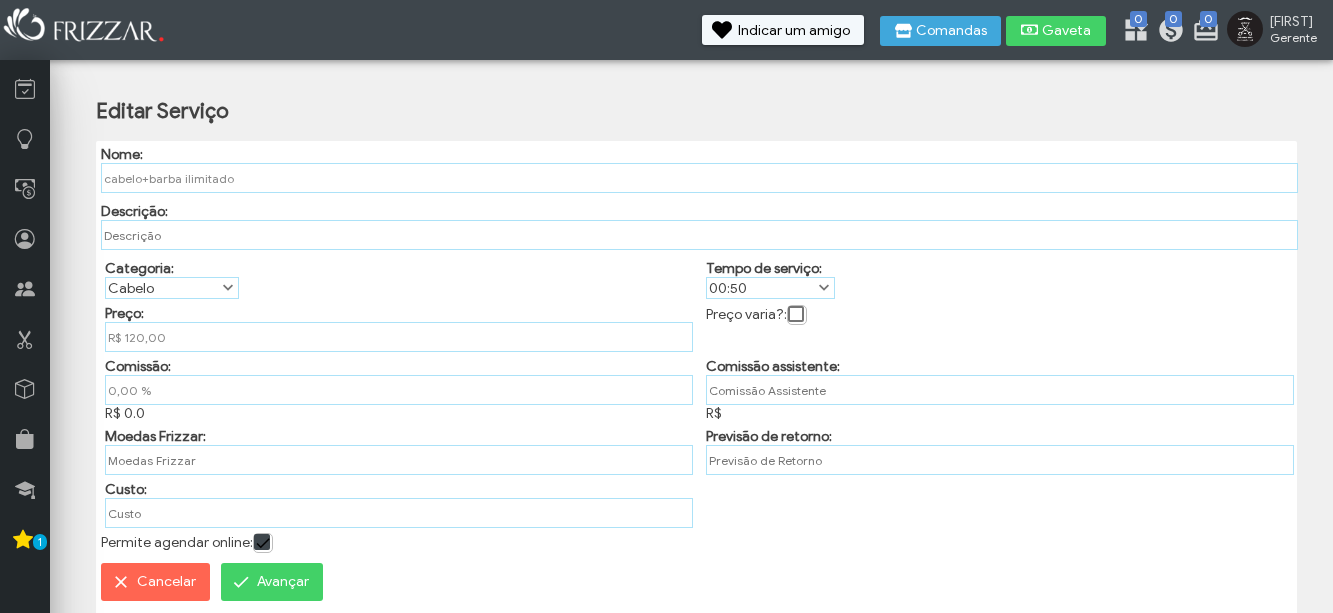 click on "Avançar" at bounding box center [283, 582] 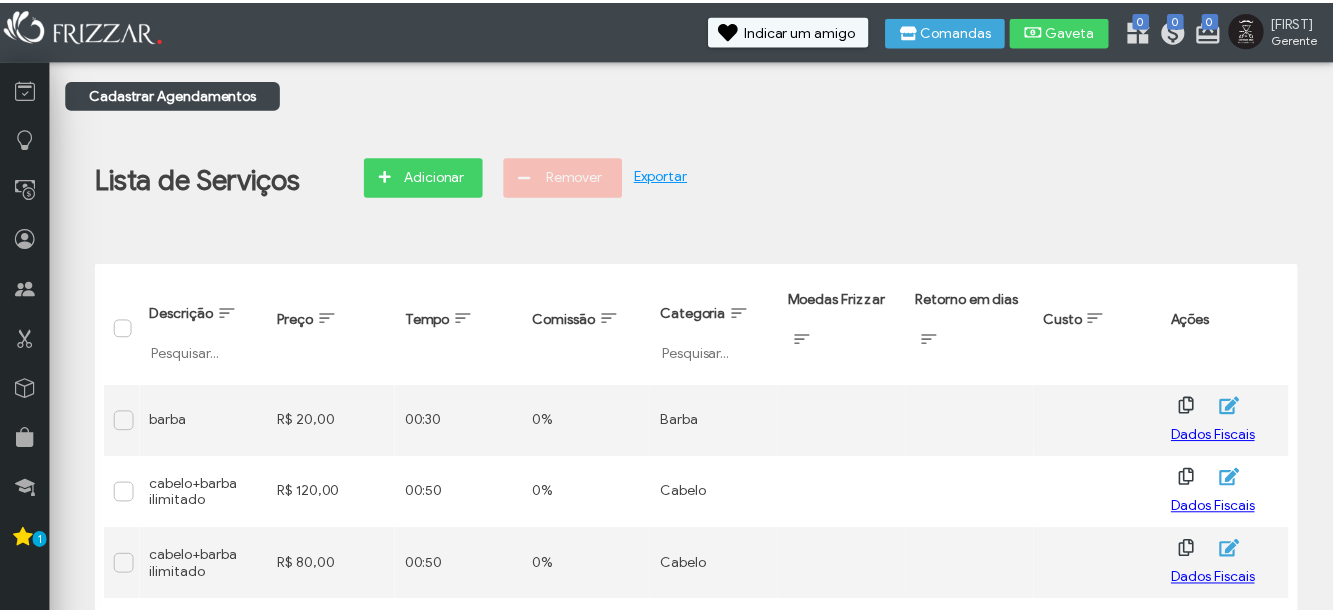 scroll, scrollTop: 0, scrollLeft: 0, axis: both 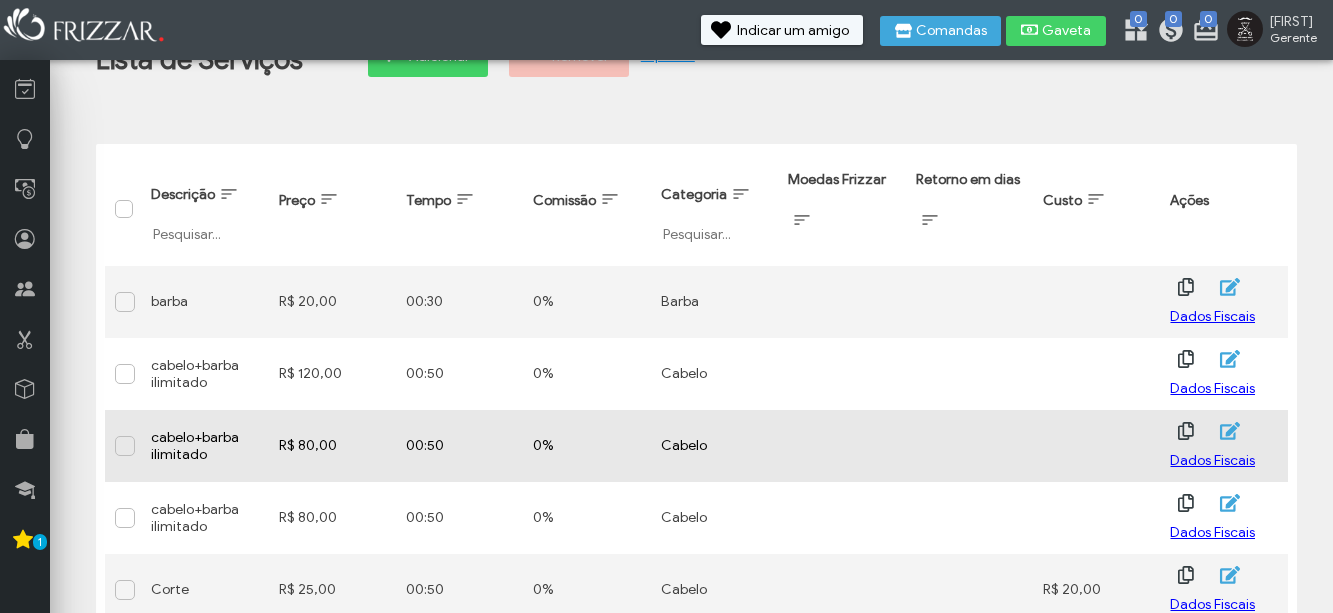 click on "Dados Fiscais" at bounding box center [1212, 461] 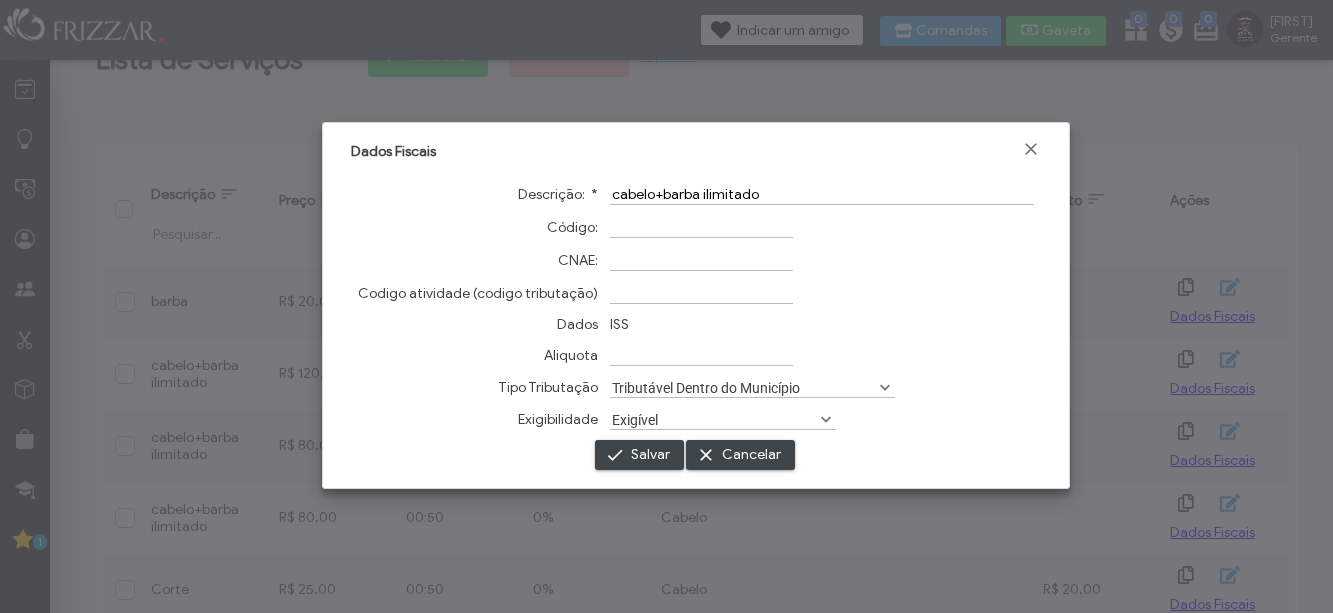 drag, startPoint x: 1080, startPoint y: 478, endPoint x: 995, endPoint y: 246, distance: 247.08096 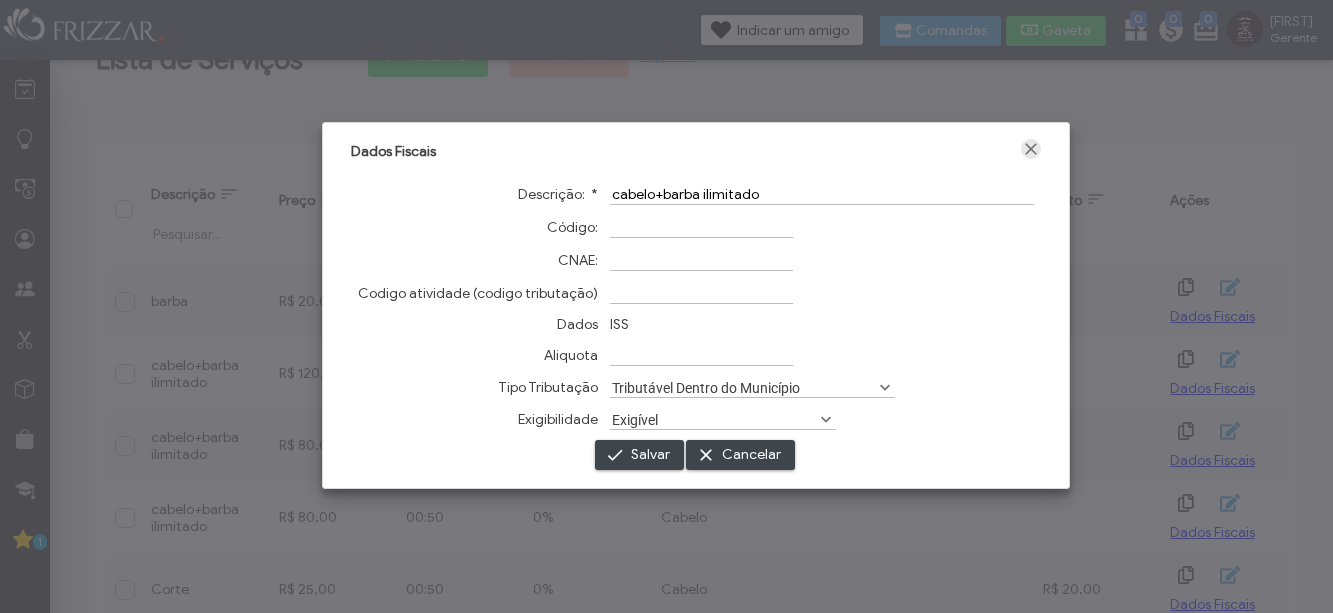 click at bounding box center (1031, 149) 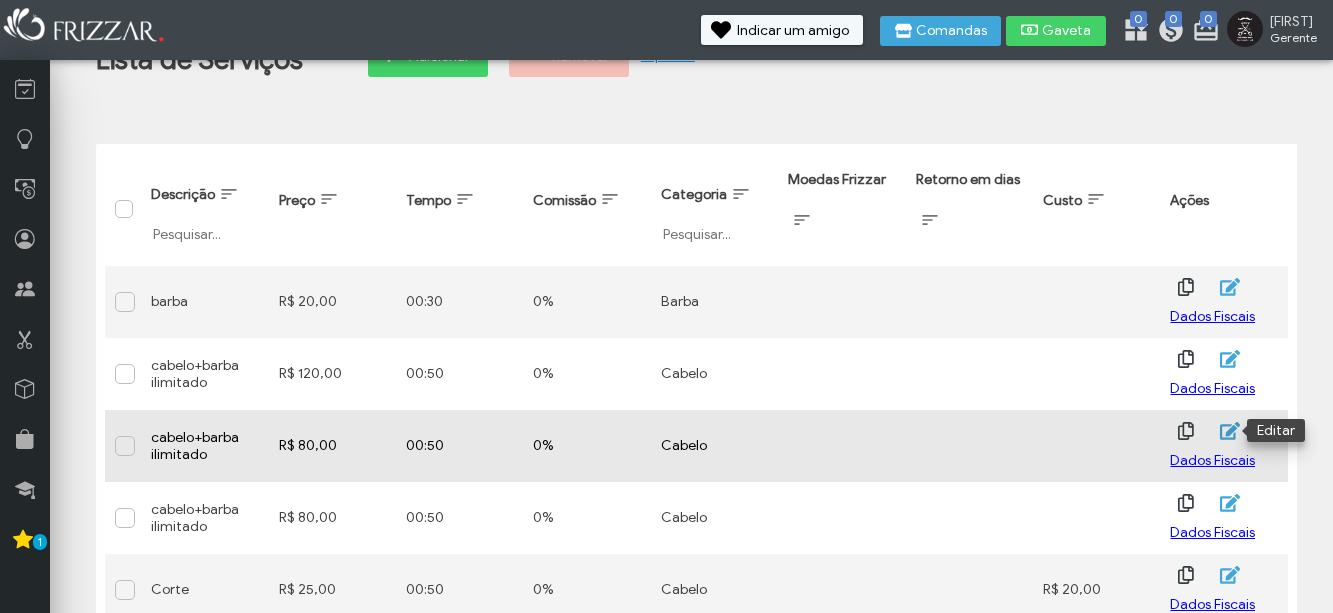 click 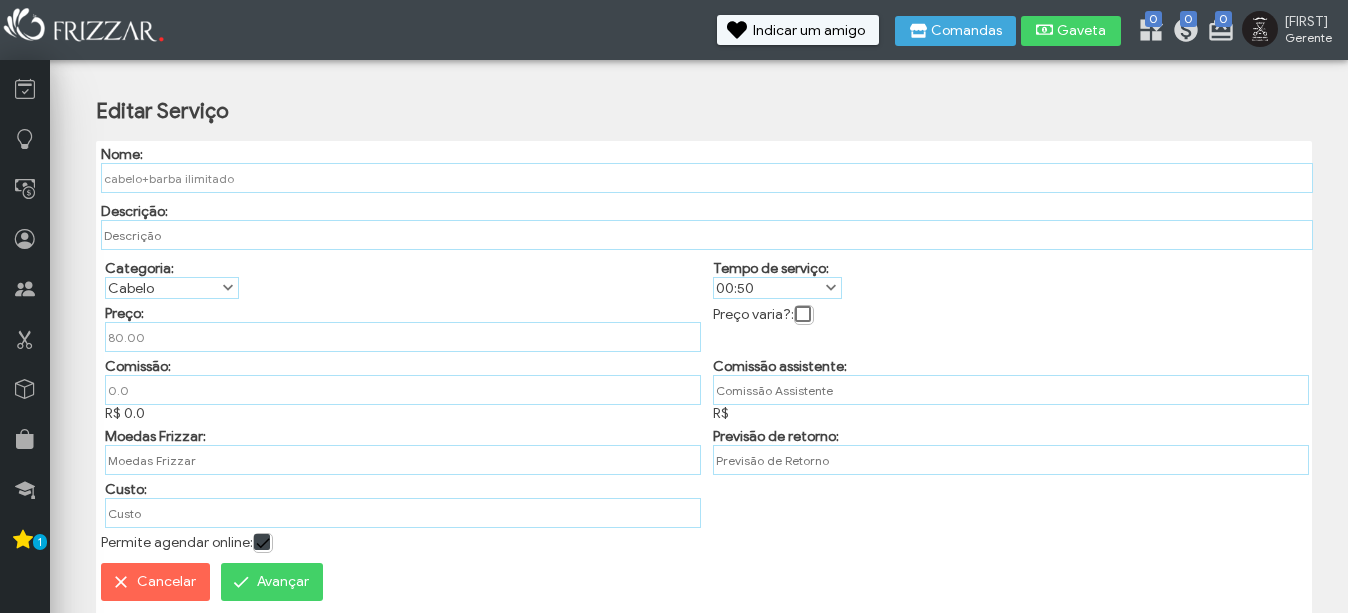 type on "R$ 80,00" 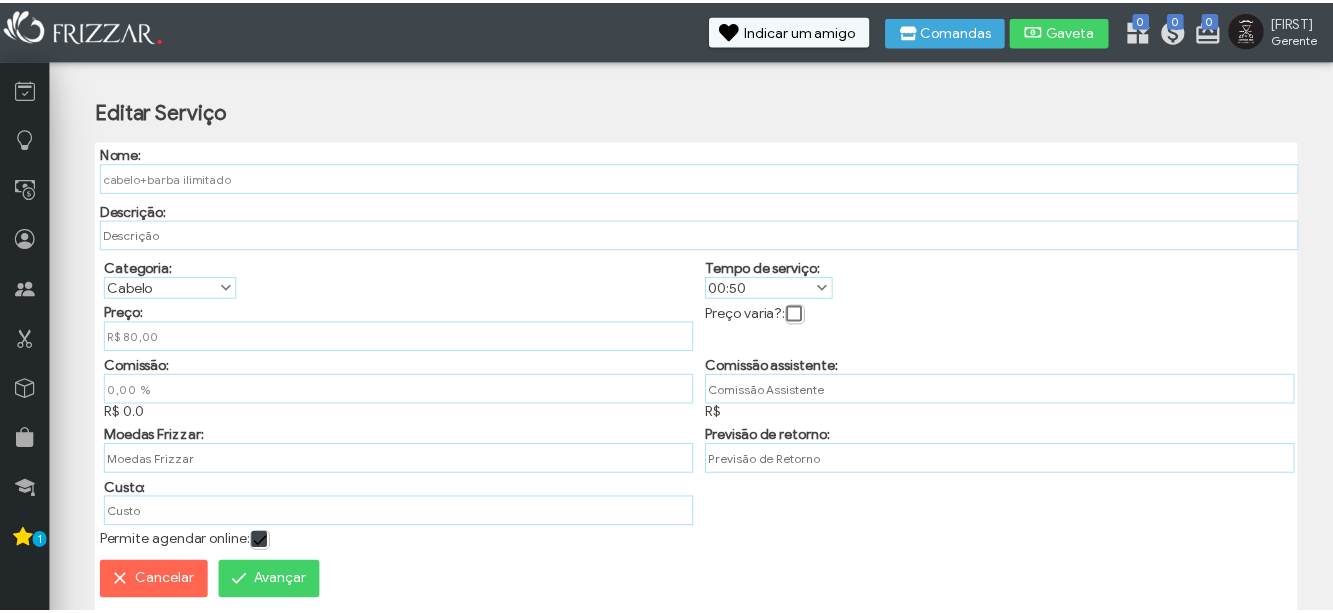 scroll, scrollTop: 0, scrollLeft: 0, axis: both 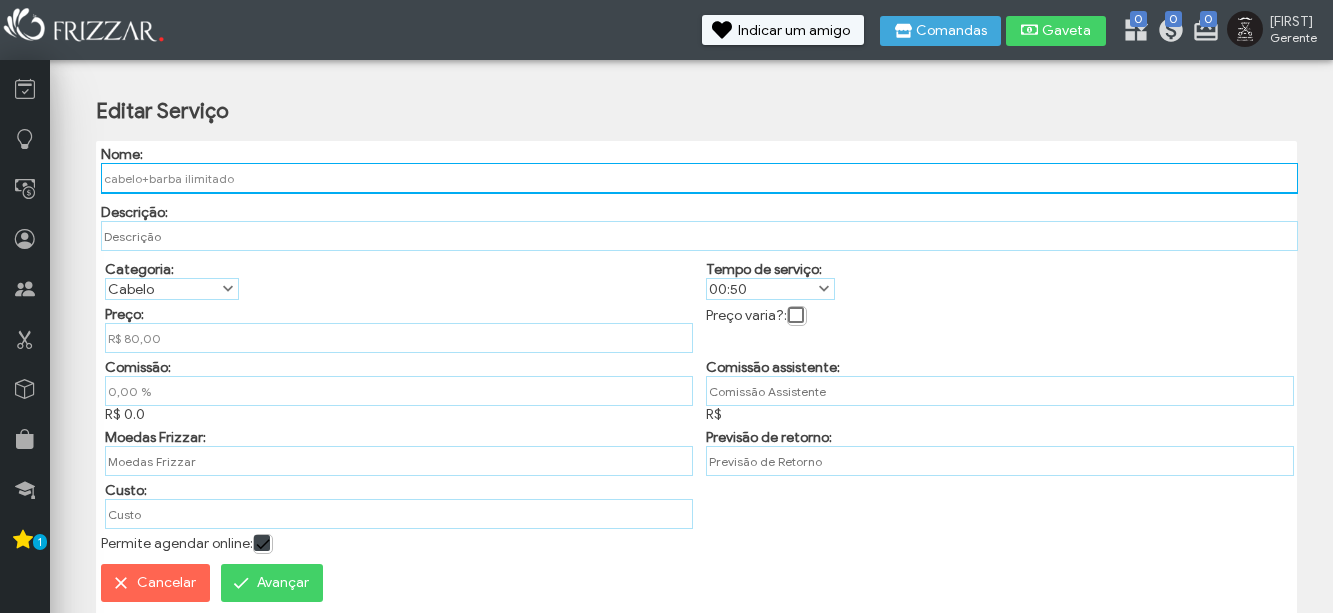 click on "cabelo+barba ilimitado" at bounding box center (700, 178) 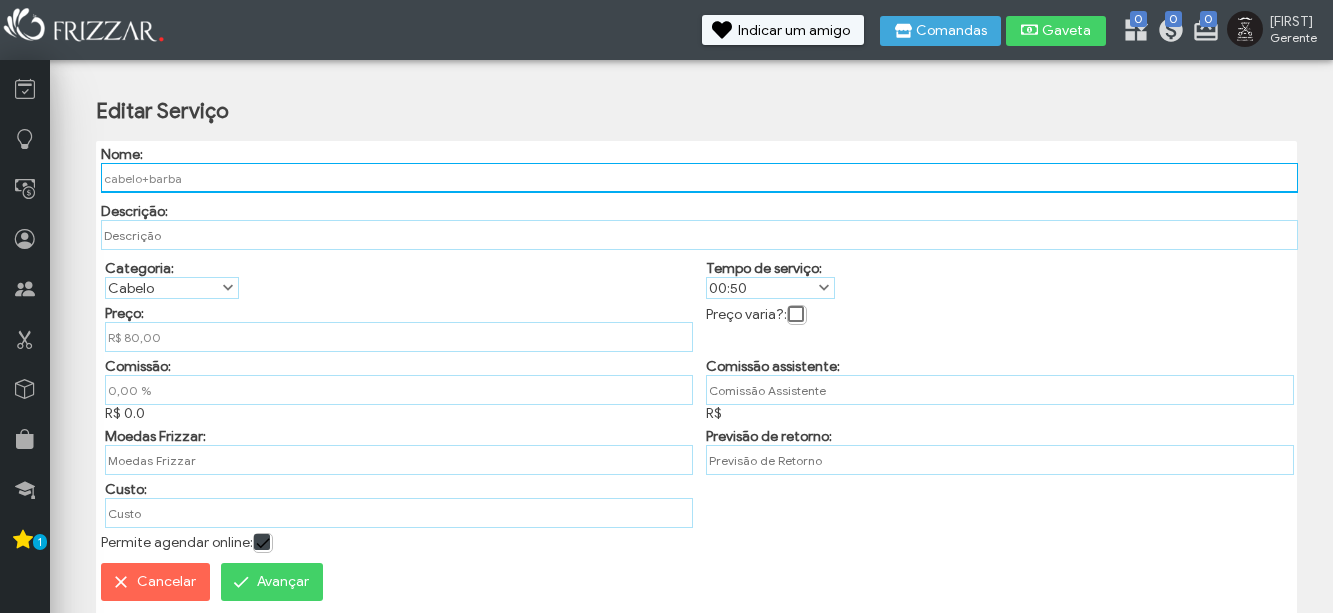 type on "cabelo+barba" 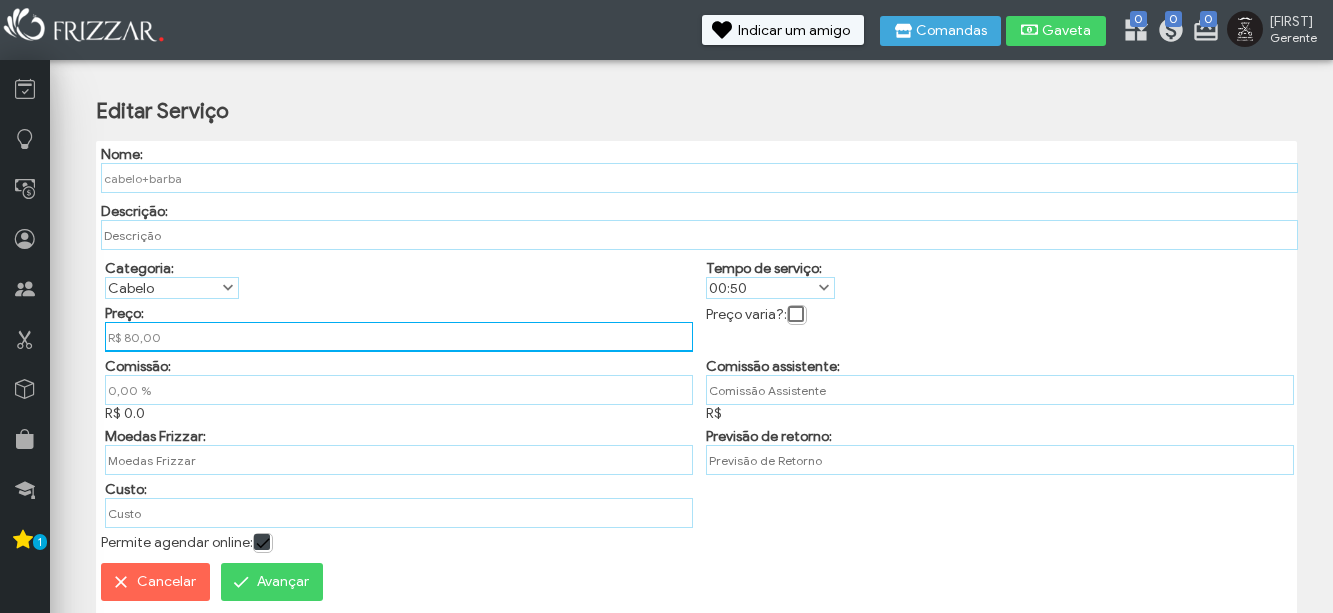 click on "R$ 80,00" at bounding box center (399, 337) 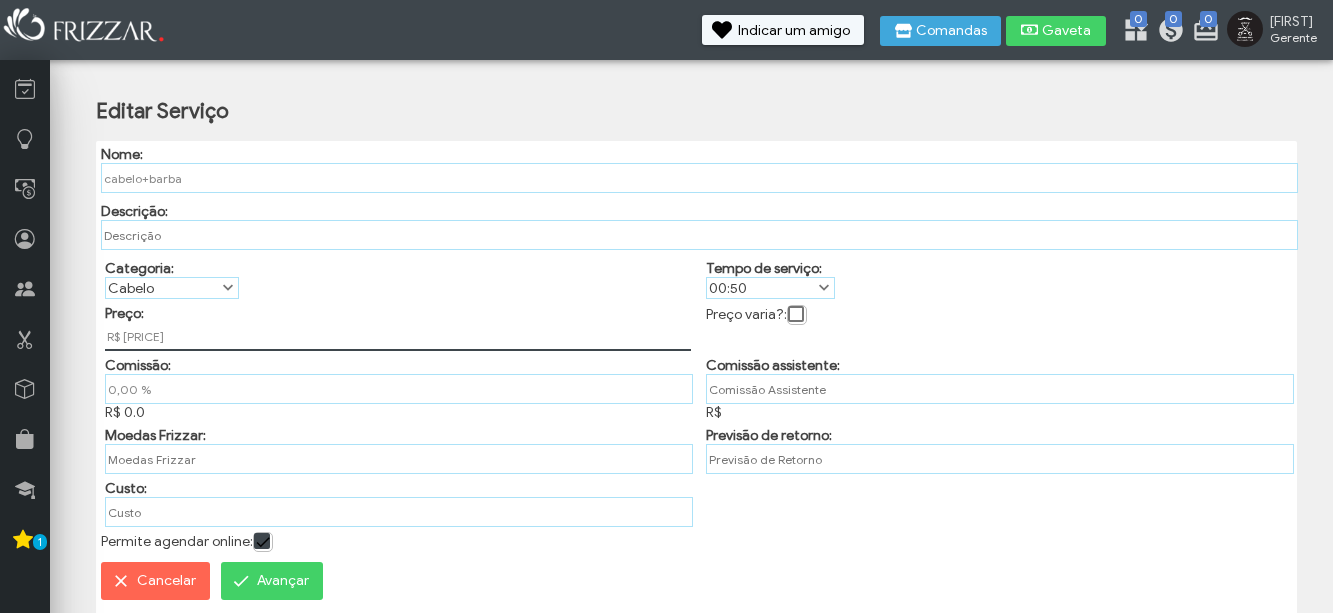 type on "R$ 100,00" 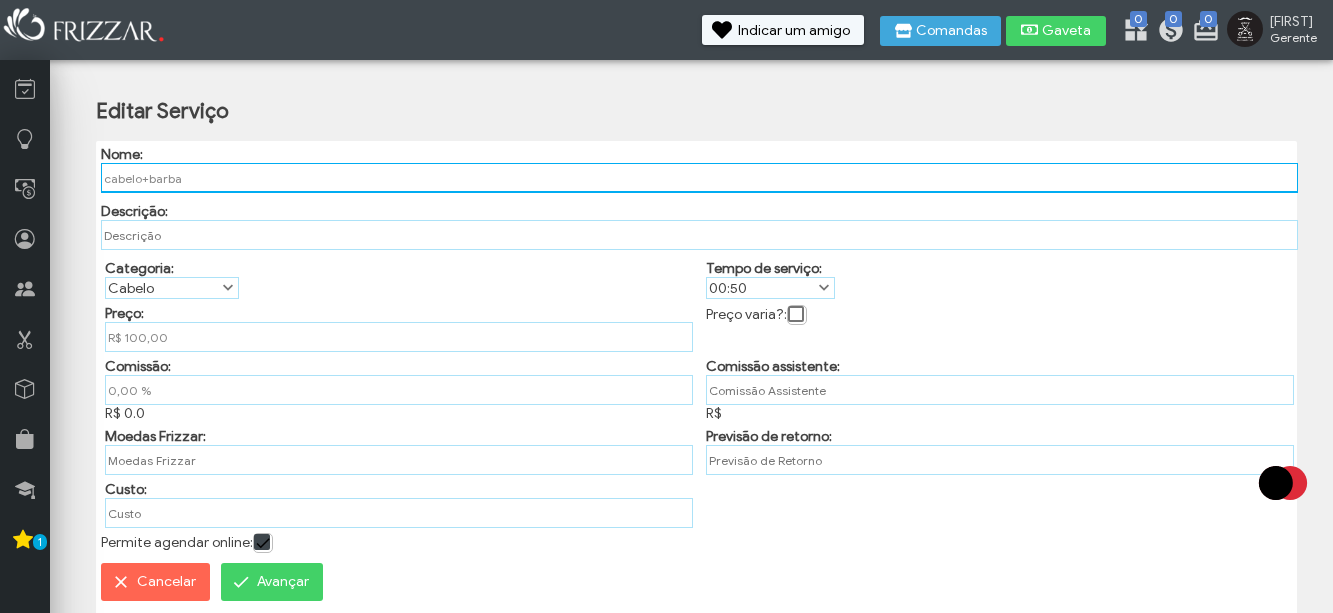click on "cabelo+barba" at bounding box center [700, 178] 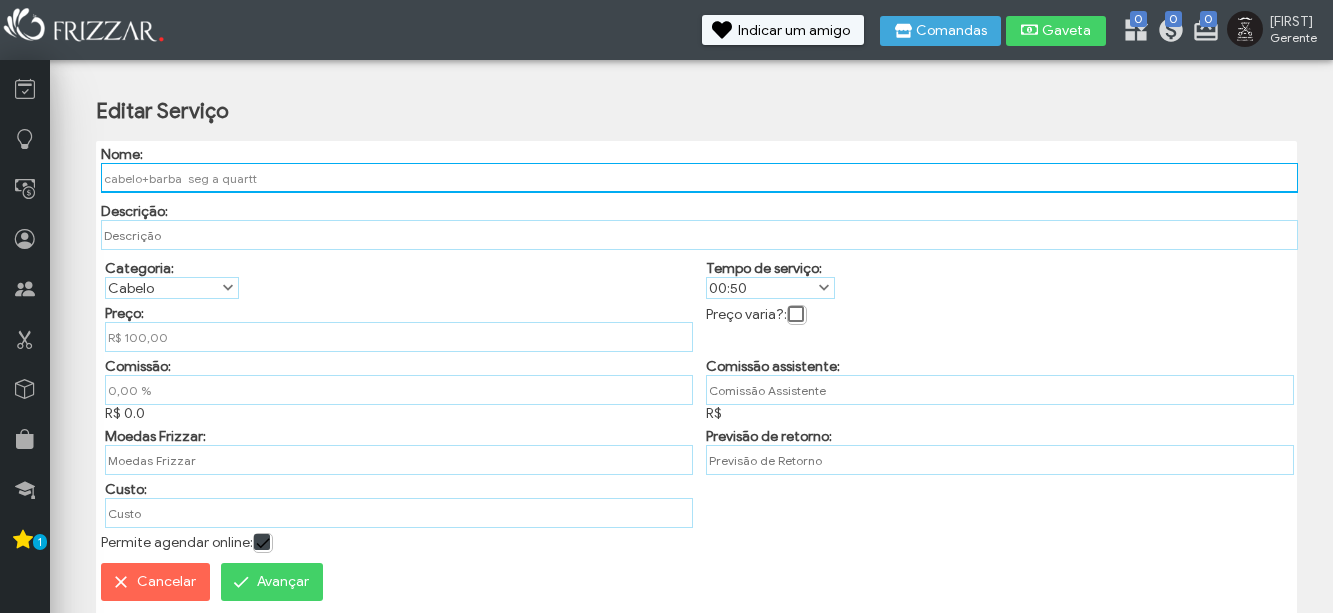 type on "cabelo+barba  seg a quart" 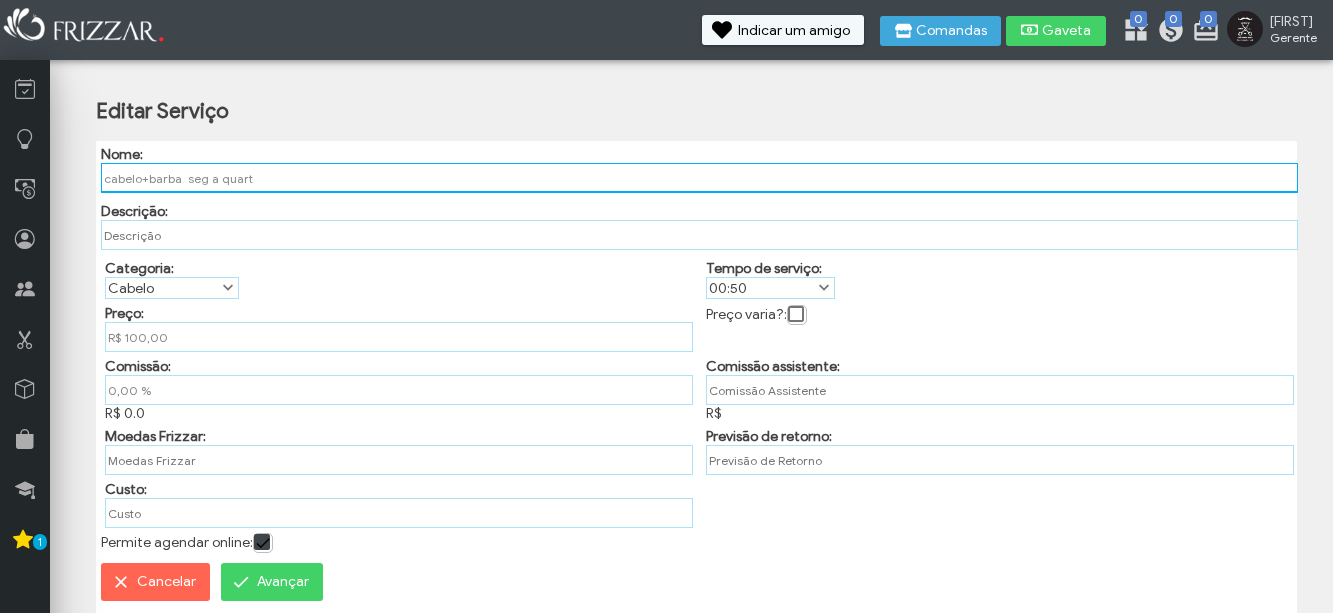 type on "R$" 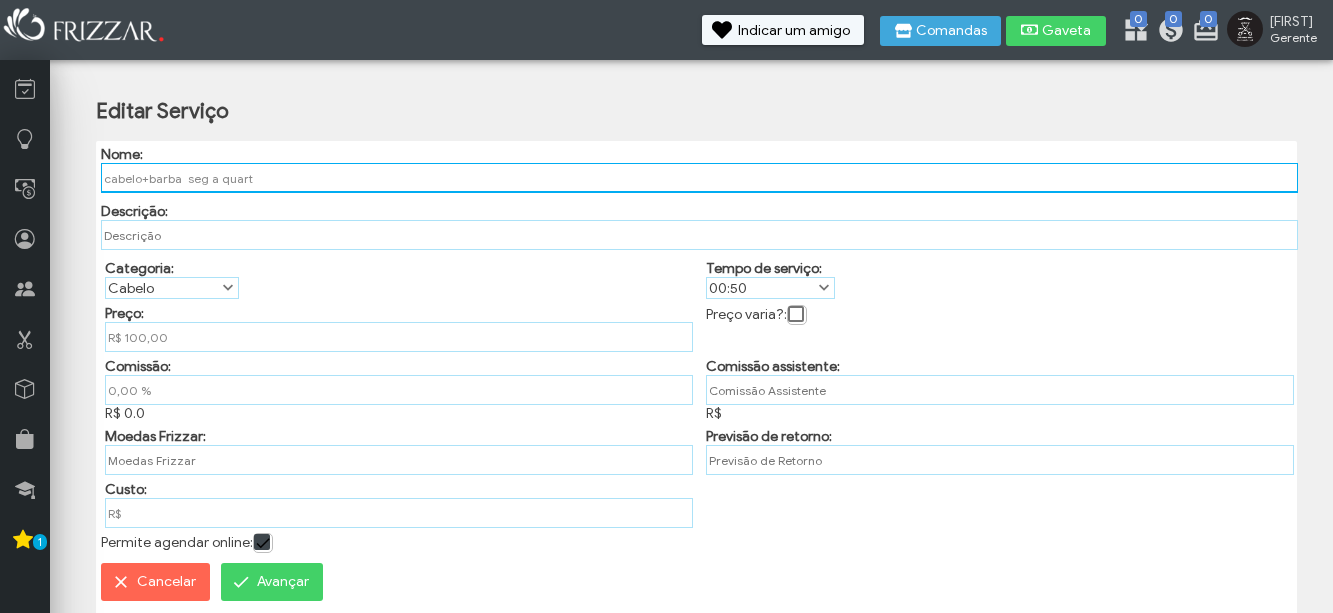 type 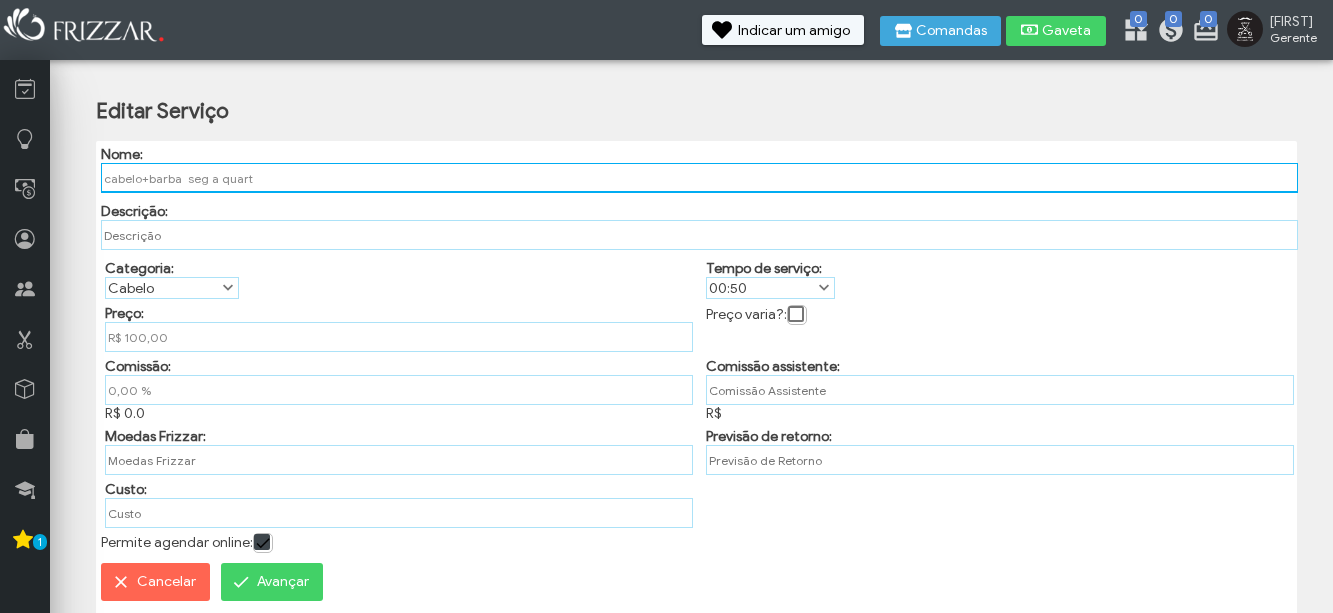 type on "cabelo+barba  seg a quart" 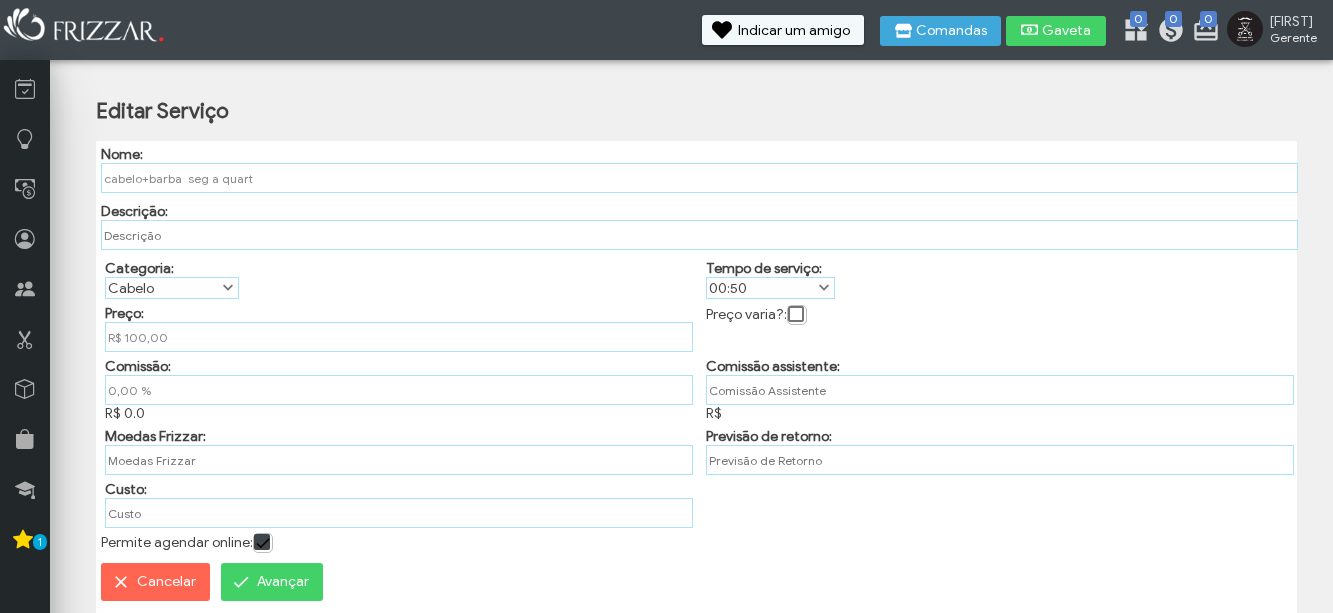 click on "Avançar" at bounding box center (283, 582) 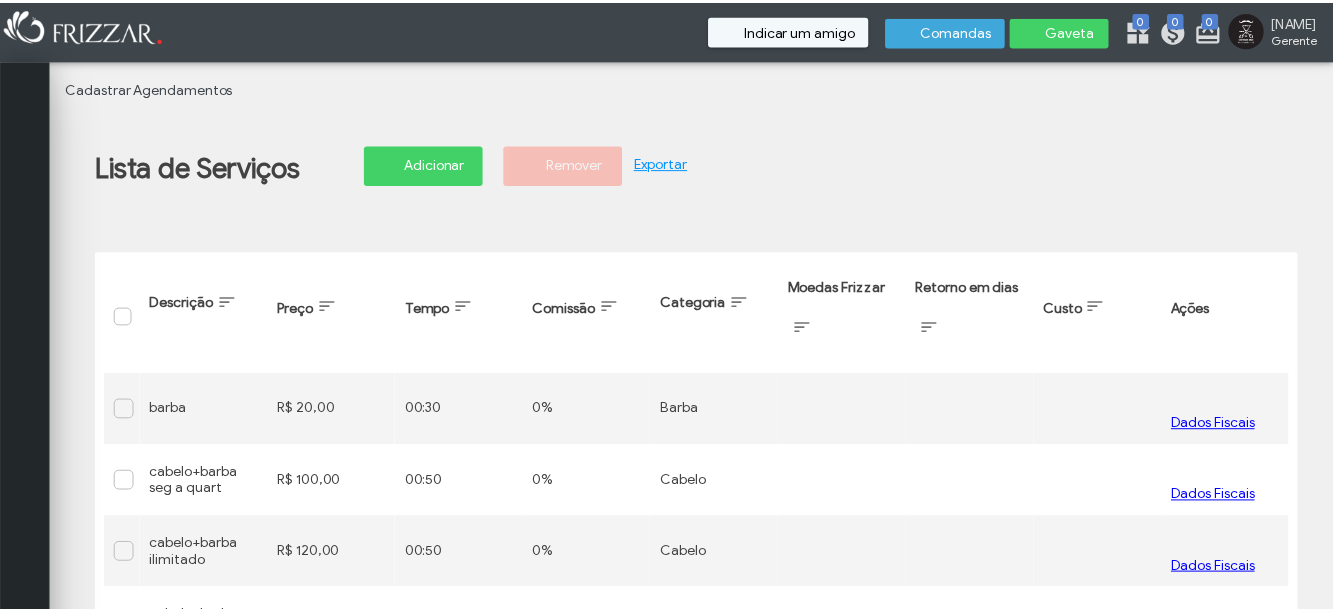 scroll, scrollTop: 0, scrollLeft: 0, axis: both 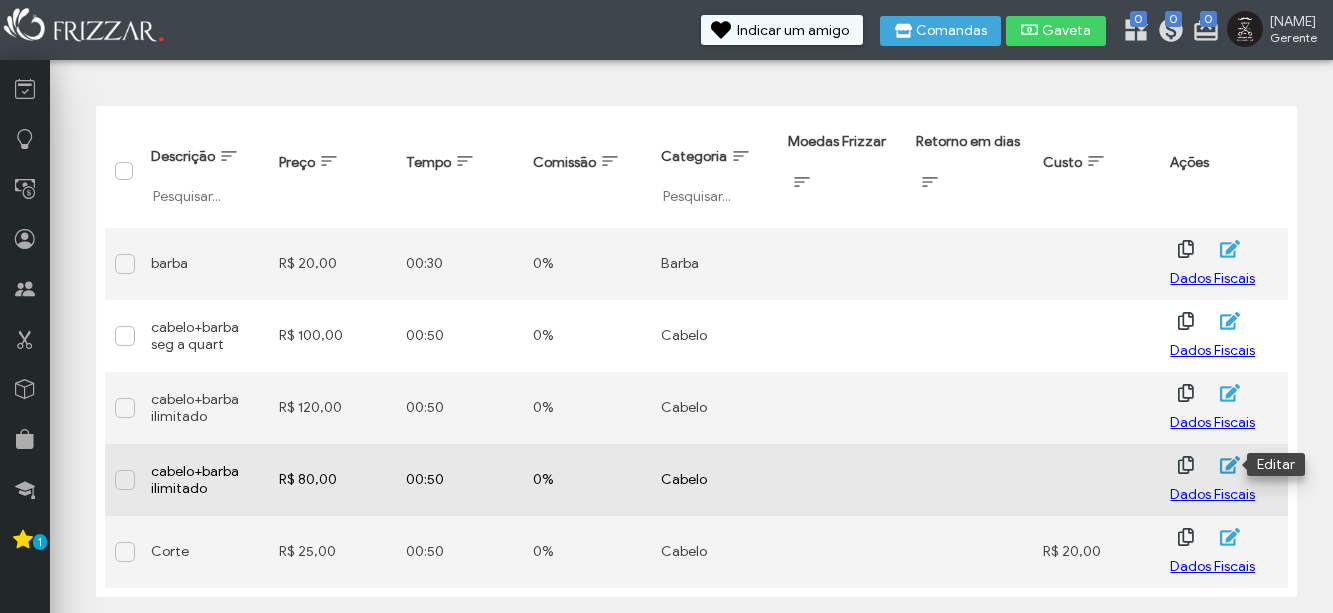 click 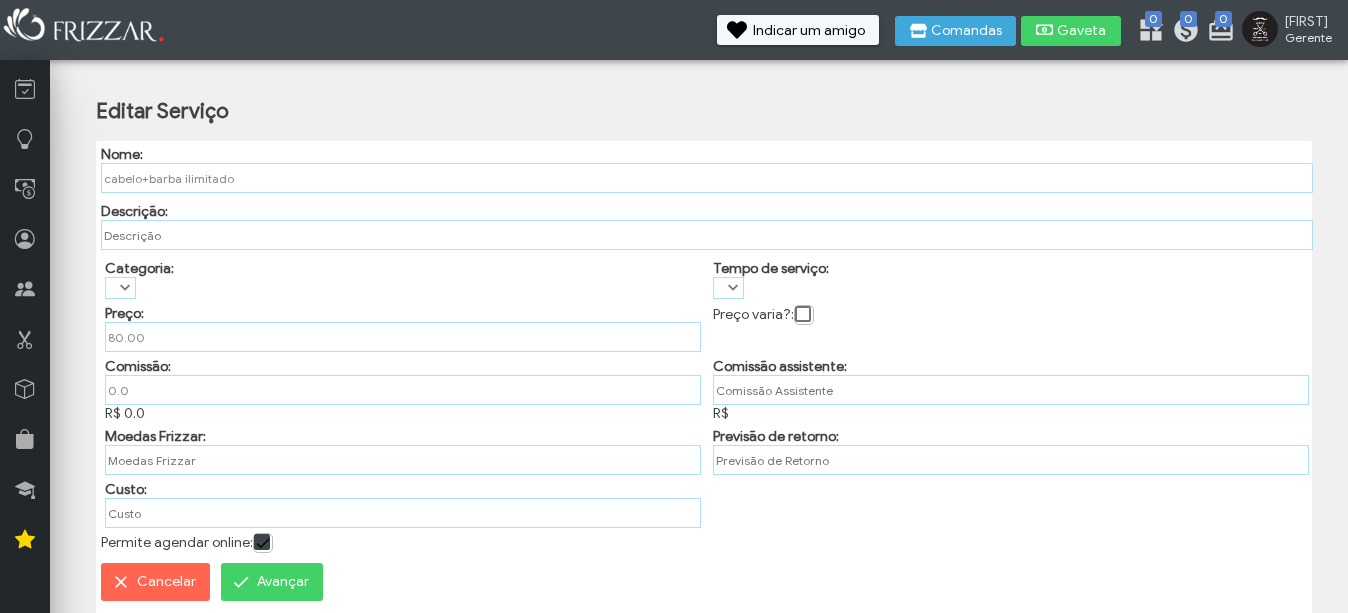 type on "R$ 80,00" 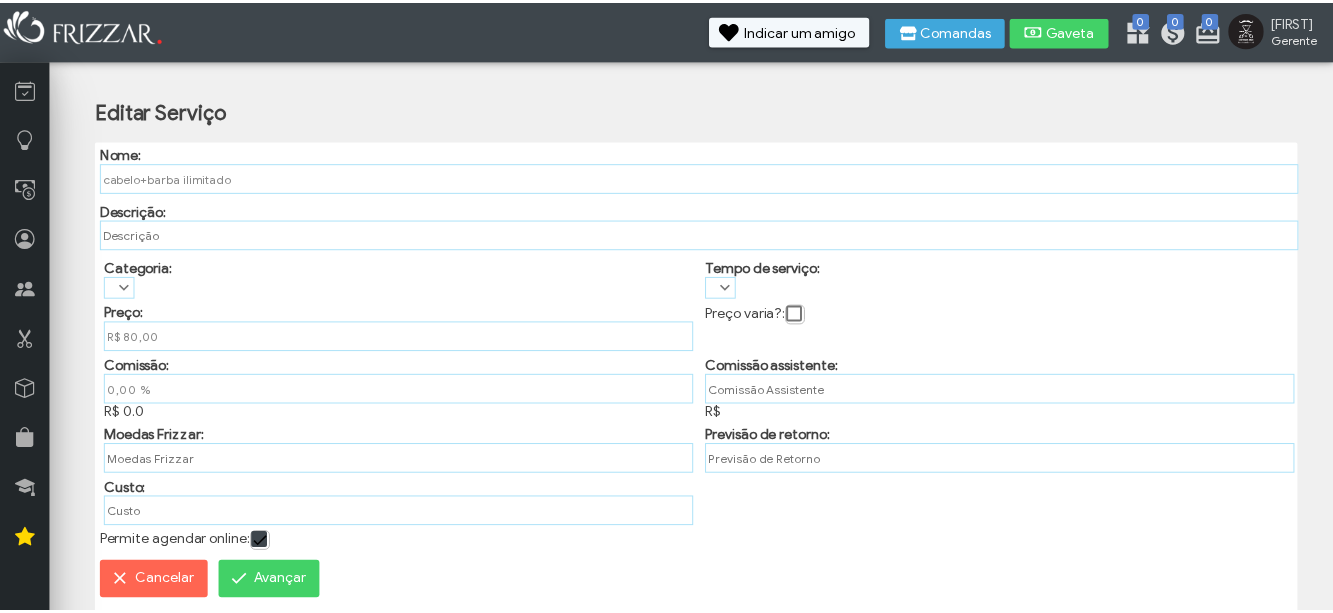 scroll, scrollTop: 0, scrollLeft: 0, axis: both 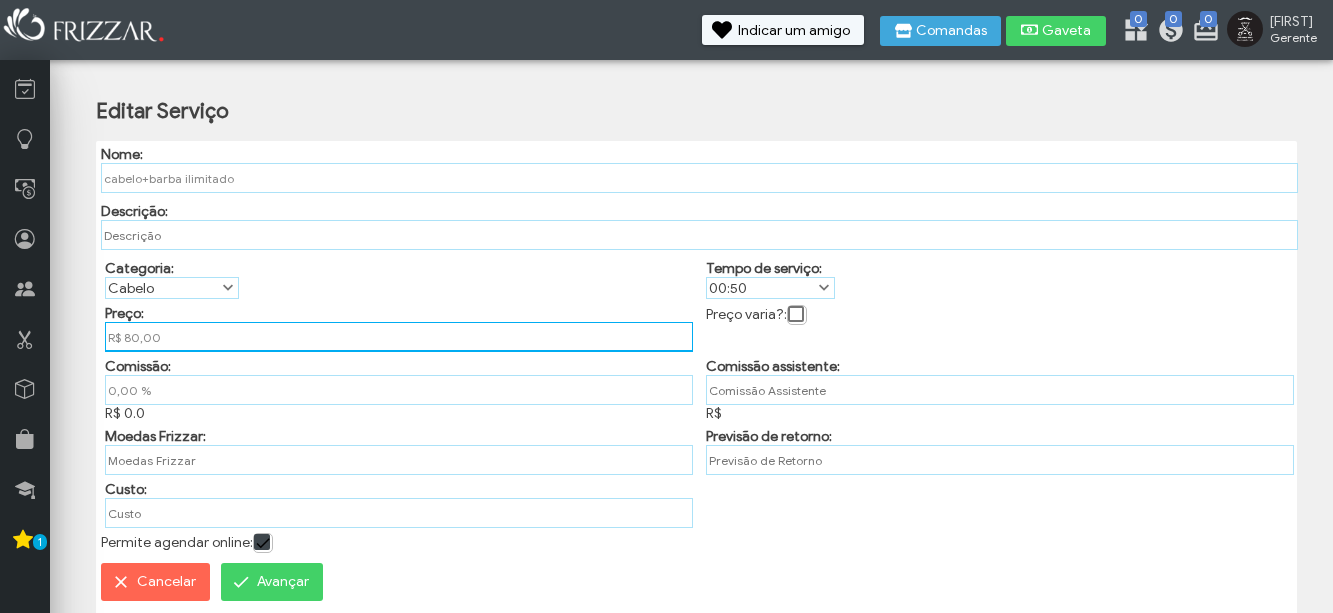 click on "R$ 80,00" at bounding box center (399, 337) 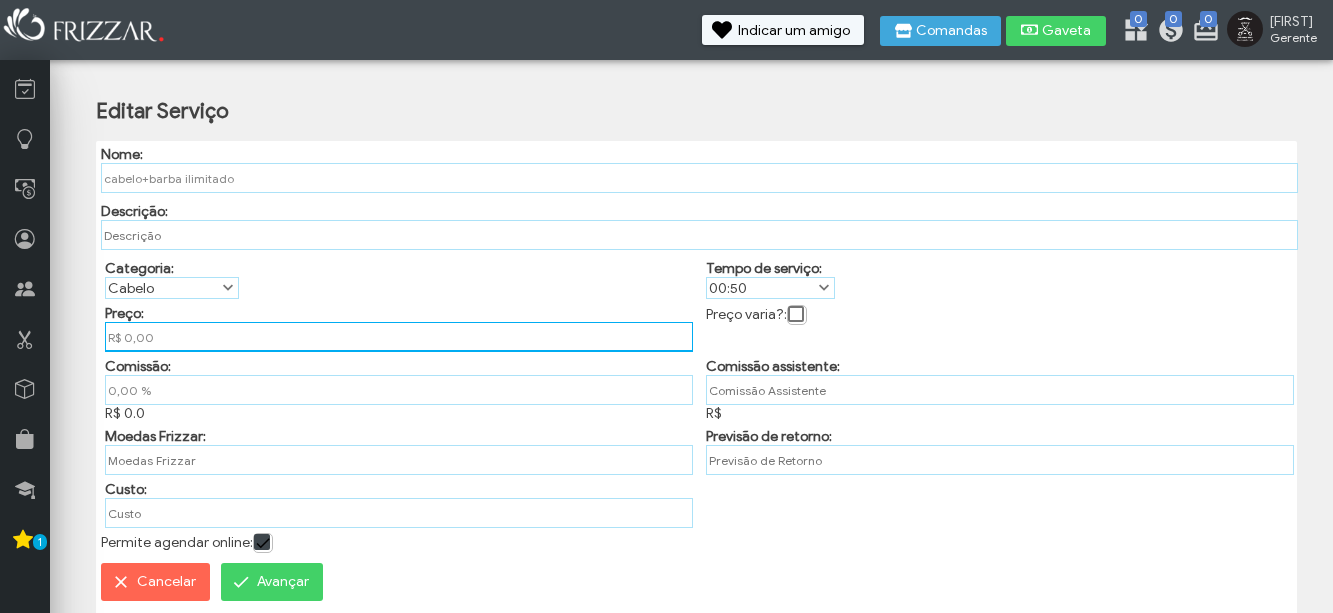 click on "R$ 0,00" at bounding box center [399, 337] 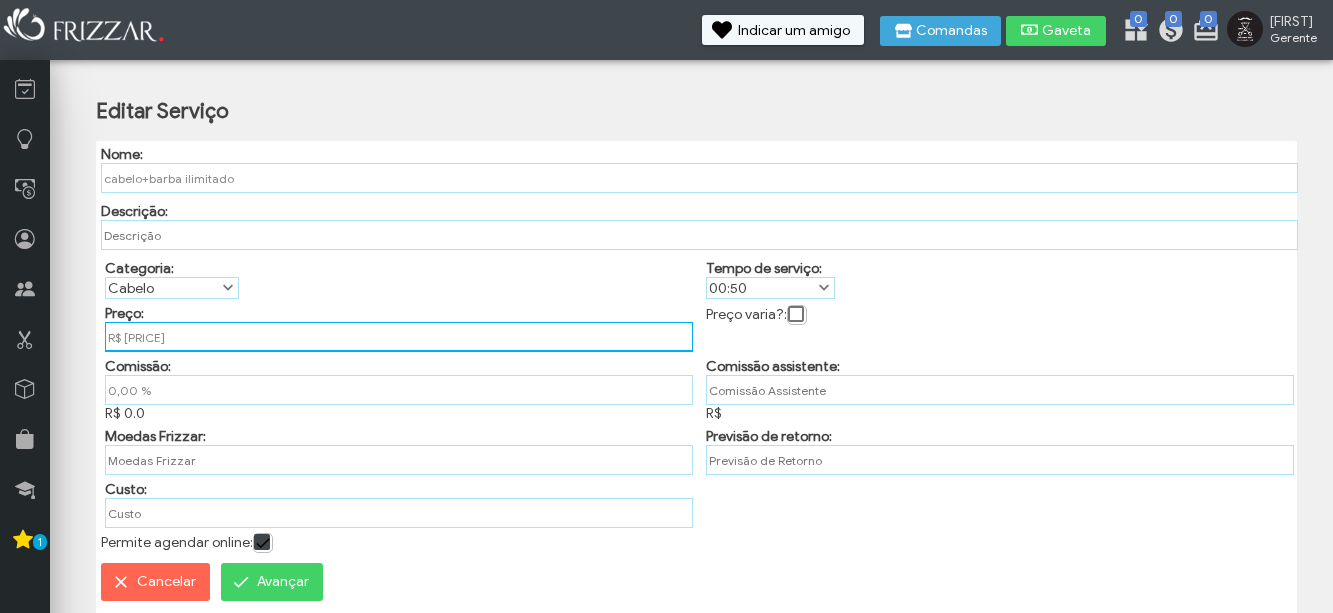 type on "R$ [PRICE]" 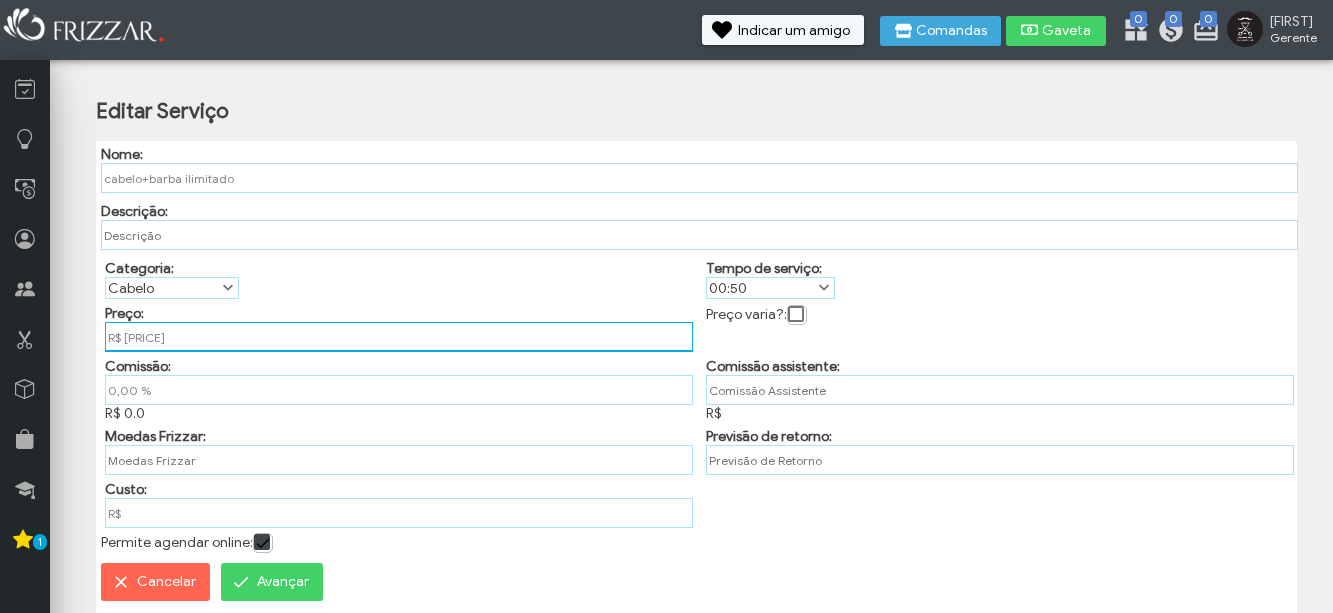 type 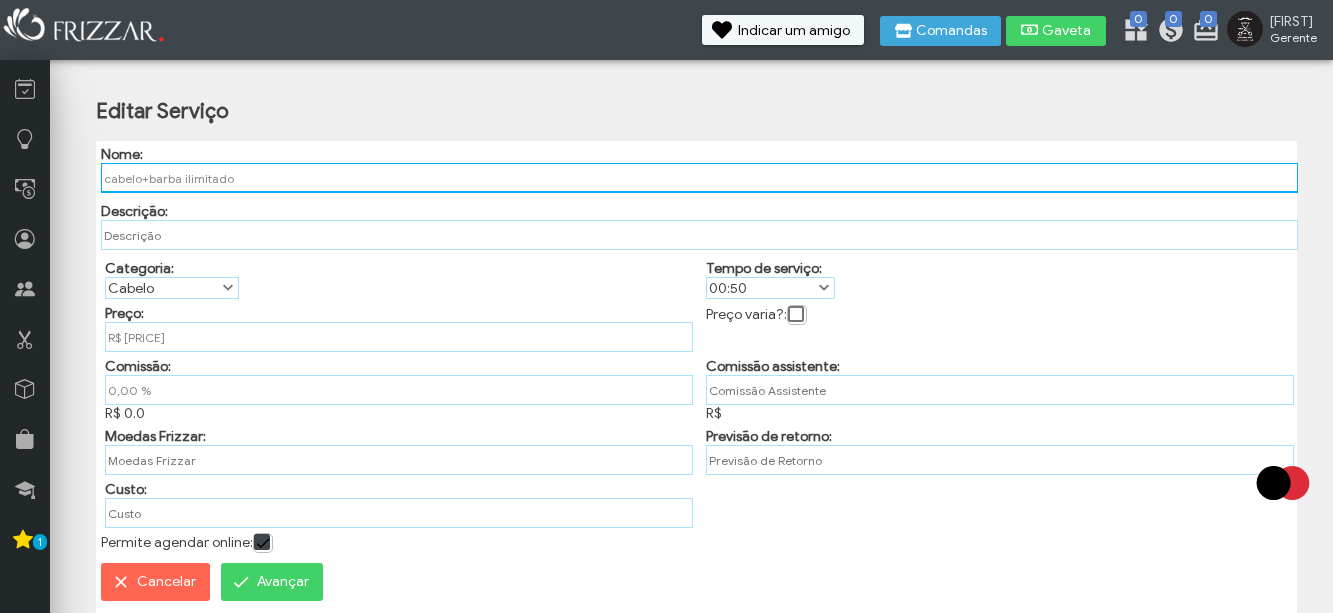 click on "cabelo+barba ilimitado" at bounding box center (700, 178) 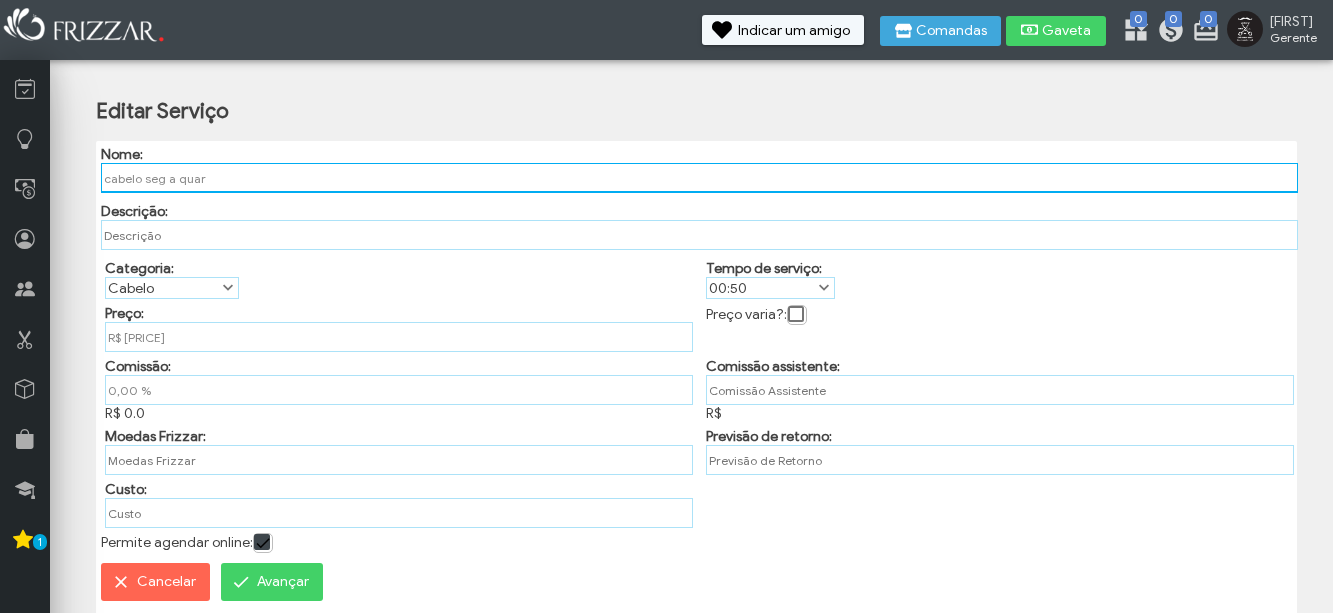 type on "cabelo seg a quart" 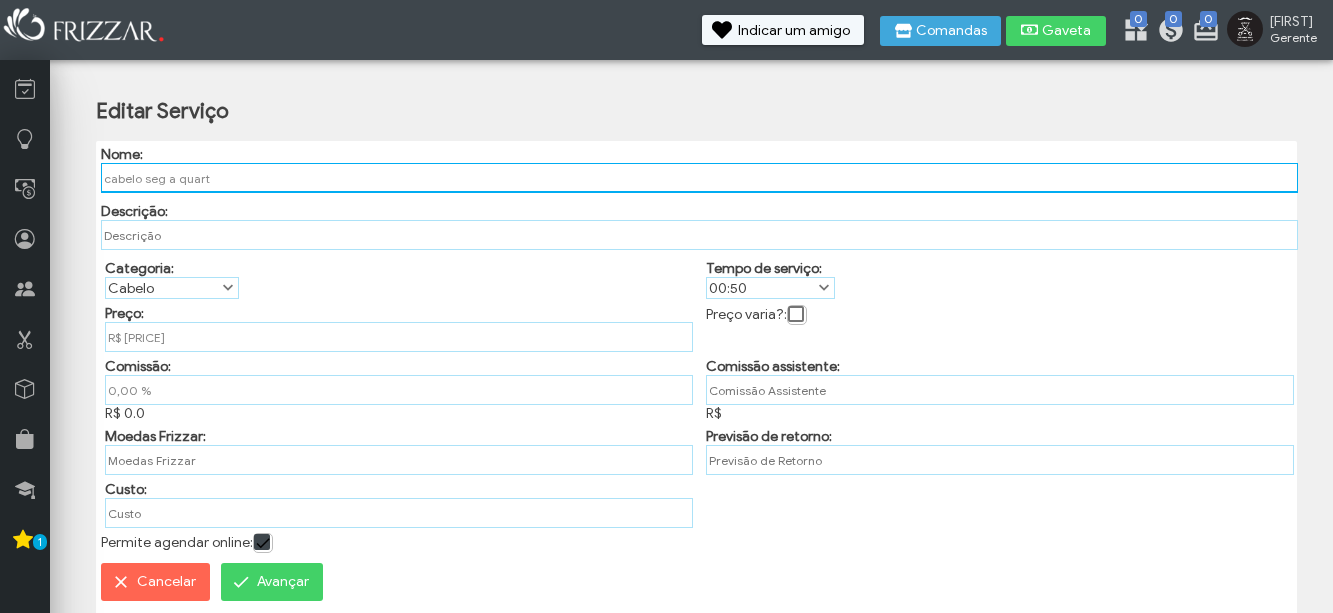 type on "R$" 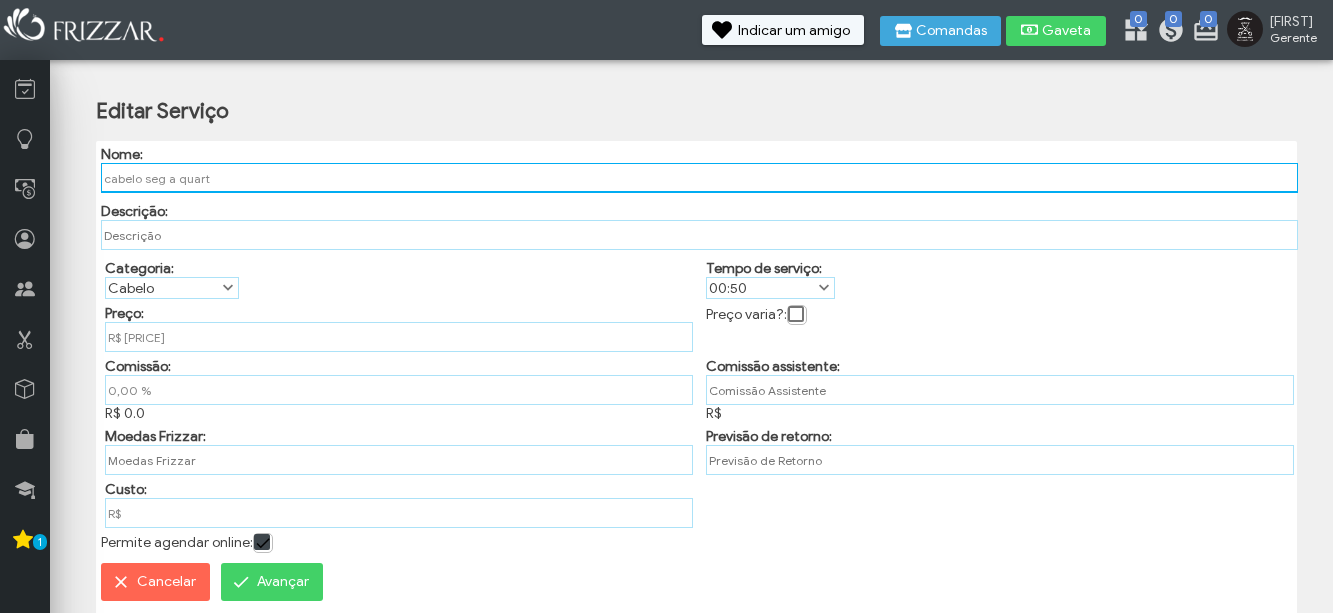 type 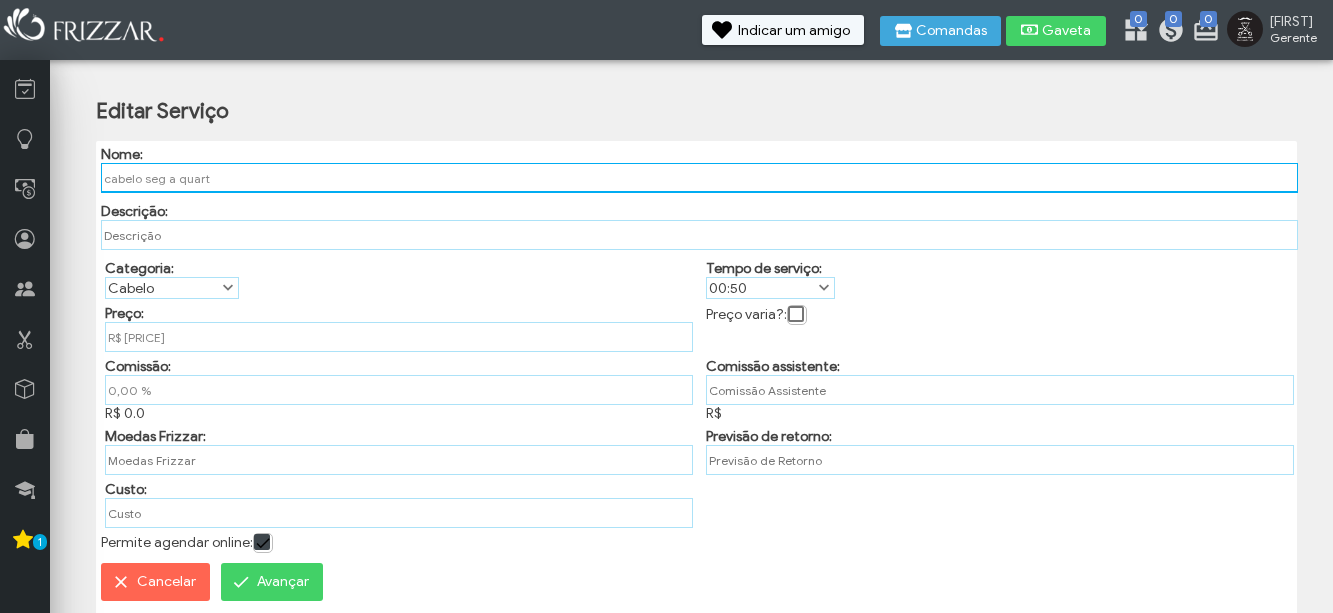 type on "cabelo seg a quart" 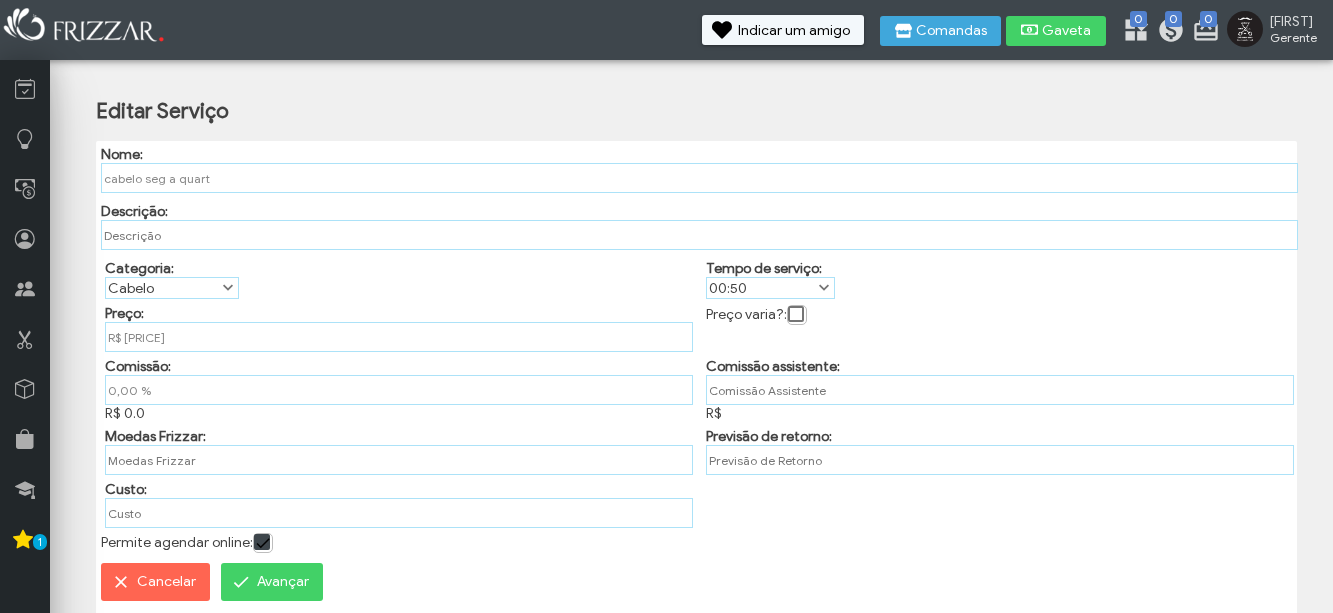click on "Cancelar Avançar" at bounding box center [696, 589] 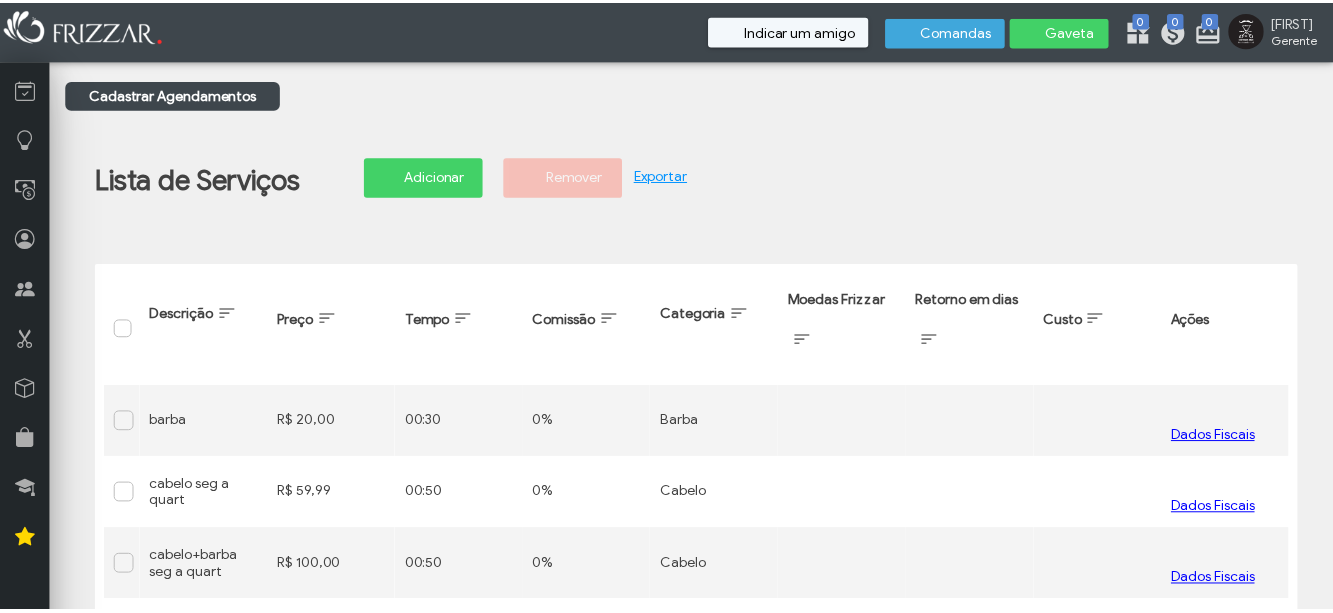 scroll, scrollTop: 0, scrollLeft: 0, axis: both 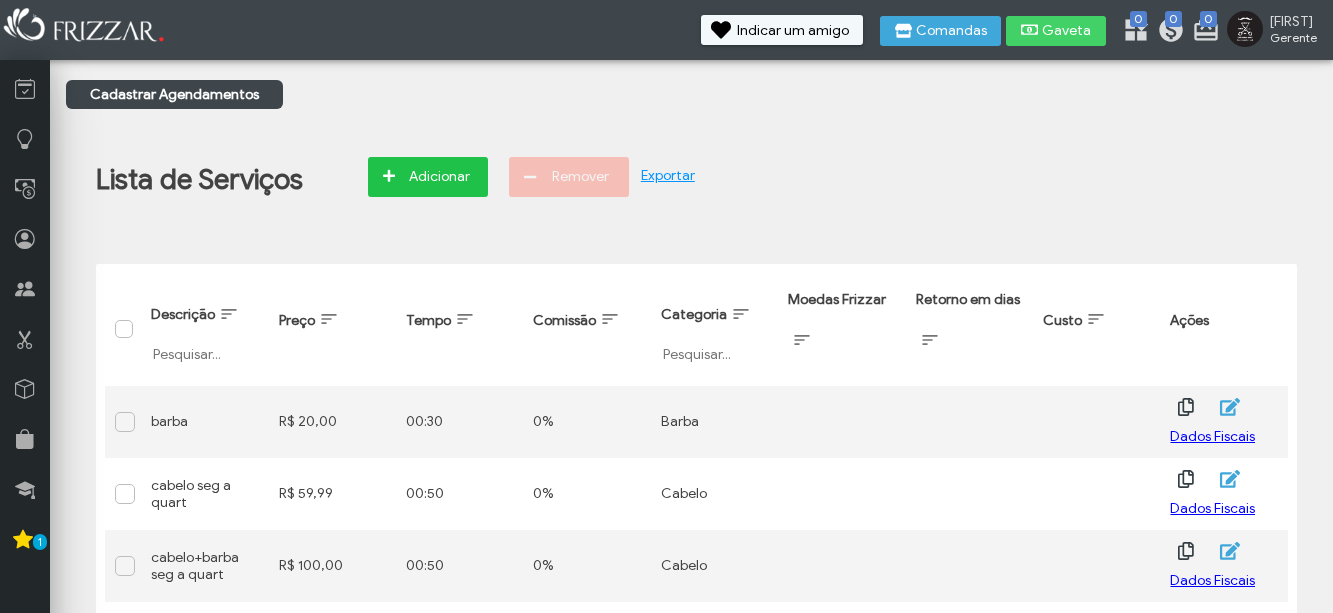 click on "Adicionar" at bounding box center [439, 177] 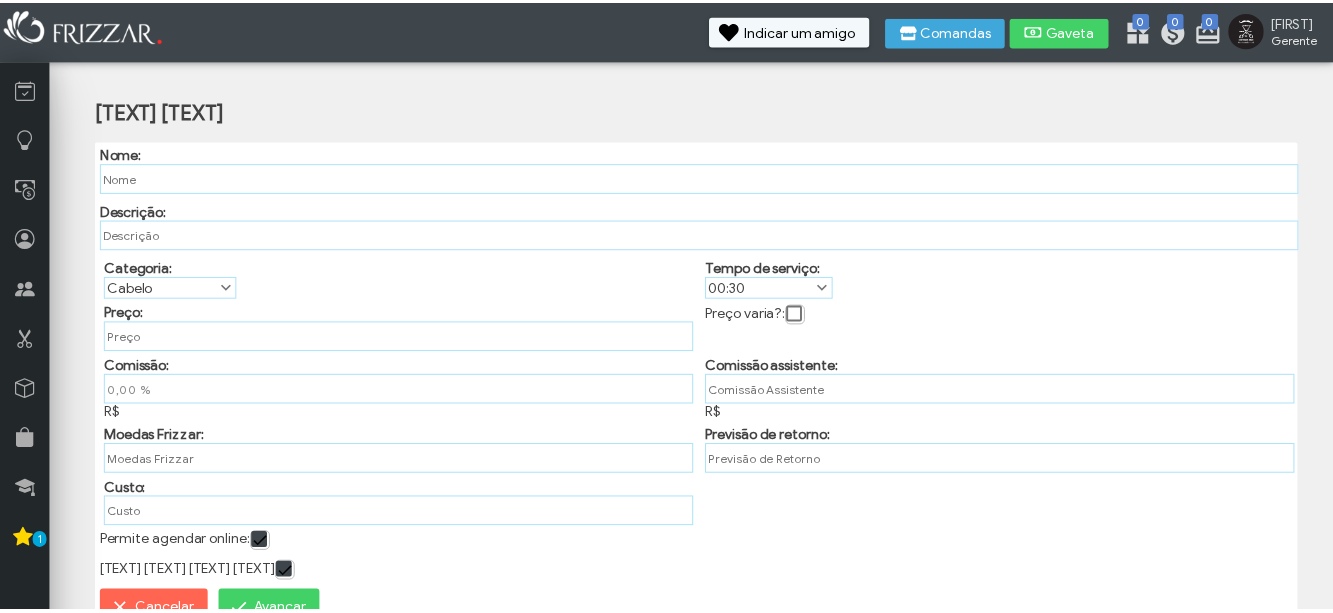 scroll, scrollTop: 0, scrollLeft: 0, axis: both 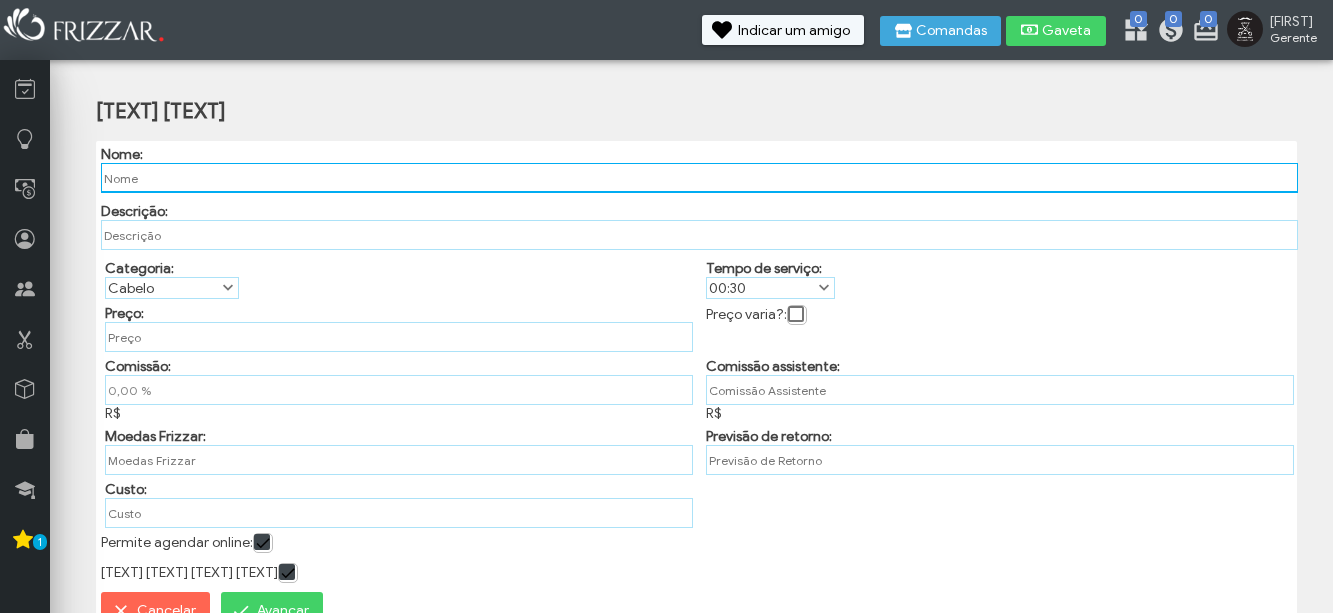 click at bounding box center (700, 178) 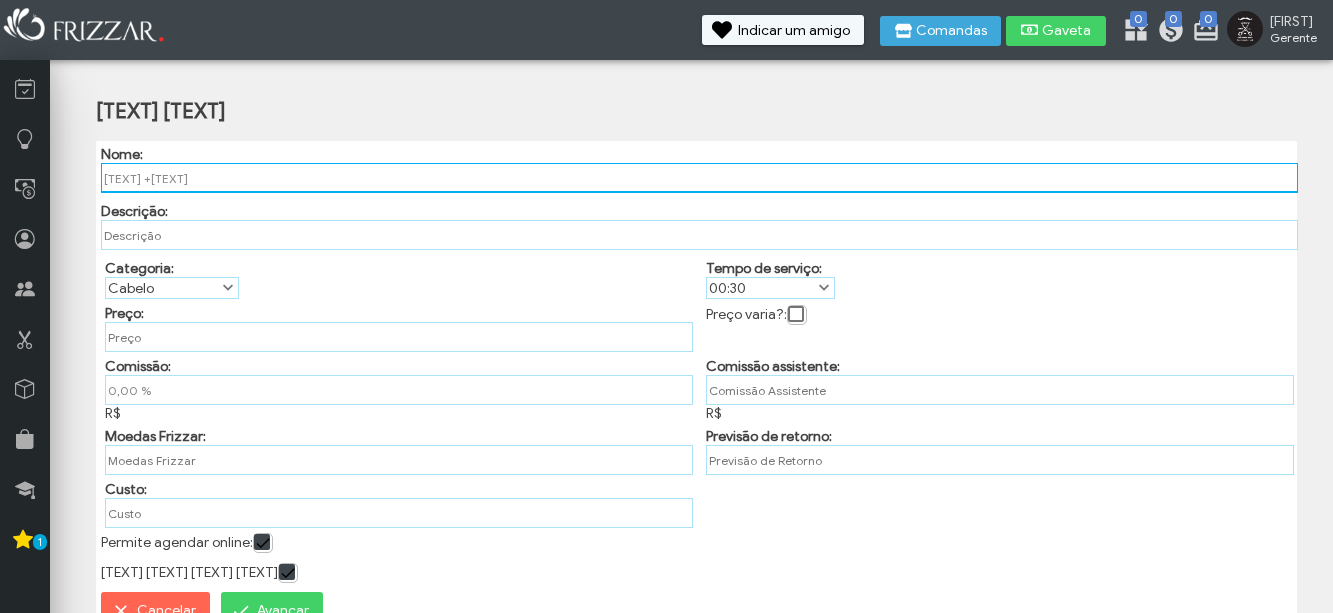type on "[TEXT] +[TEXT]" 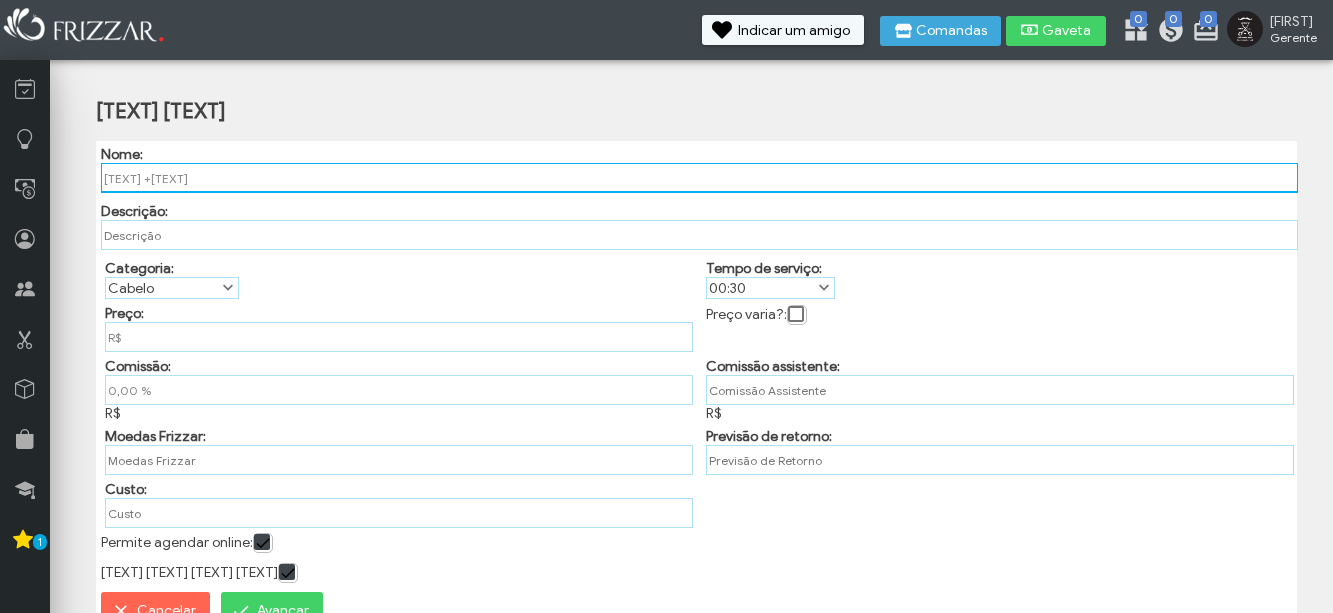 type 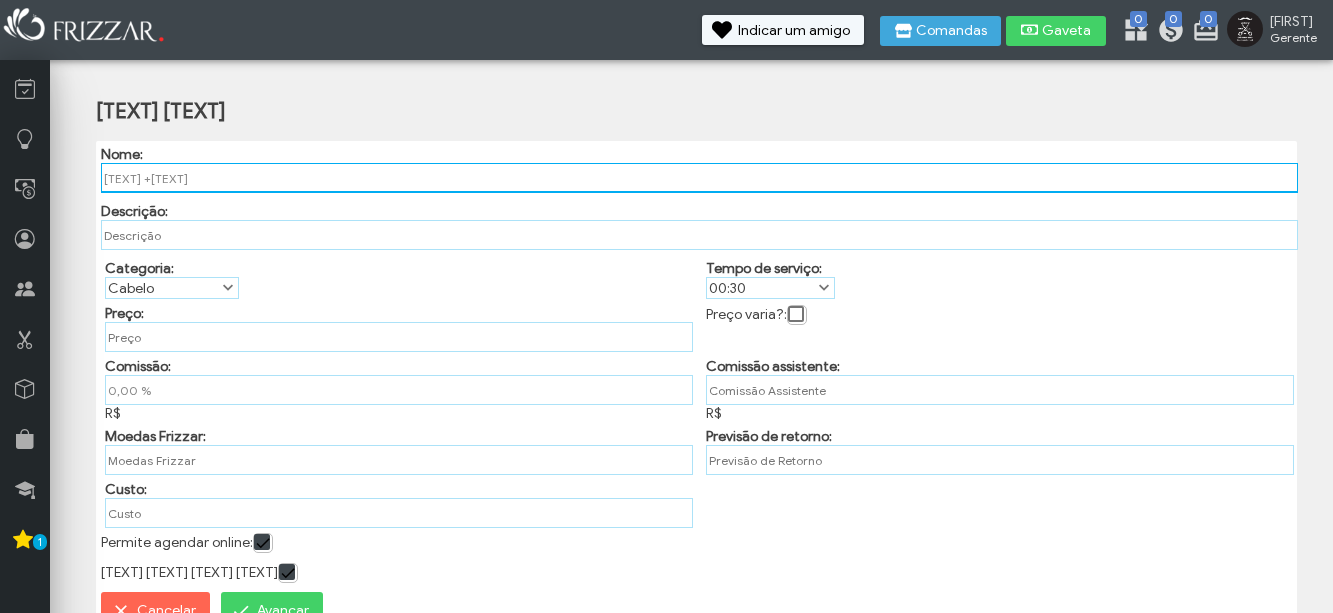 type on "[TEXT] +[TEXT]" 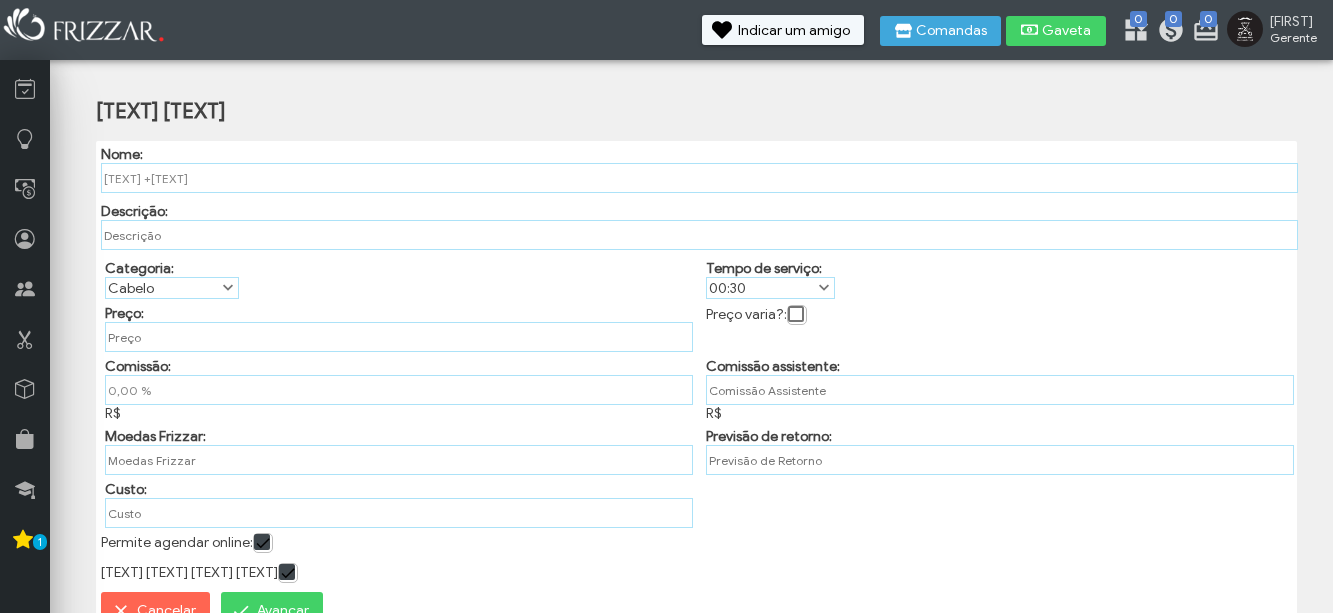 click on "[TEXT]:    [TEXT] [TEXT] [TEXT] [TEXT] [TEXT] [TEXT] [TEXT] [TEXT] [TEXT] [TEXT] [TEXT] [TEXT] [TEXT]" at bounding box center [396, 276] 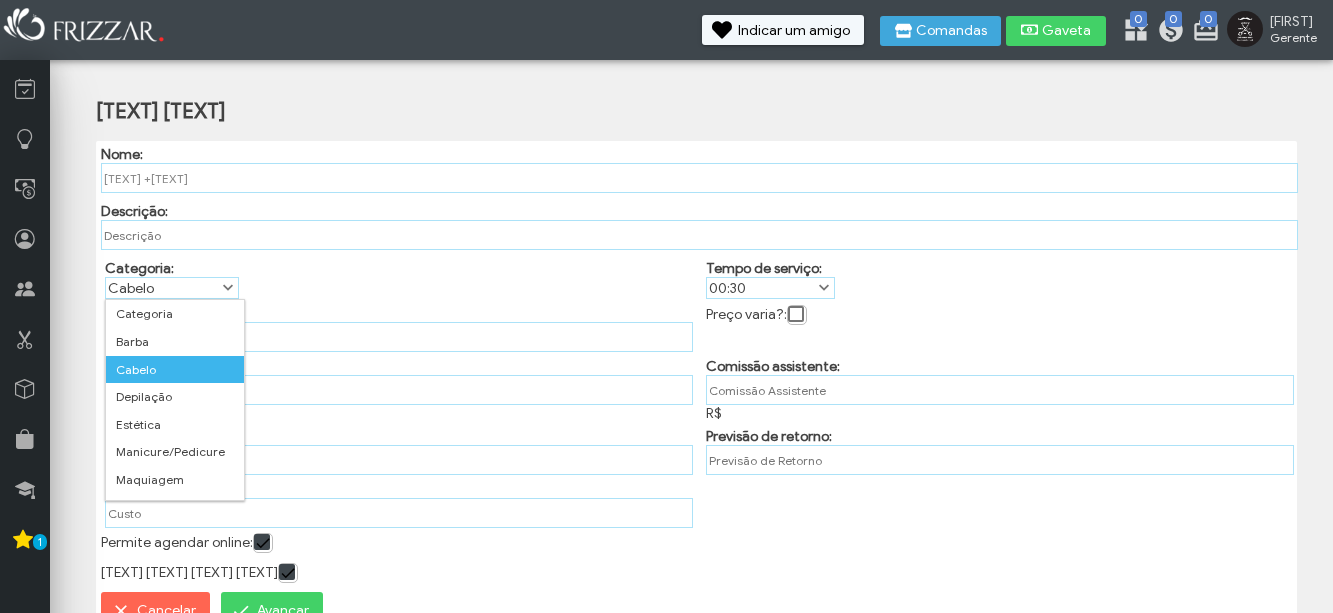 scroll, scrollTop: 11, scrollLeft: 89, axis: both 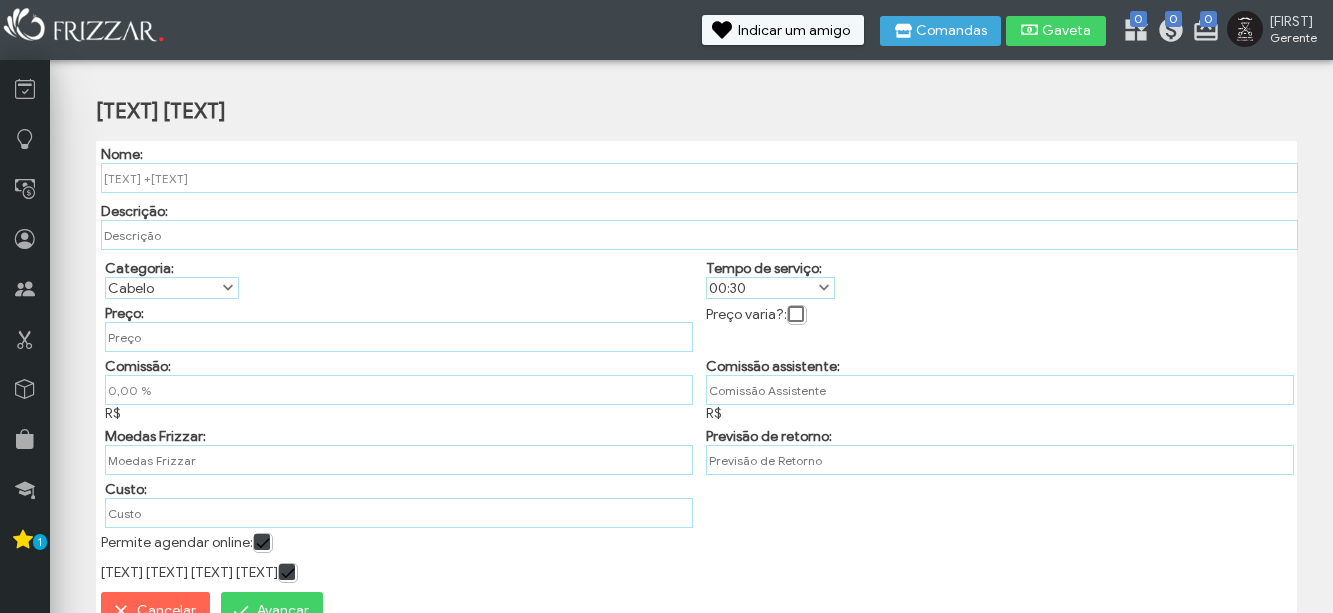 click on "[TEXT]:    [TEXT] [TEXT] [TEXT] [TEXT] [TEXT] [TEXT] [TEXT] [TEXT] [TEXT] [TEXT] [TEXT] [TEXT] [TEXT]" at bounding box center (396, 276) 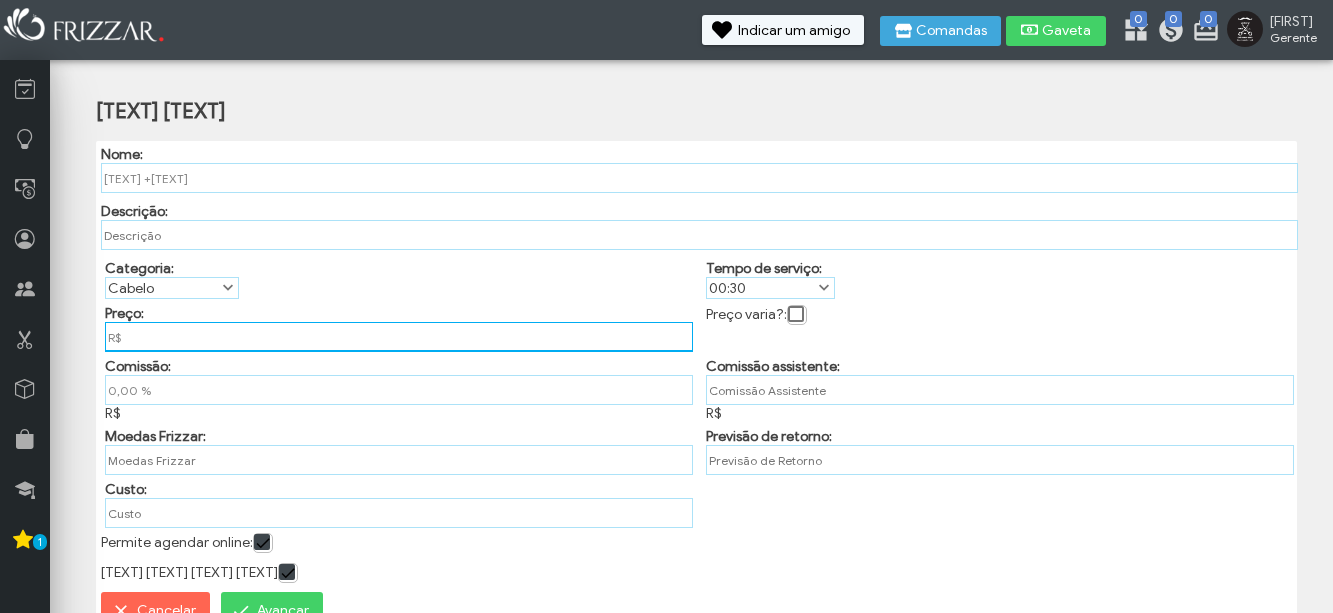 click on "R$" at bounding box center (399, 337) 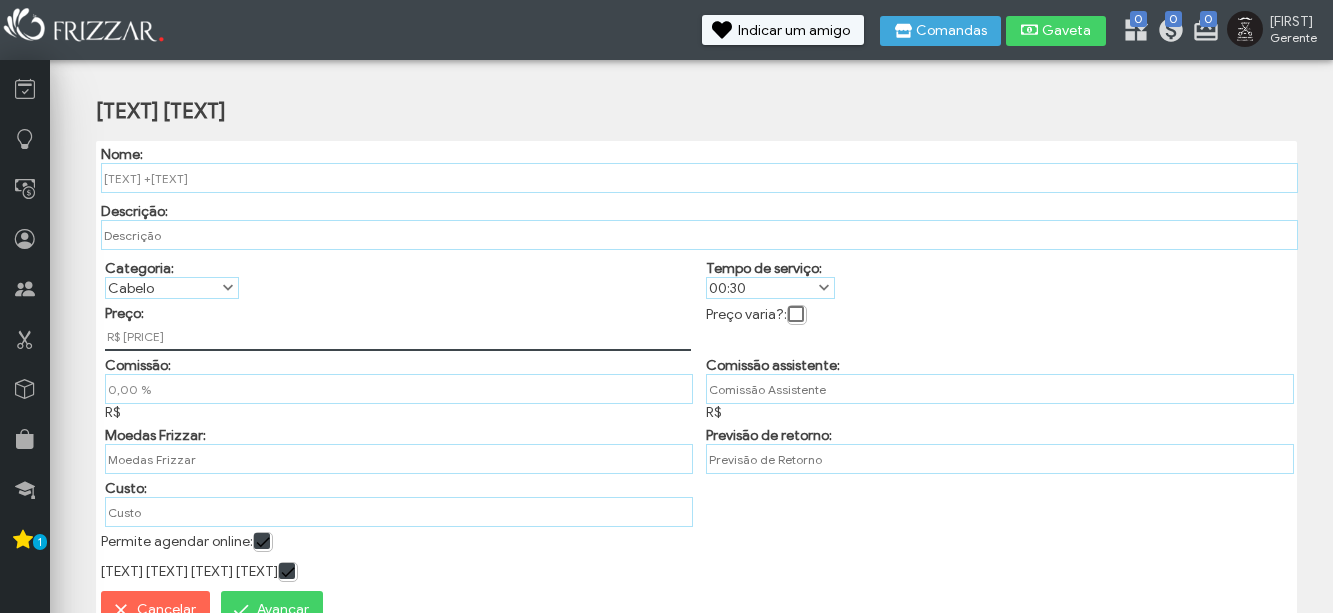 type on "R$ [PRICE]" 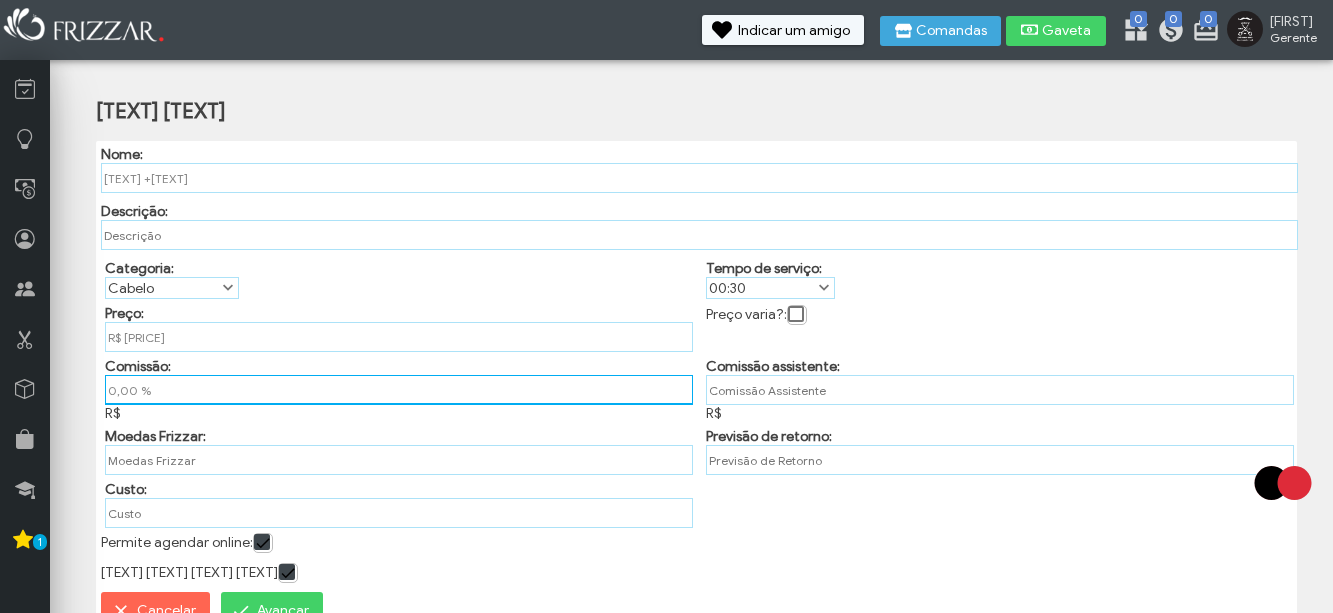 click on "0,00 %" at bounding box center (399, 390) 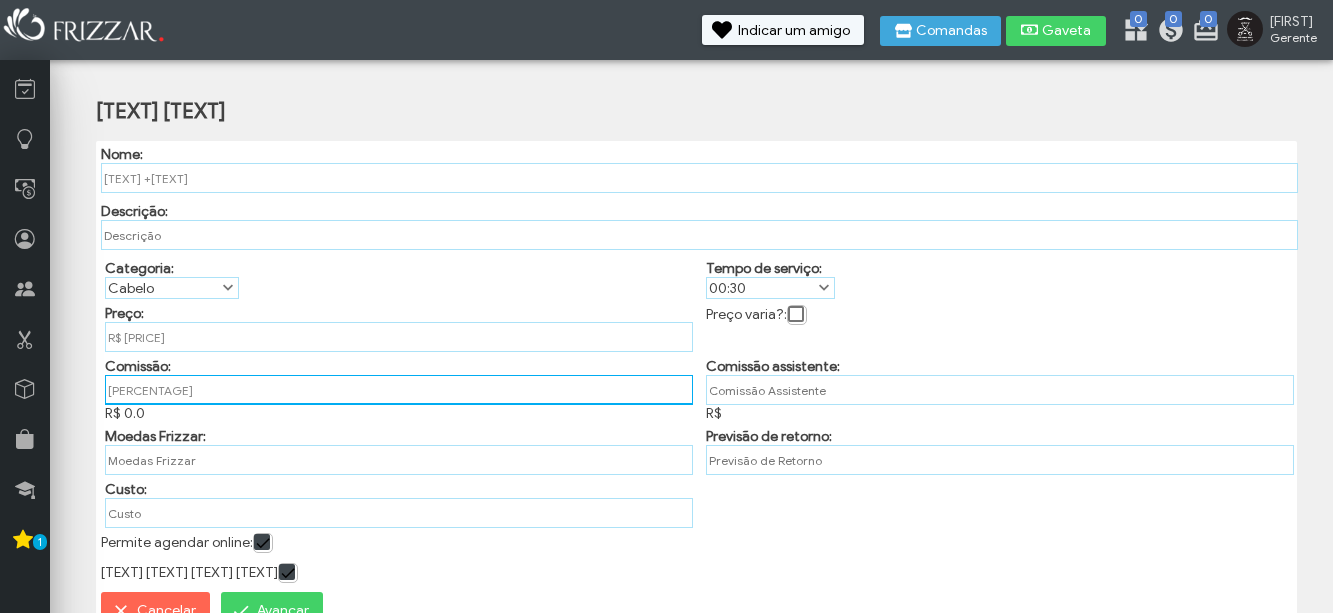 type on "[PERCENTAGE]" 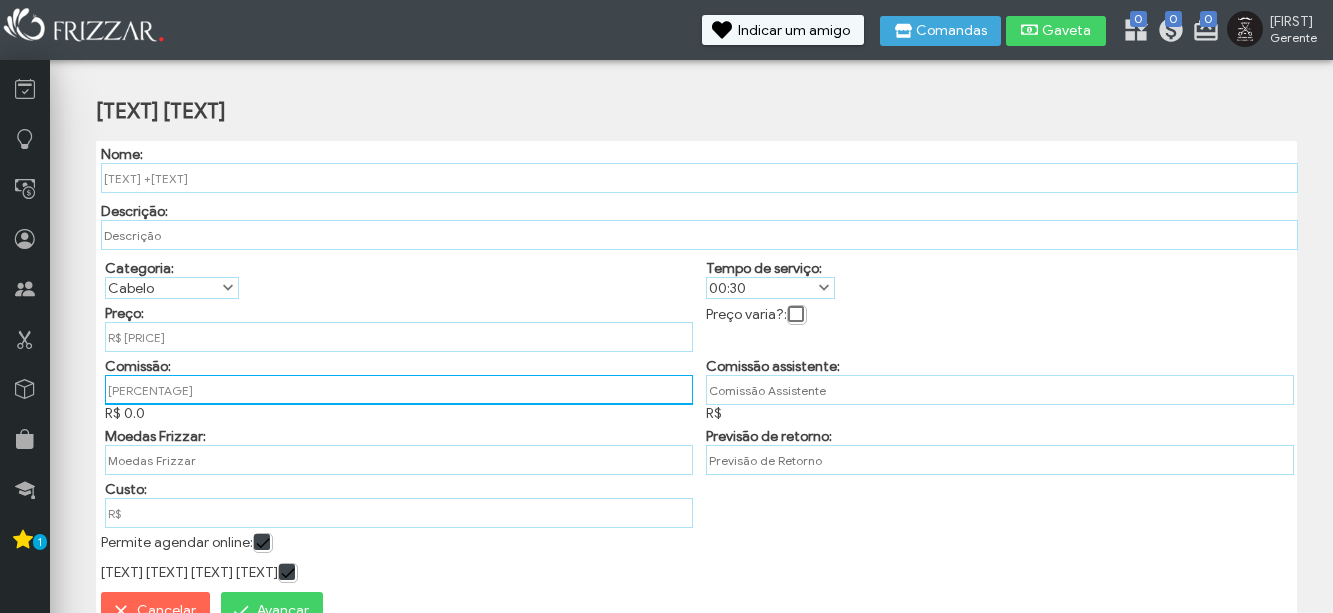 type 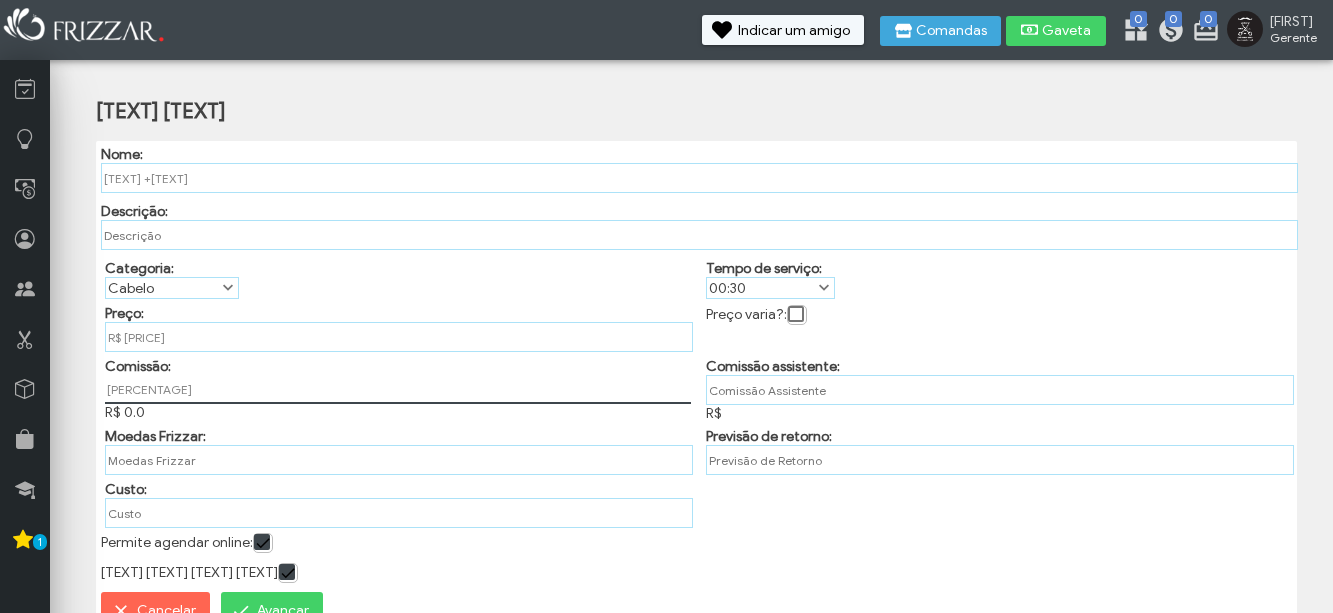 type on "50,00 %" 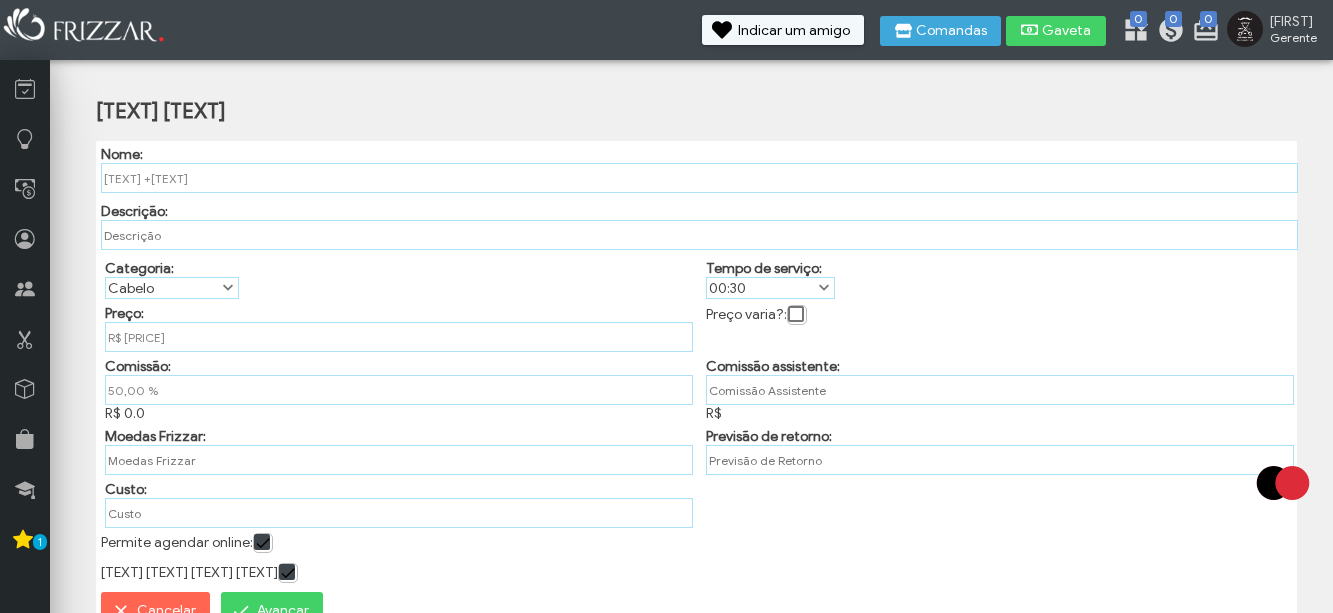 click on "Avançar" at bounding box center (283, 611) 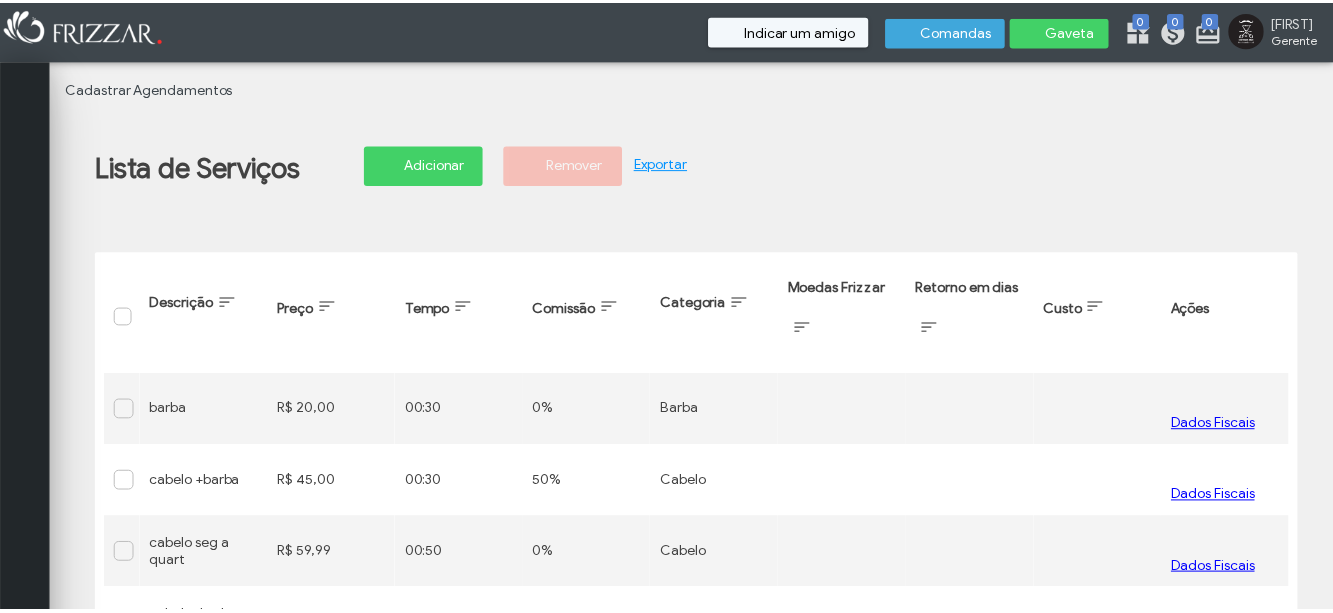 scroll, scrollTop: 0, scrollLeft: 0, axis: both 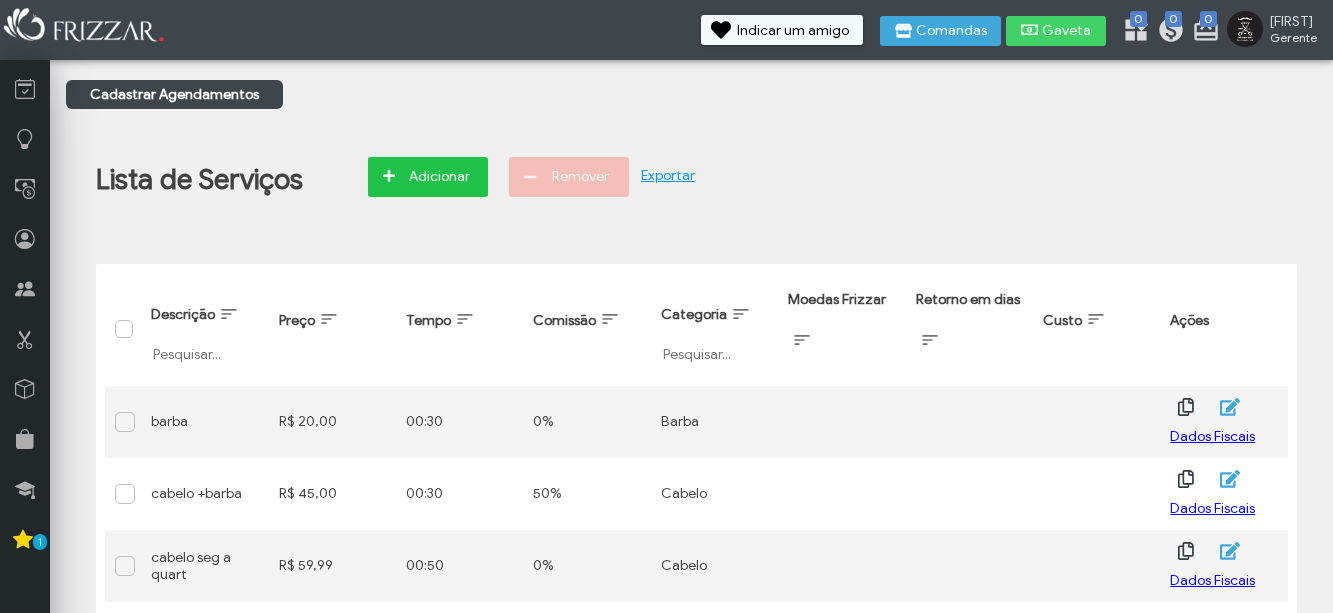 click on "Adicionar" at bounding box center (439, 177) 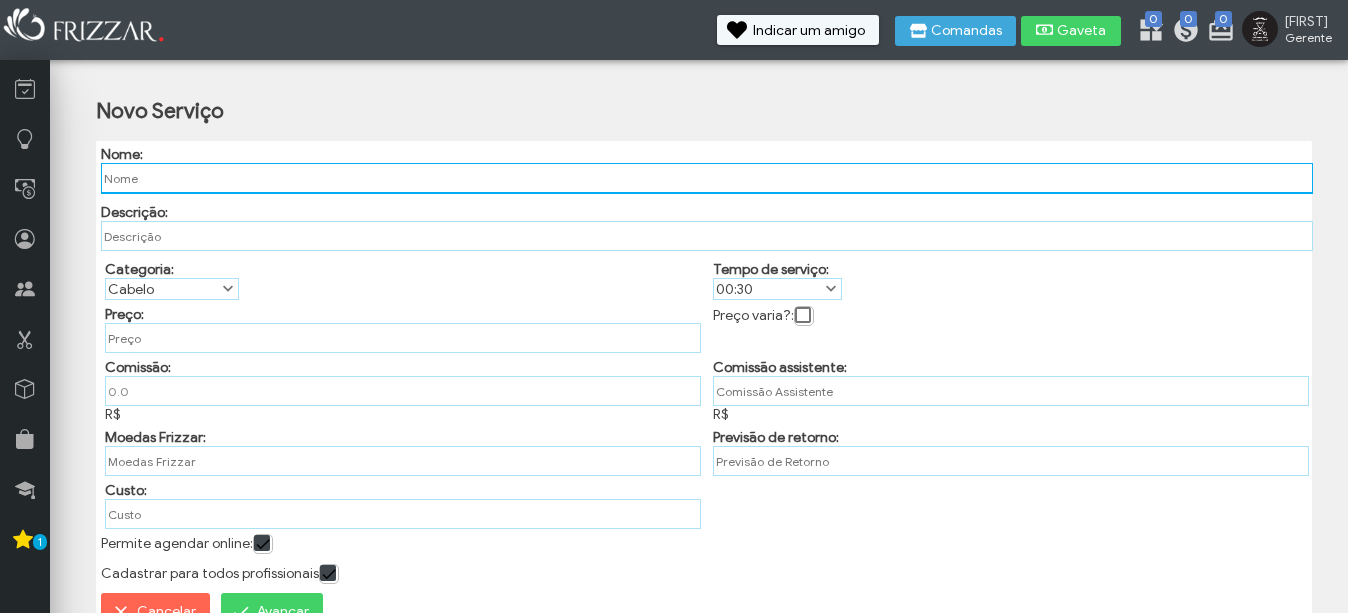 type on "0,00 %" 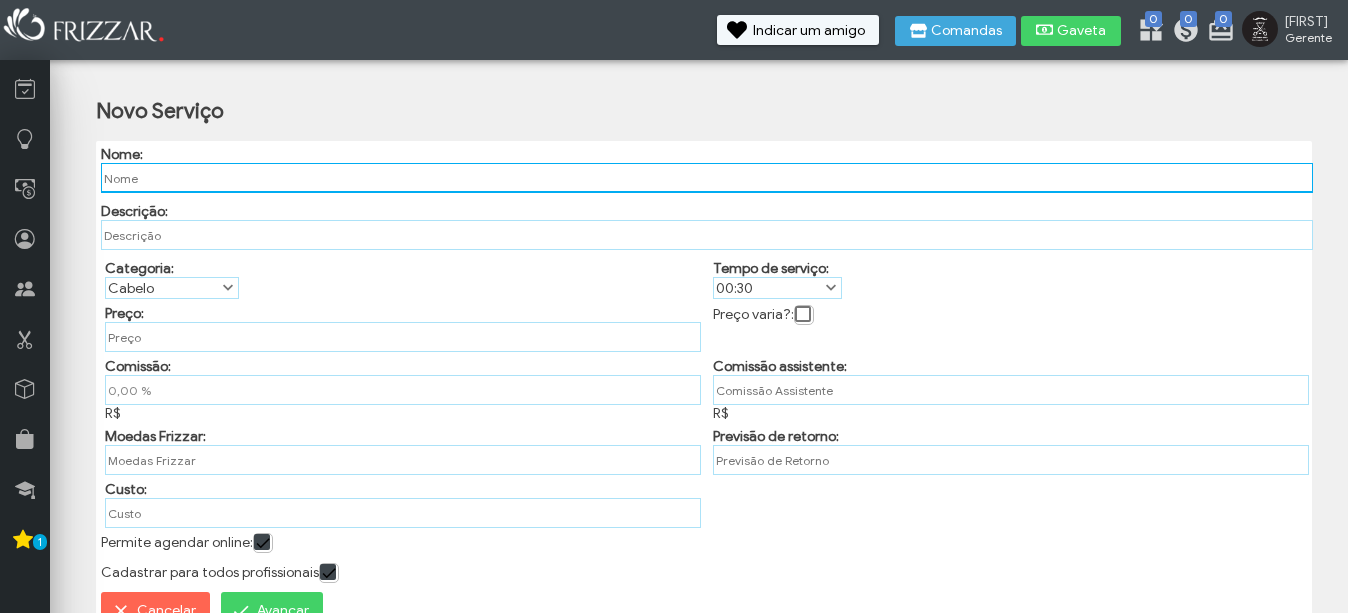 click at bounding box center [707, 178] 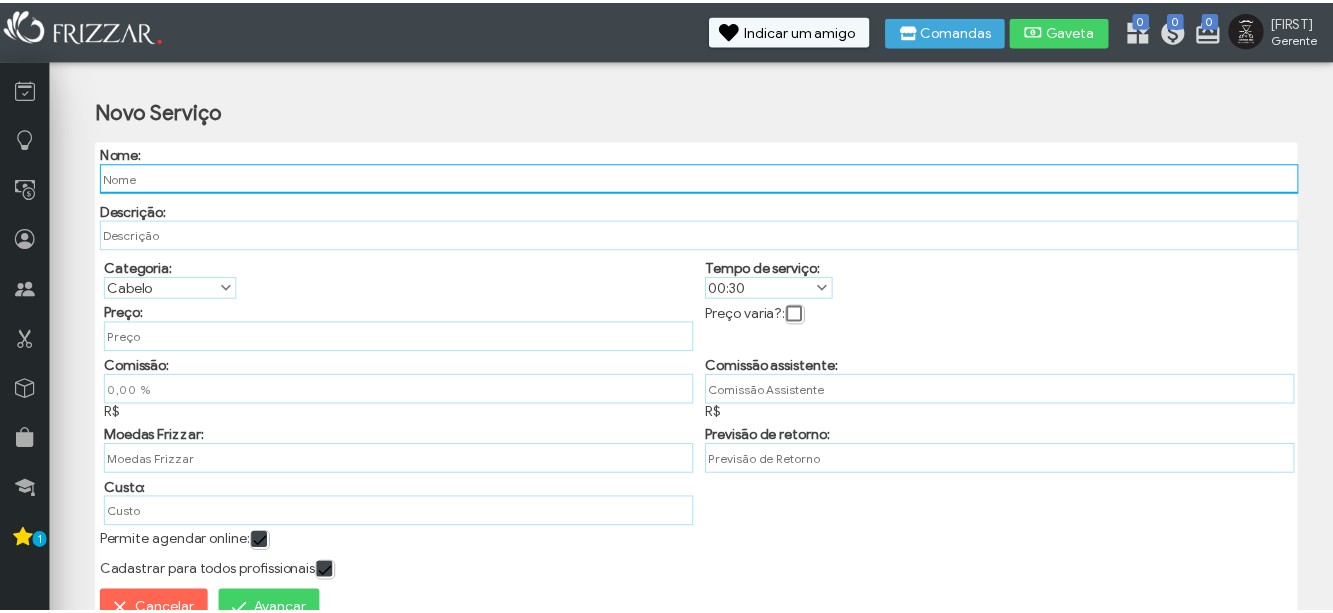scroll, scrollTop: 0, scrollLeft: 0, axis: both 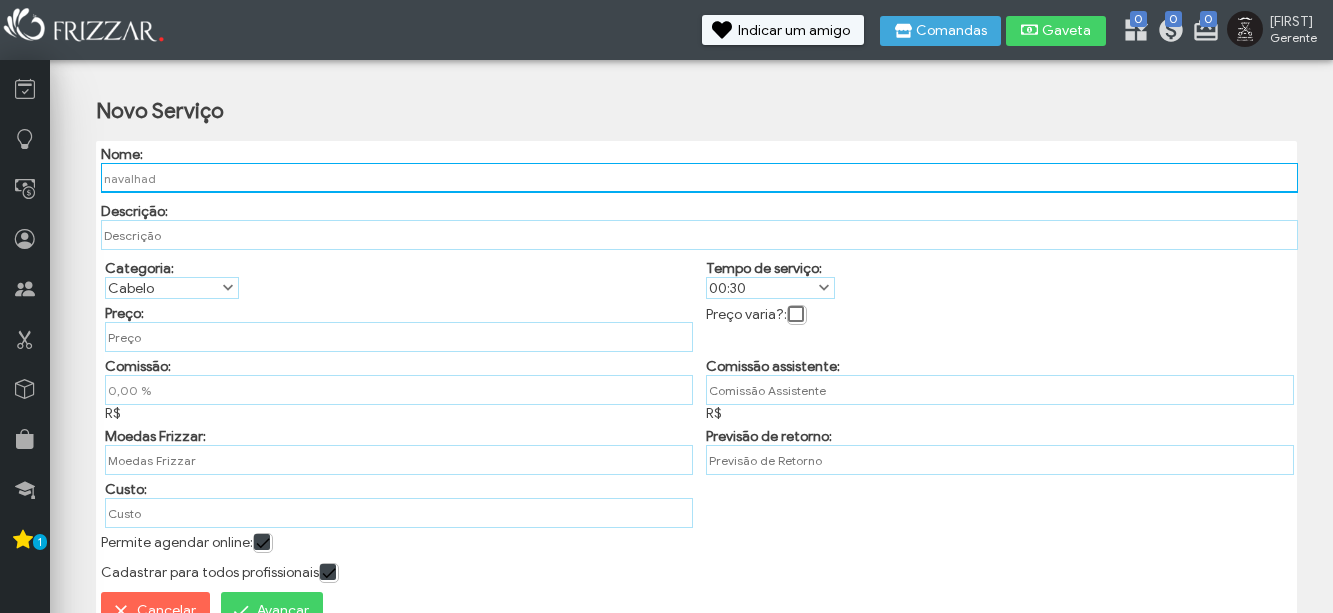 type on "navalhado" 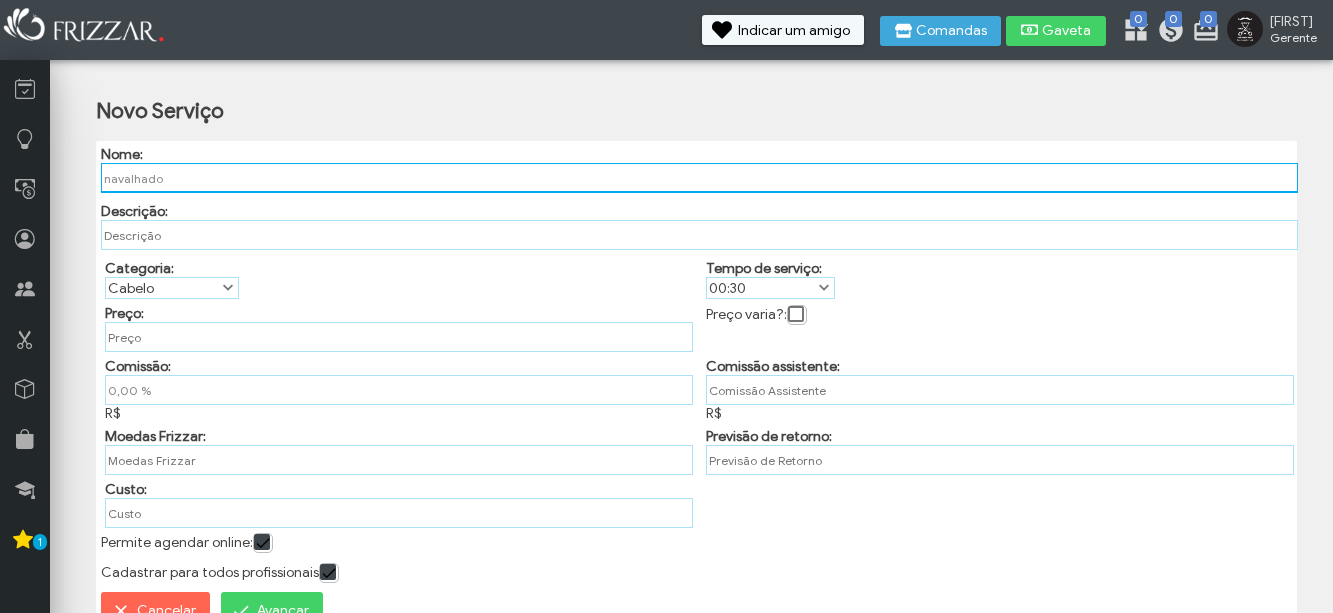 type on "R$" 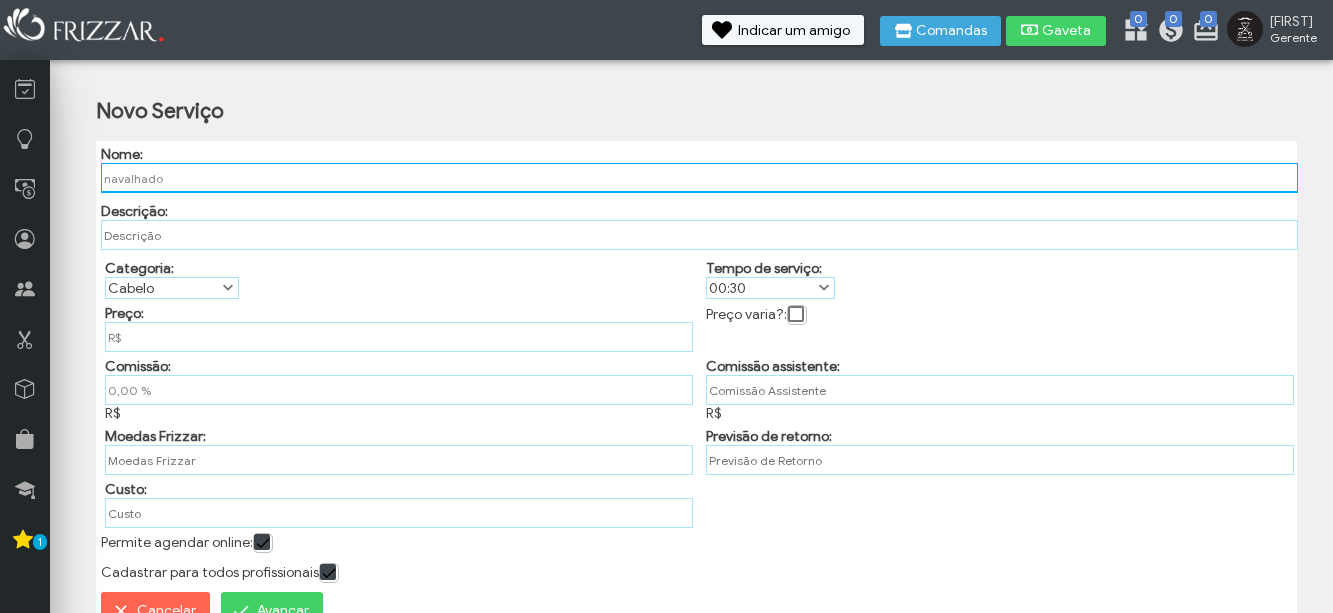 type on "navalhado" 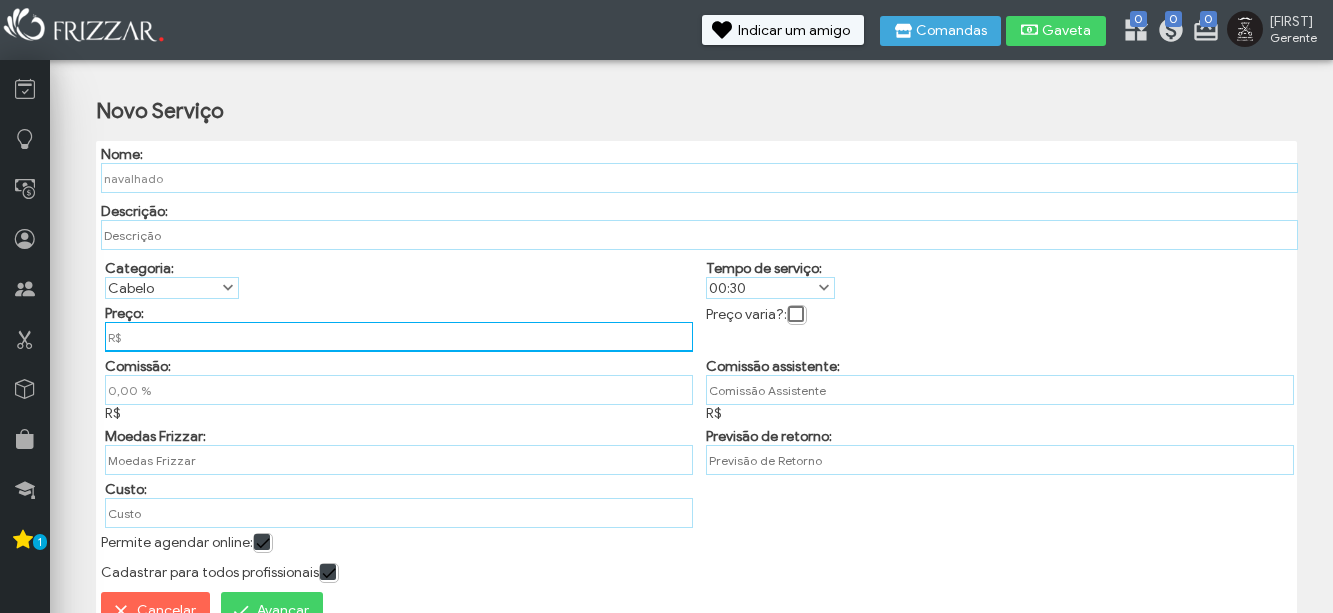 click on "R$" at bounding box center [399, 337] 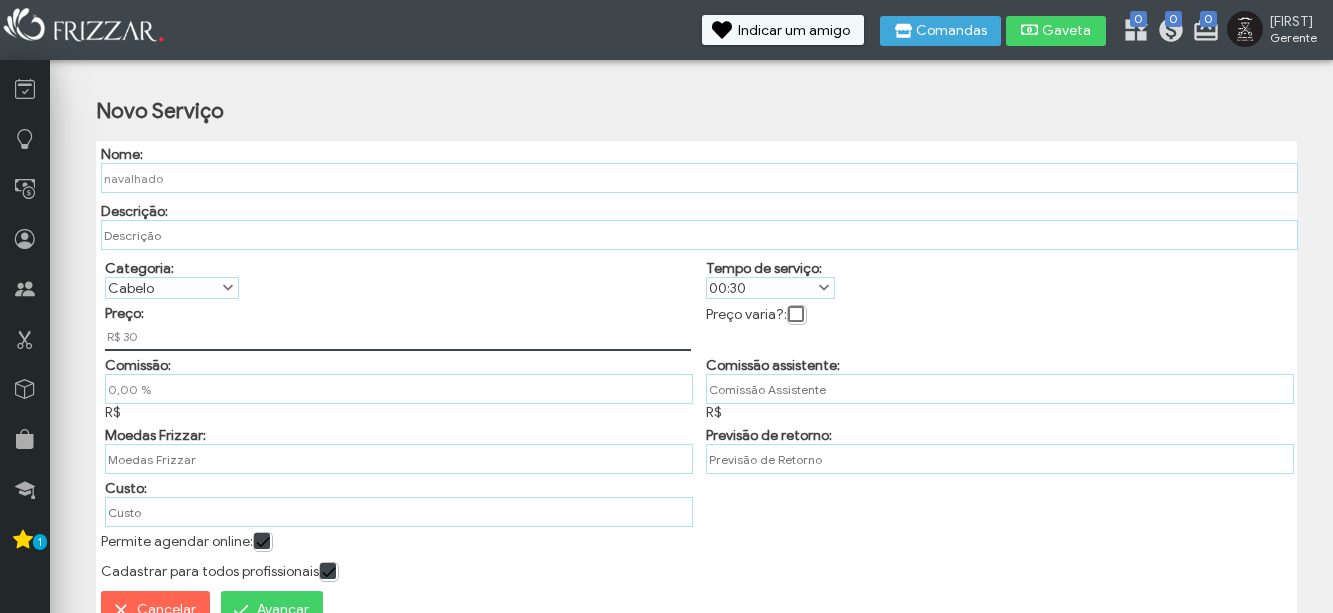 type on "R$ 30,00" 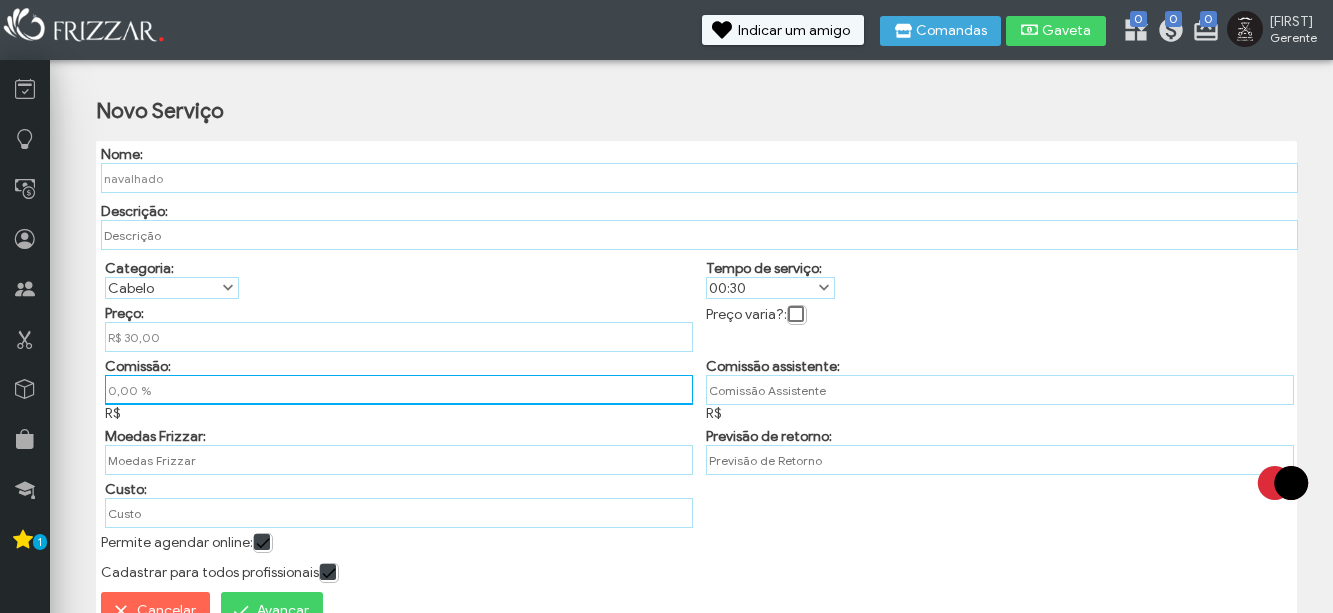 click on "0,00 %" at bounding box center [399, 390] 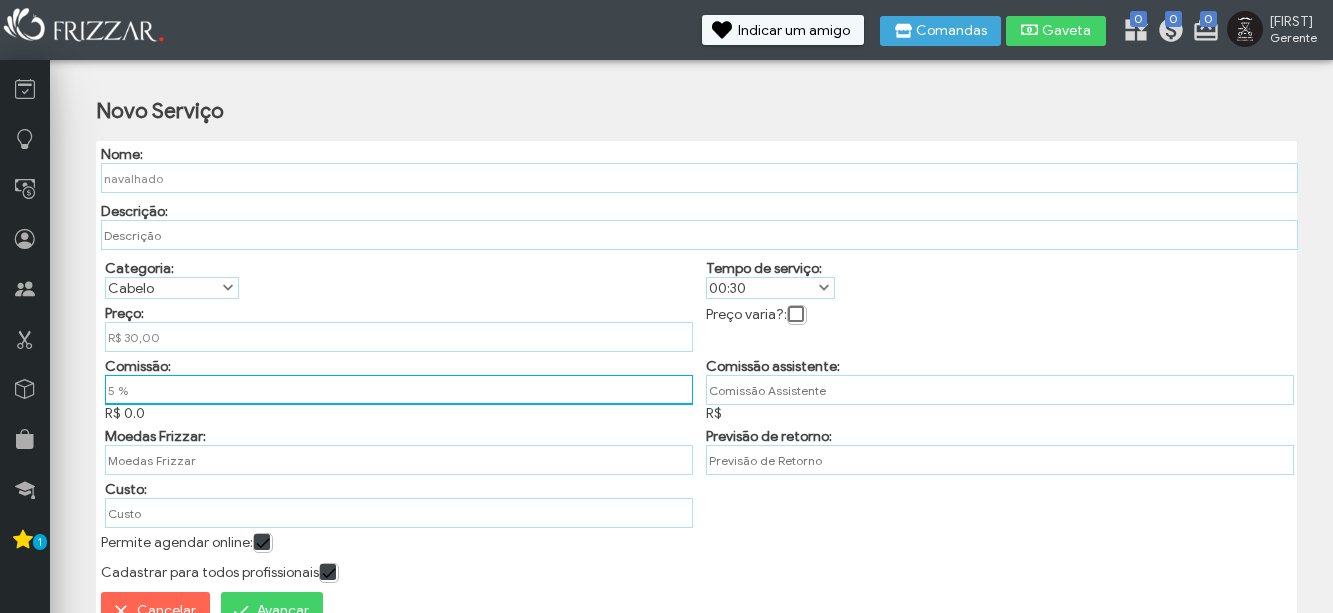 type on "50 %" 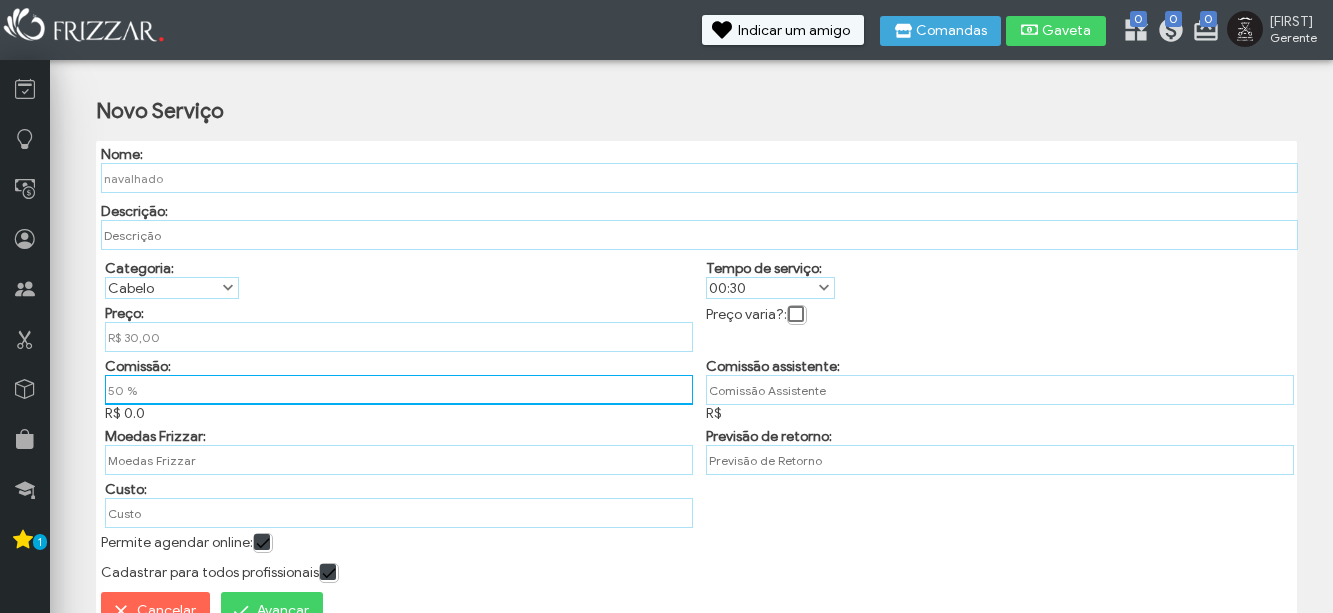type on "R$" 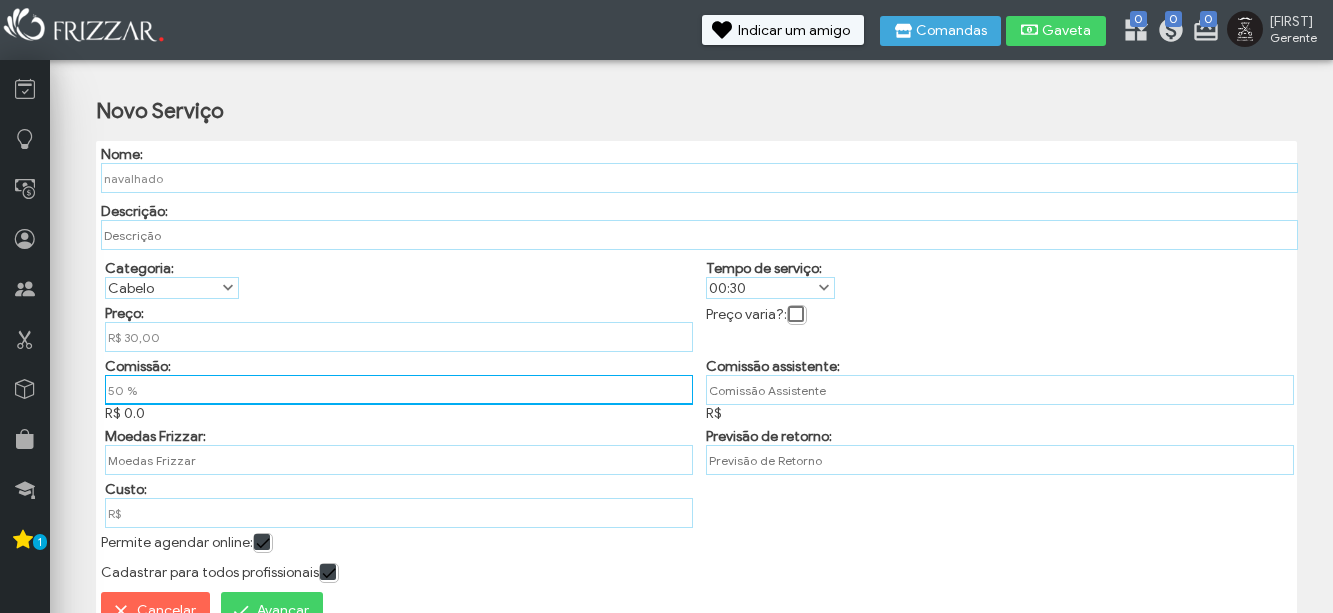 type 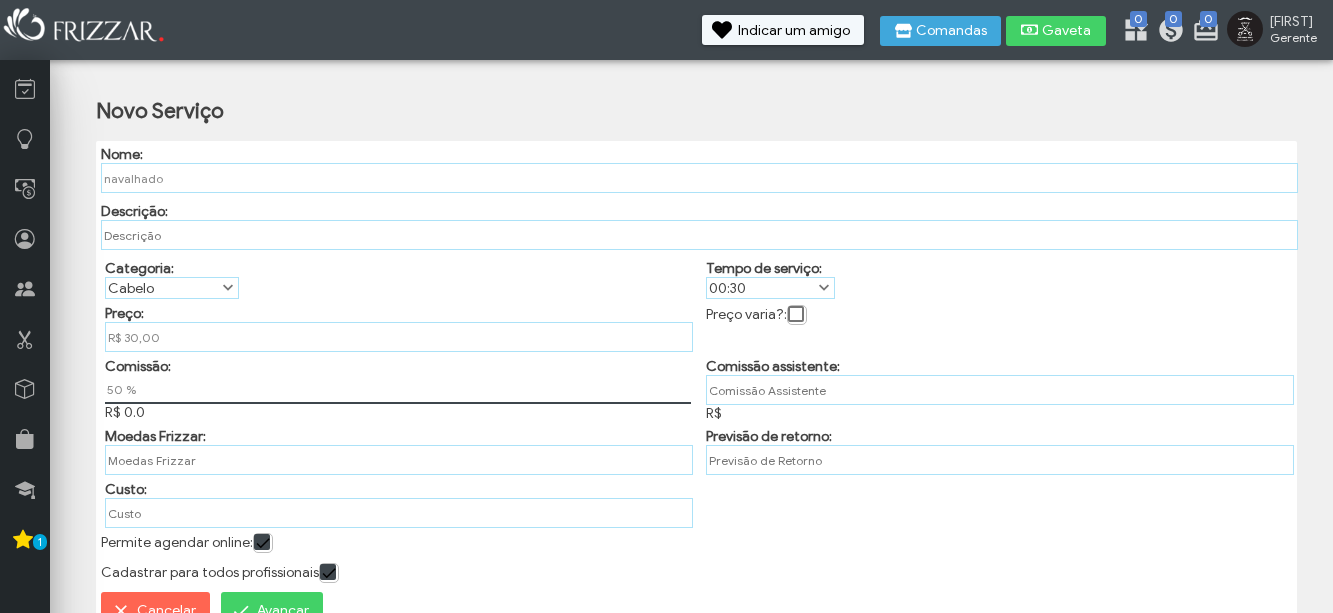 type on "50,00 %" 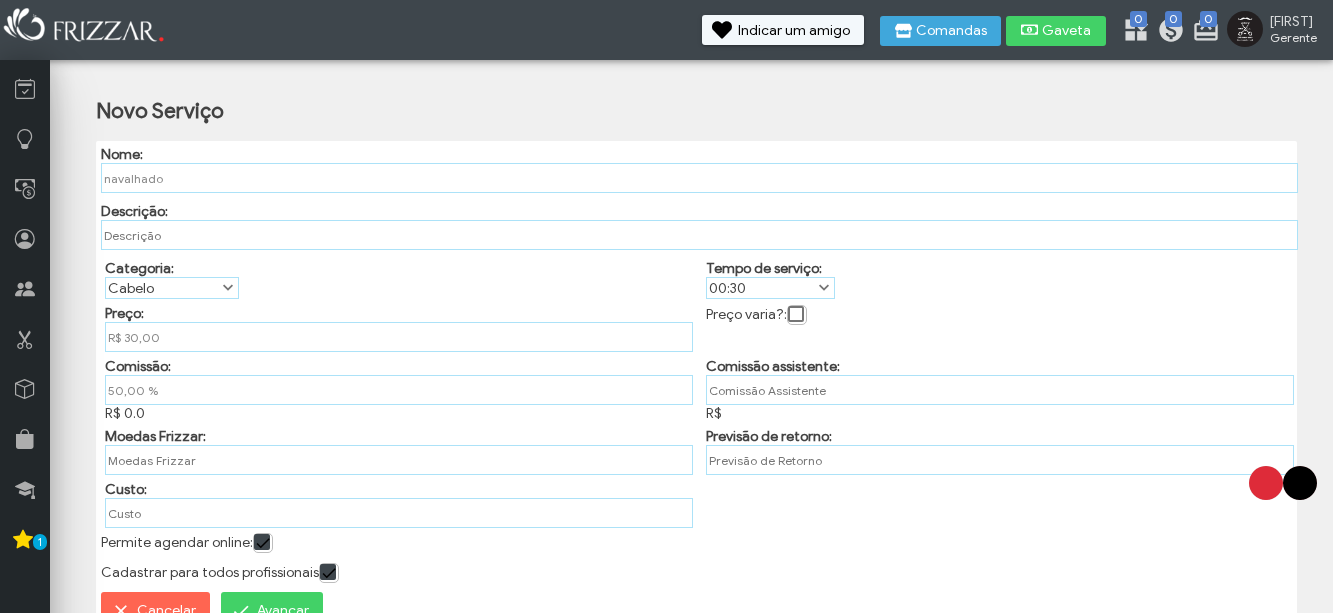 click on "Avançar" at bounding box center [283, 611] 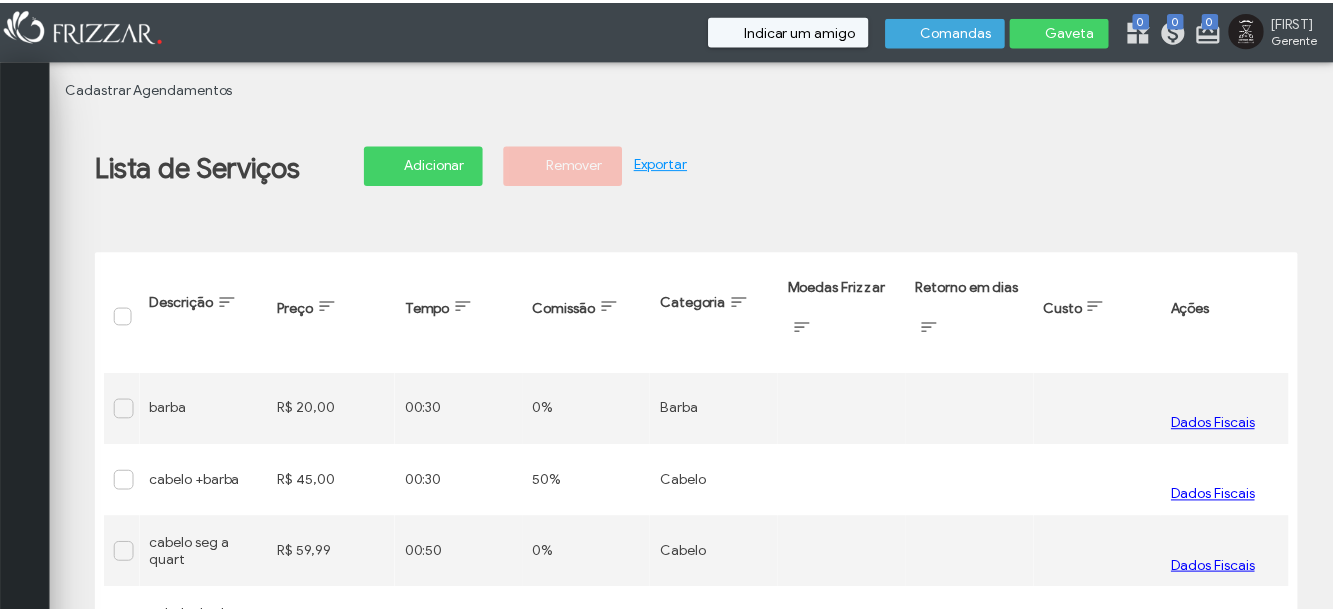 scroll, scrollTop: 0, scrollLeft: 0, axis: both 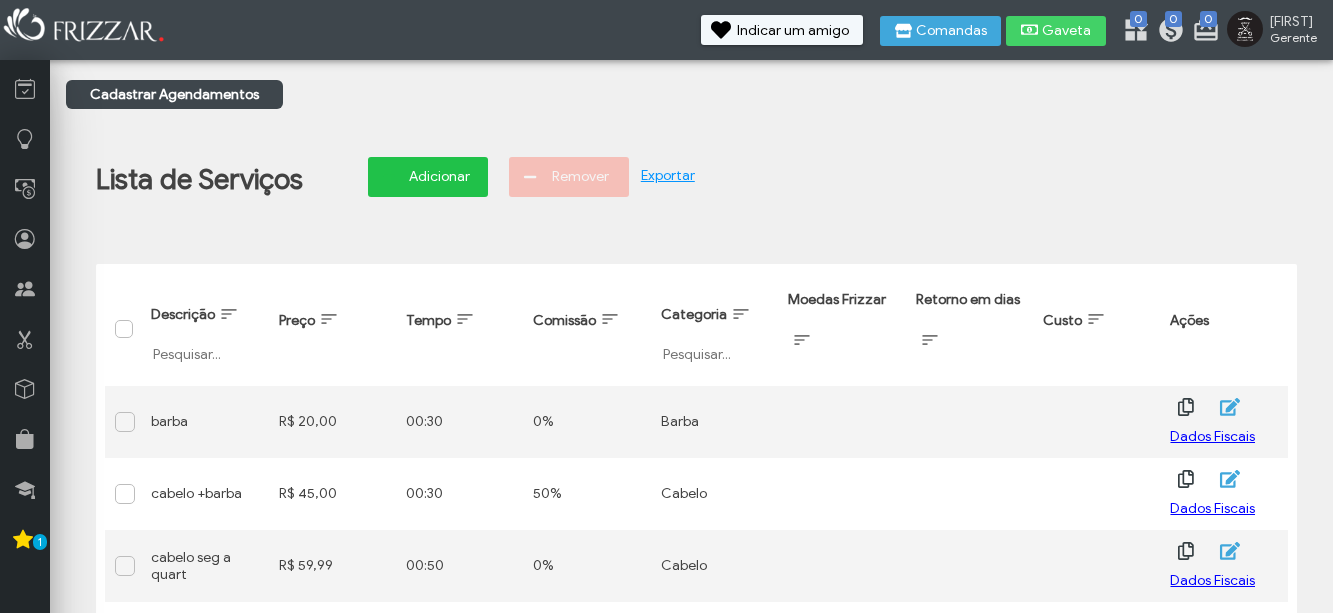 click 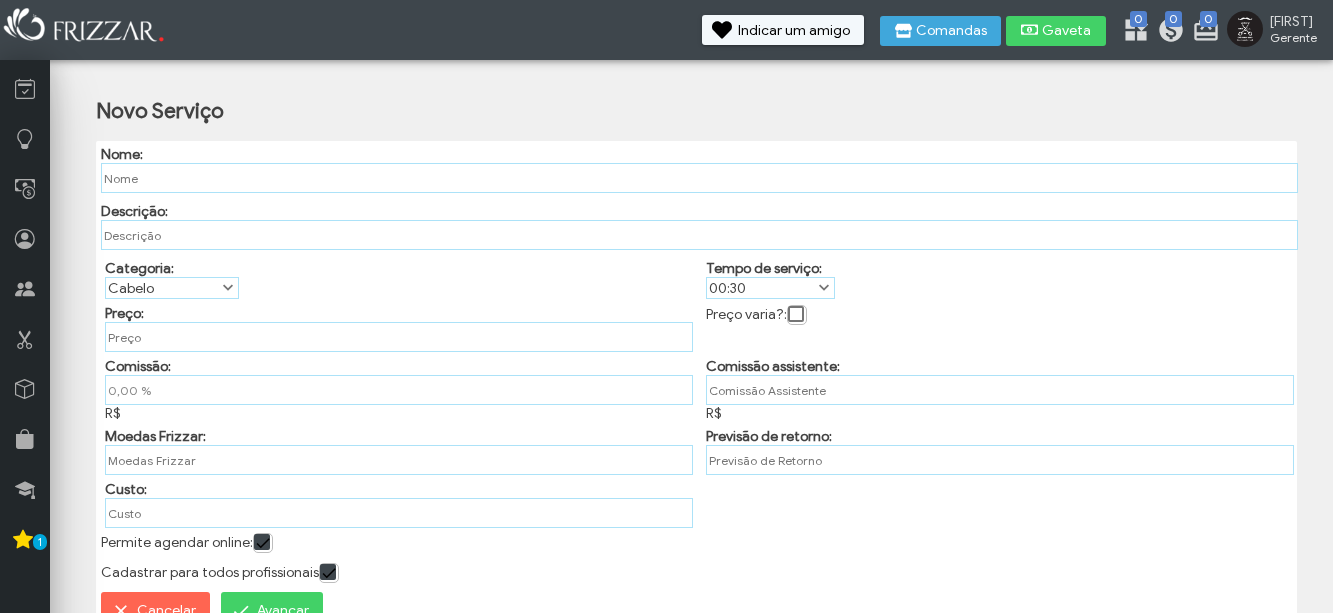 scroll, scrollTop: 0, scrollLeft: 0, axis: both 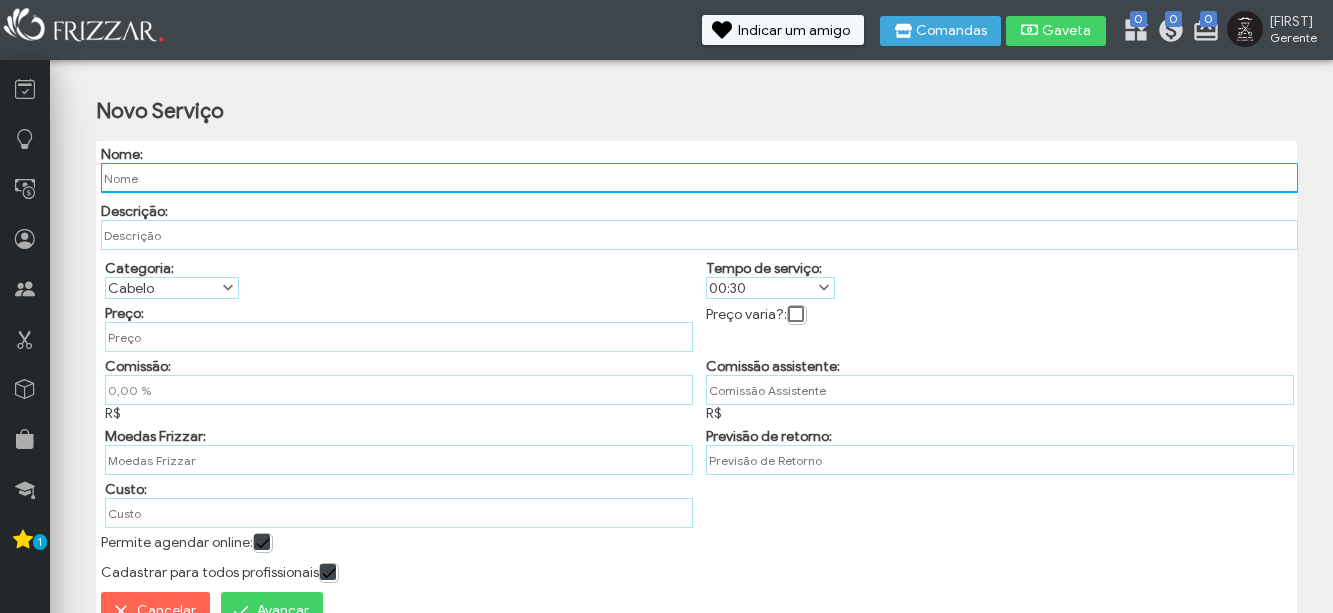 click at bounding box center [700, 178] 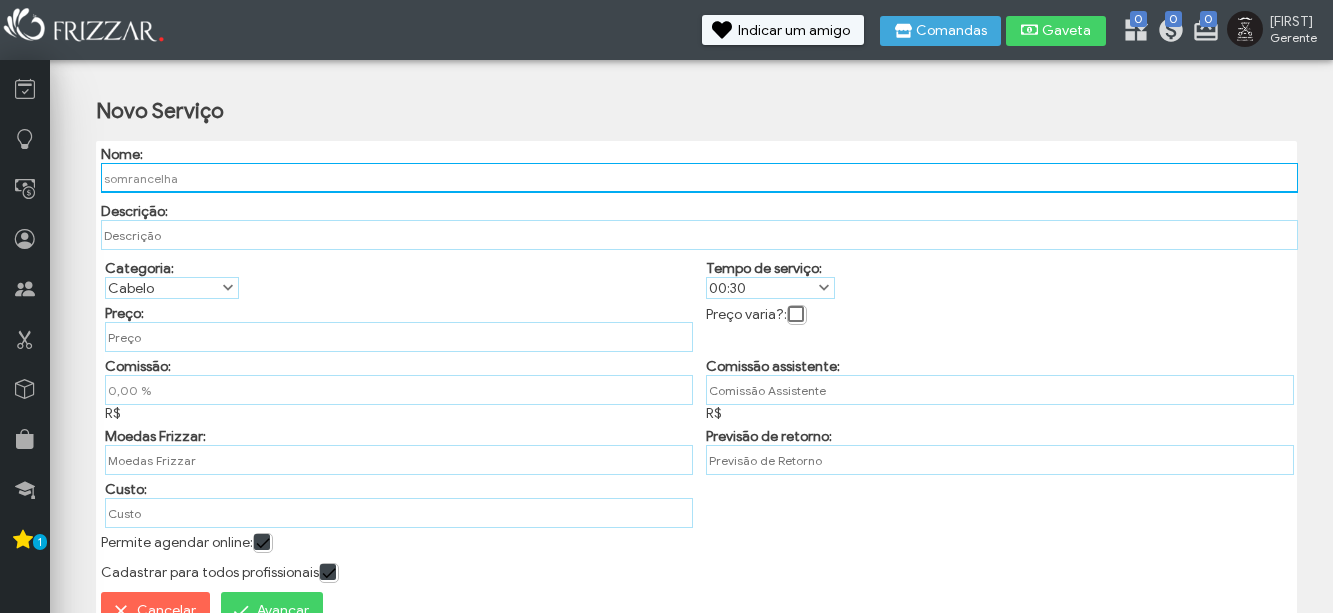 type on "somrancelha" 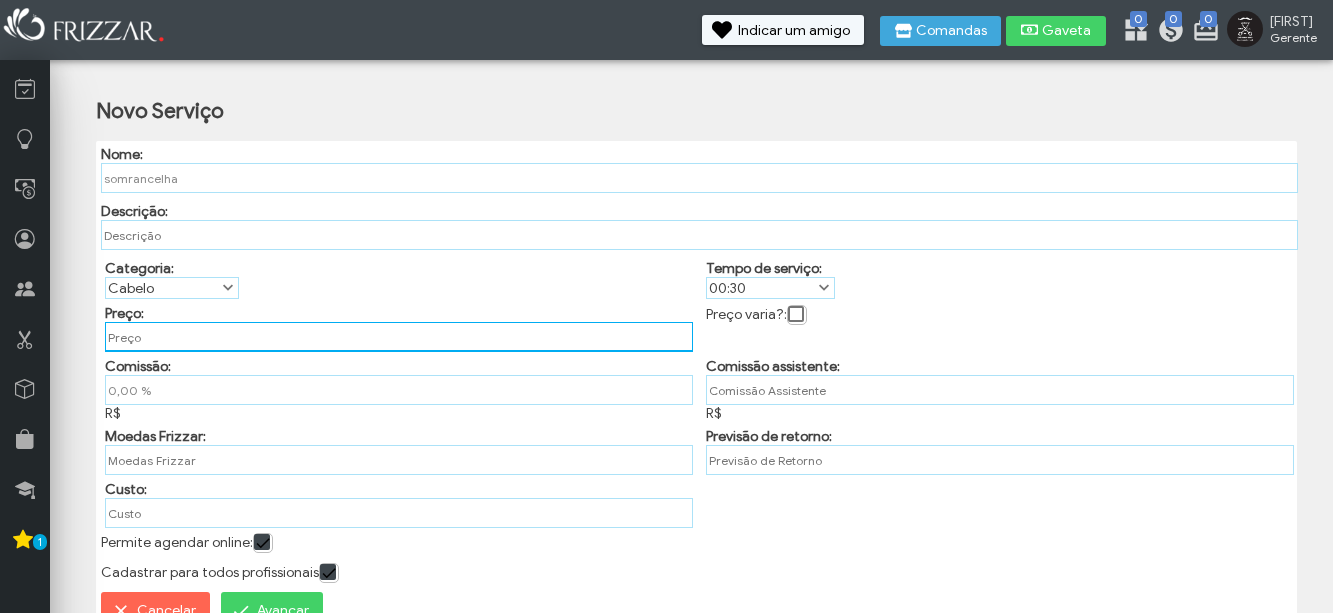 click at bounding box center (399, 337) 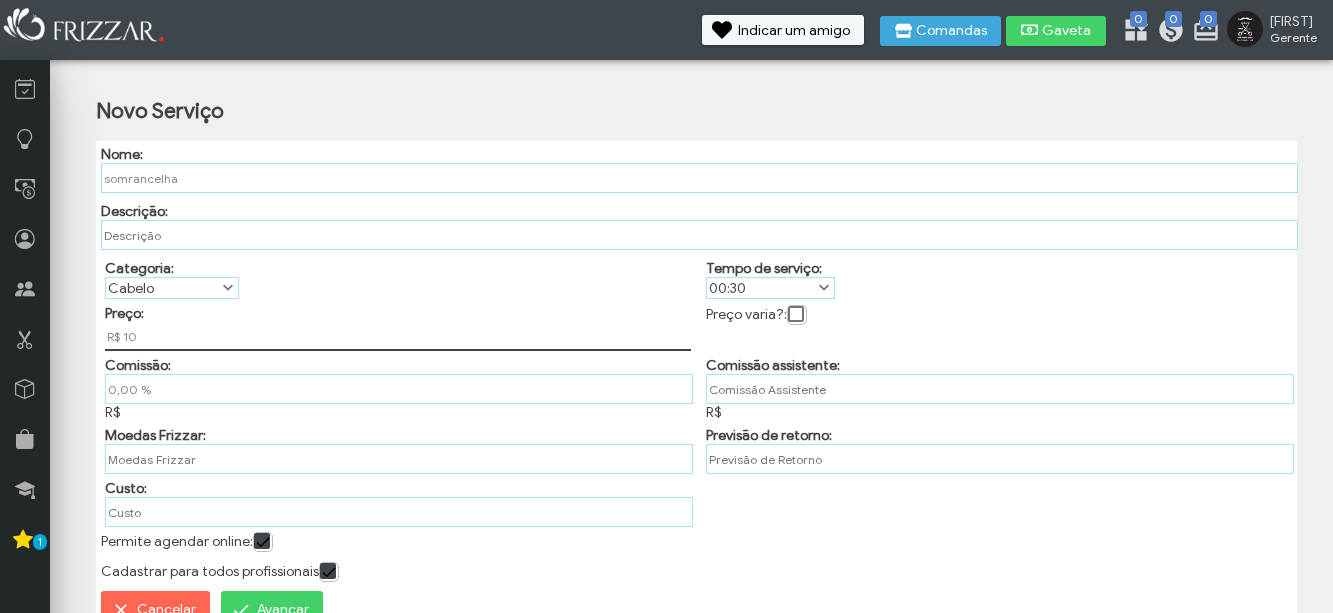 type on "R$ 10,00" 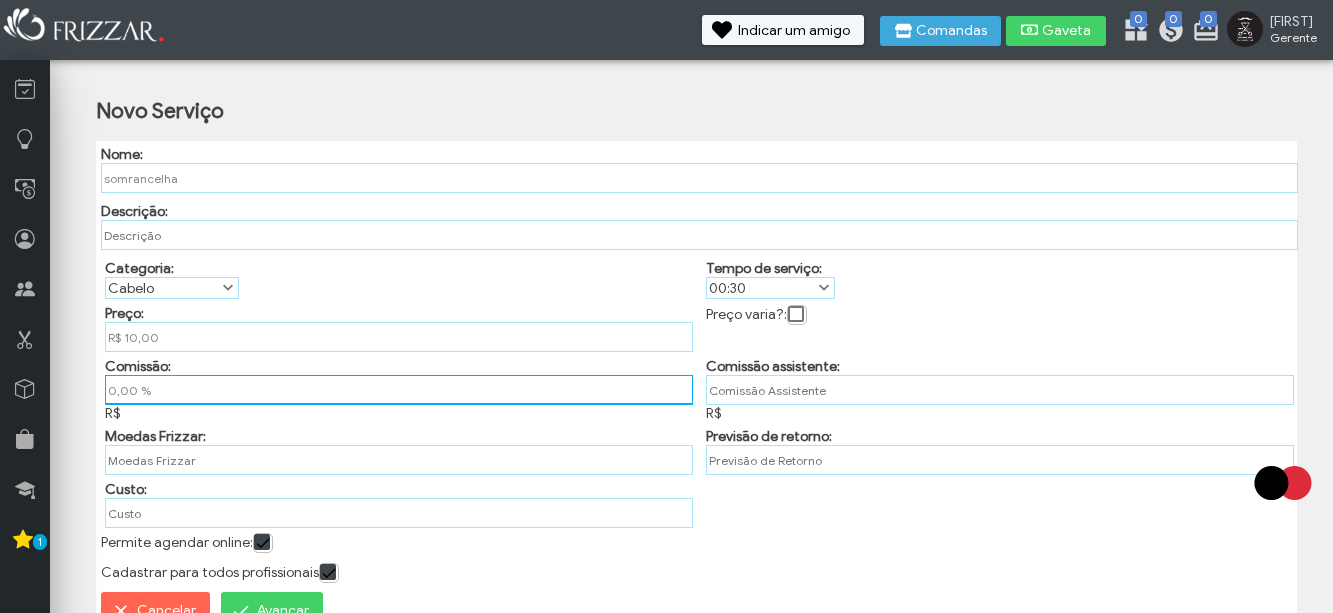 click on "0,00 %" at bounding box center [399, 390] 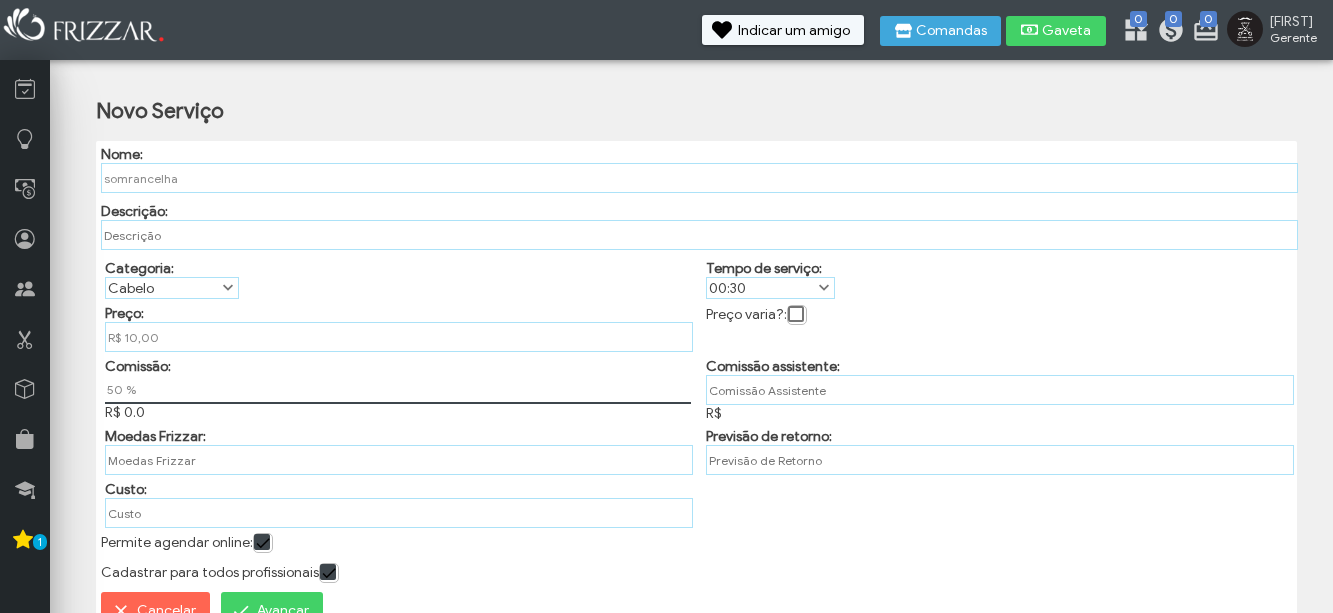 type on "50,00 %" 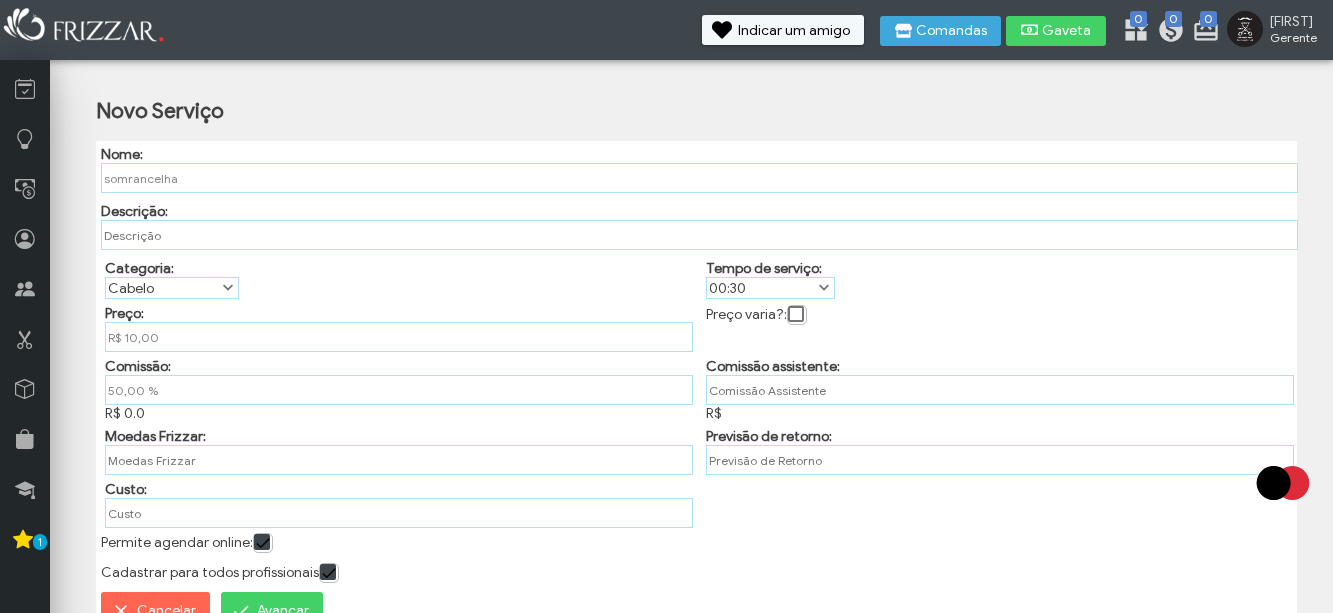 click on "Avançar" at bounding box center [283, 611] 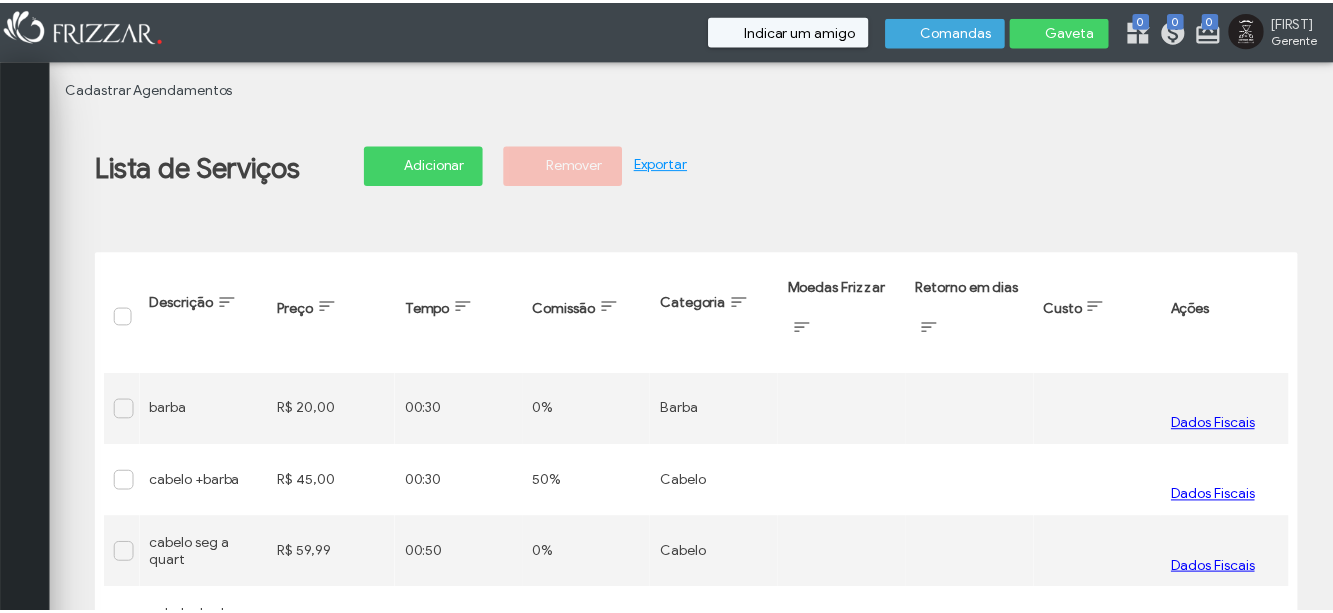 scroll, scrollTop: 0, scrollLeft: 0, axis: both 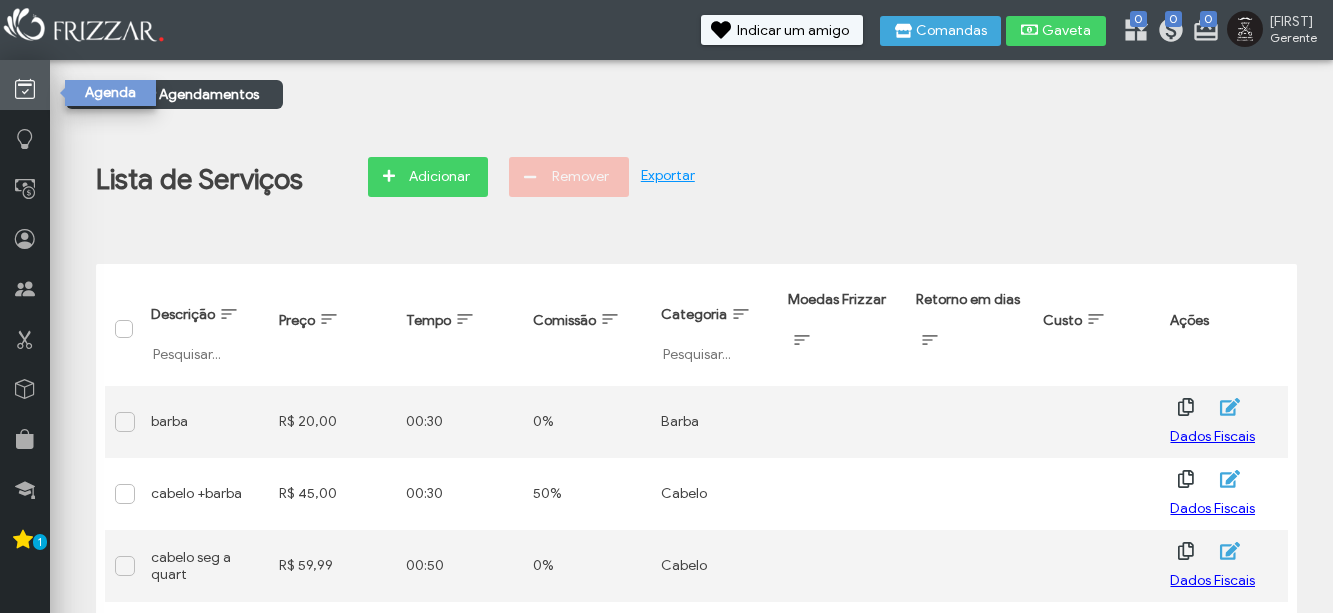 click at bounding box center [25, 89] 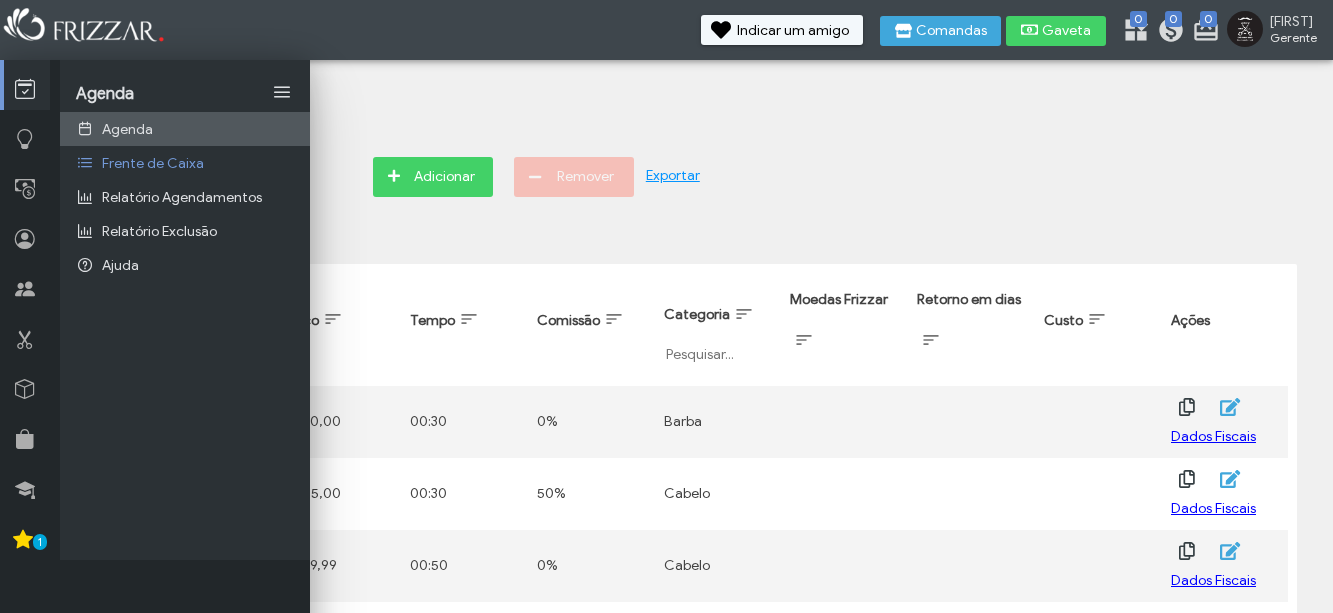 click on "Agenda" at bounding box center [127, 129] 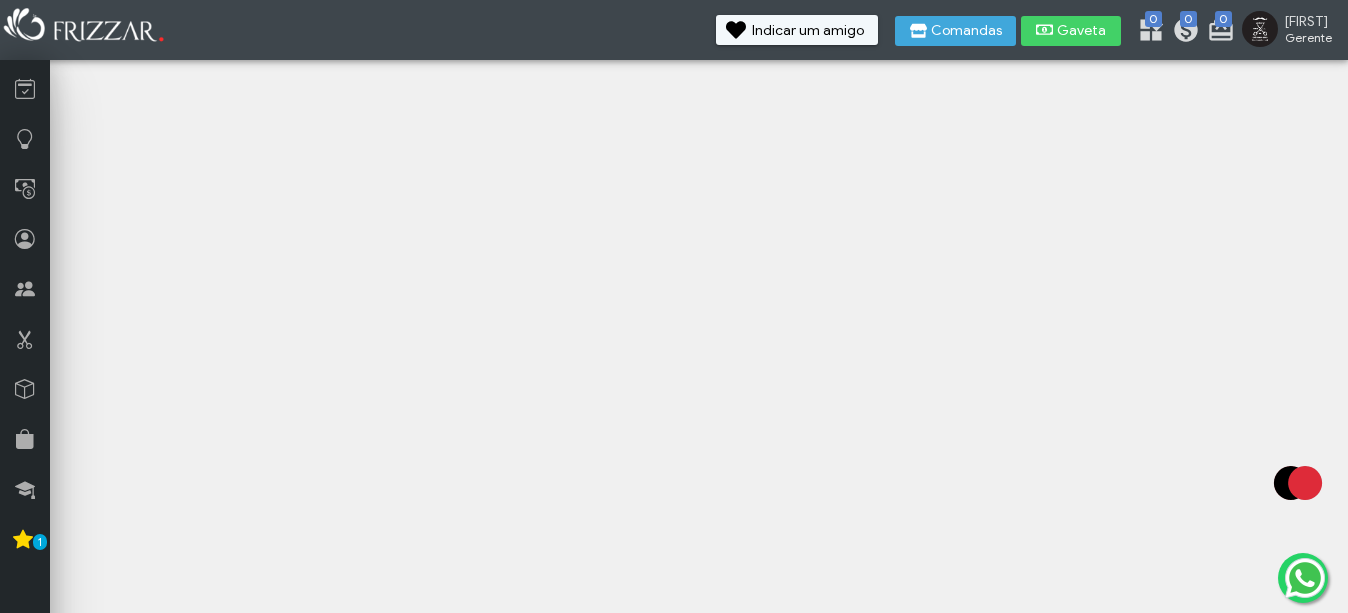 scroll, scrollTop: 0, scrollLeft: 0, axis: both 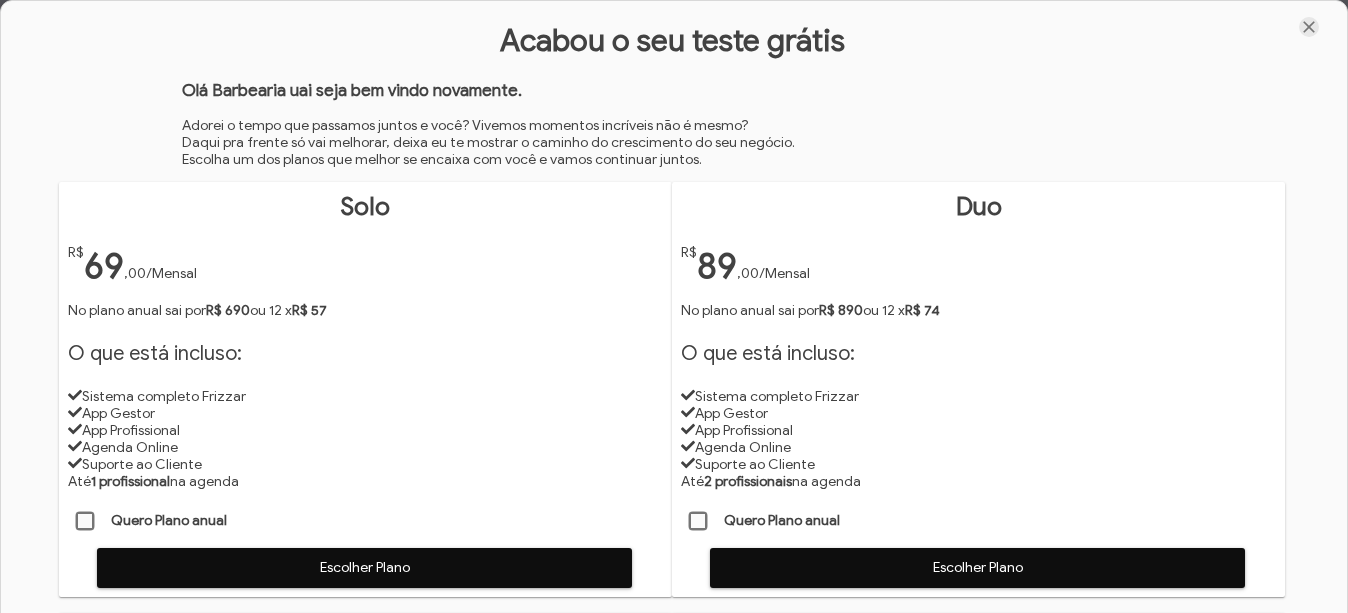 click at bounding box center (1309, 27) 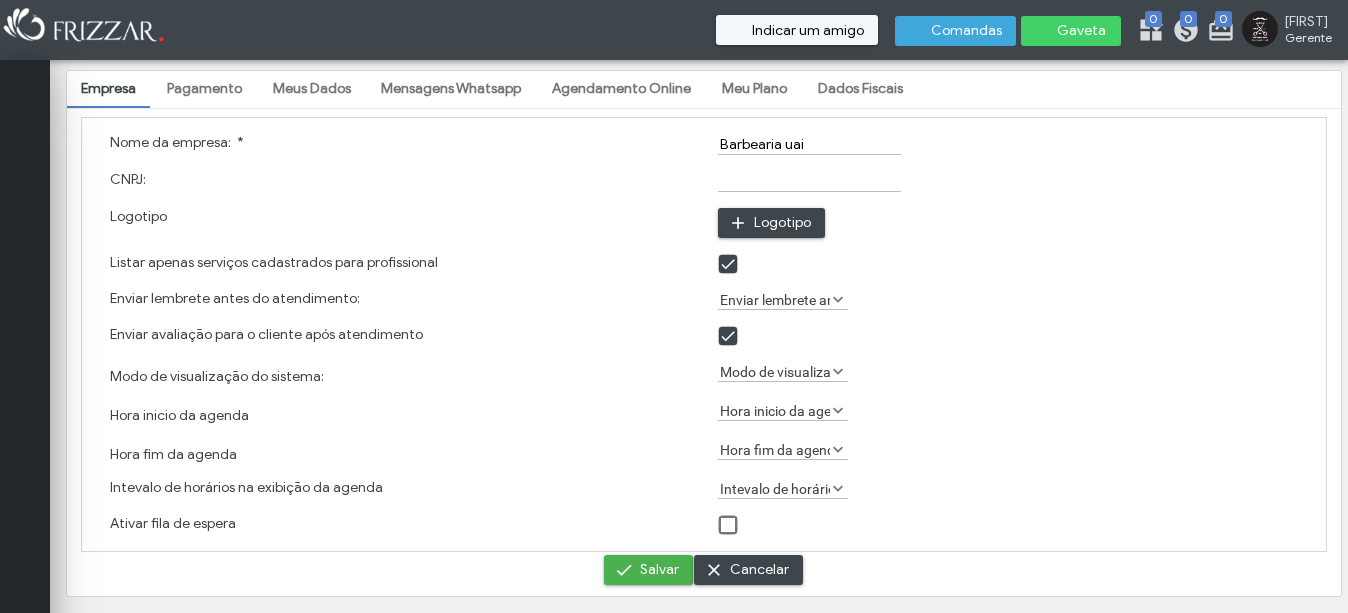 scroll, scrollTop: 0, scrollLeft: 0, axis: both 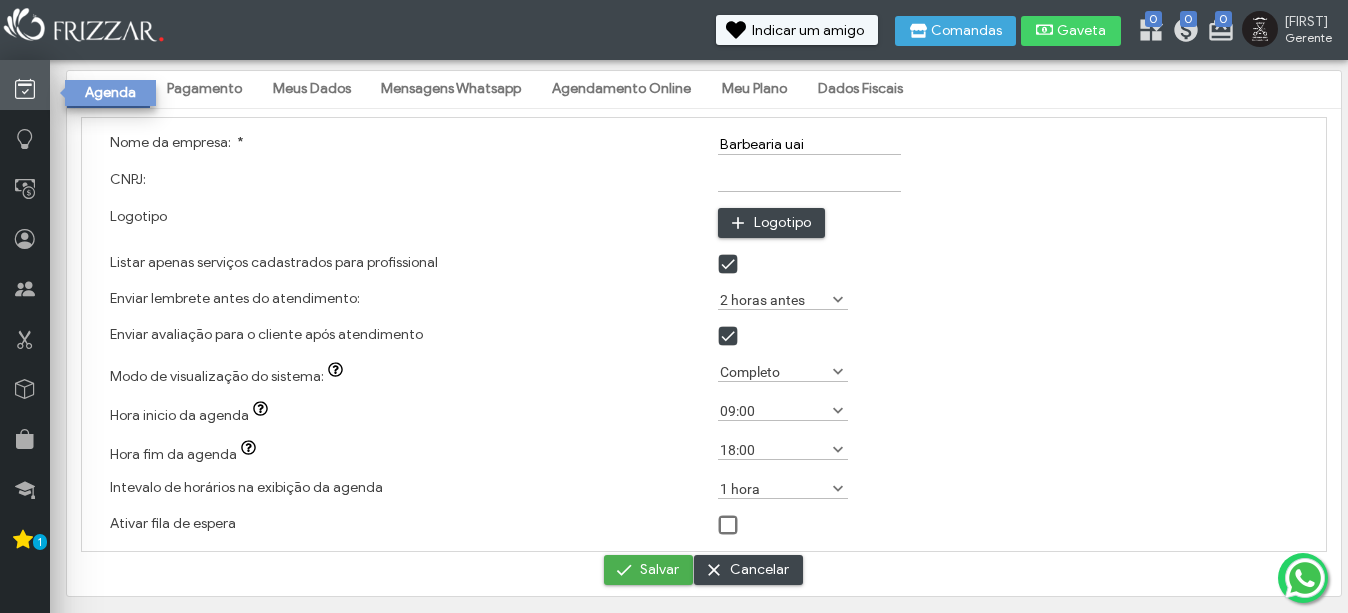 click at bounding box center [25, 89] 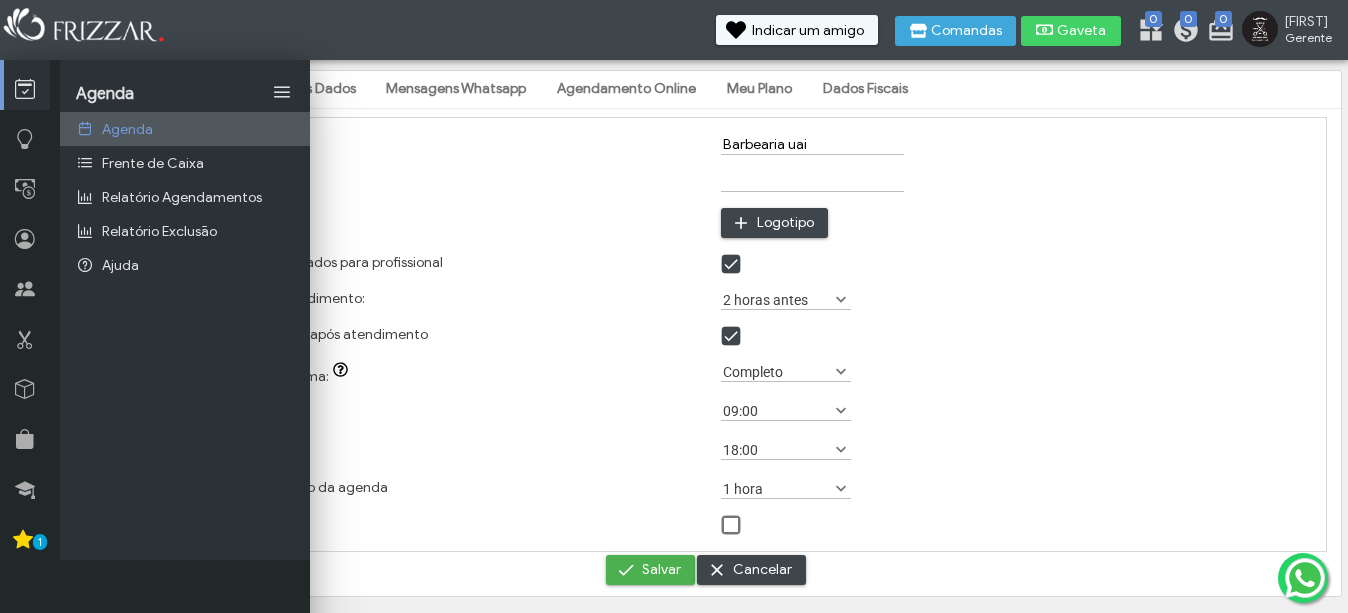 click on "Agenda" at bounding box center (185, 129) 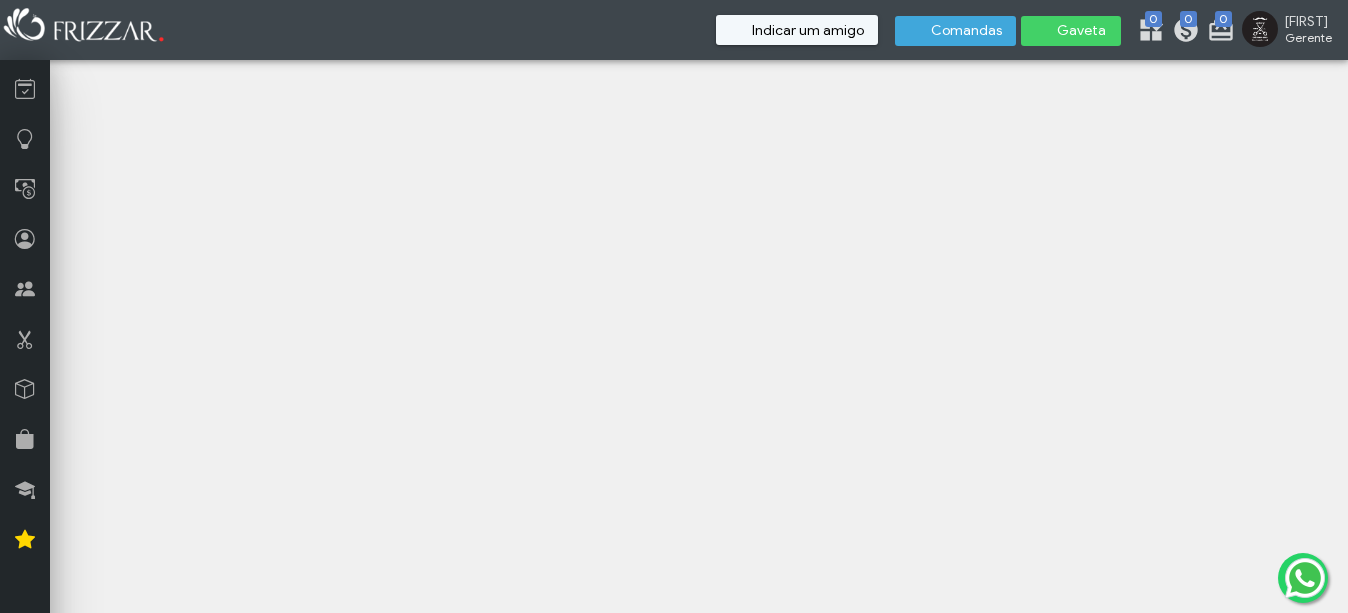 scroll, scrollTop: 0, scrollLeft: 0, axis: both 